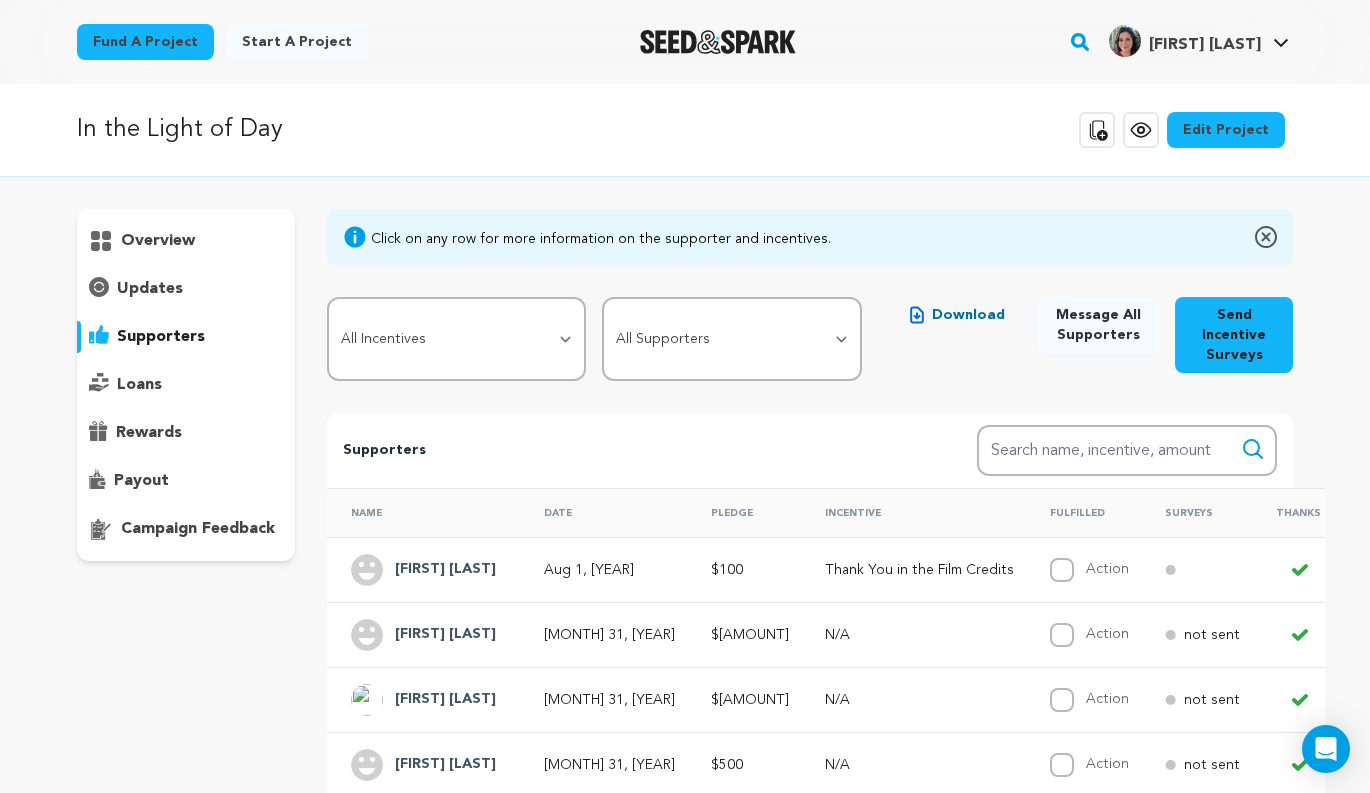 scroll, scrollTop: 0, scrollLeft: 0, axis: both 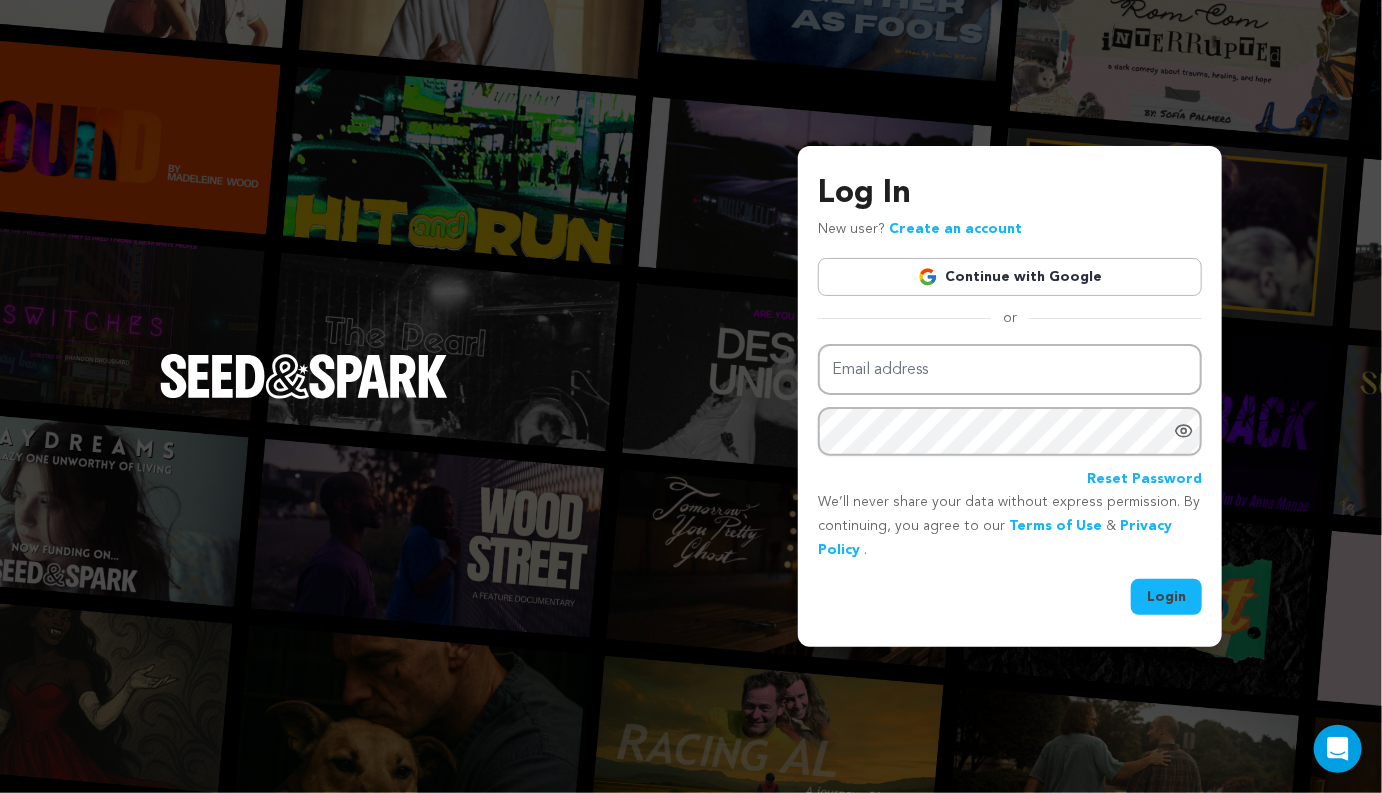 click on "Email address
Password
Reset
Password" at bounding box center (1010, 417) 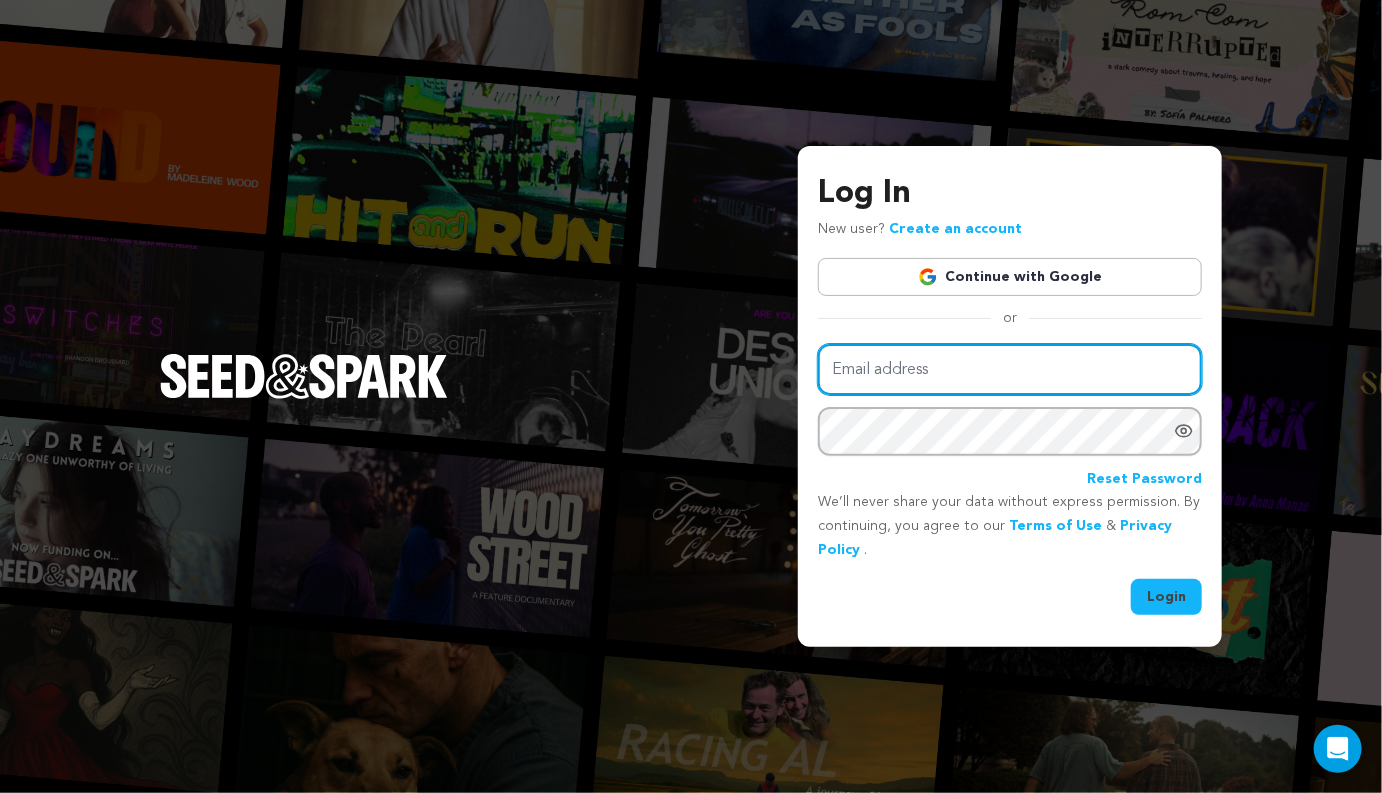 click on "Email address" at bounding box center (1010, 369) 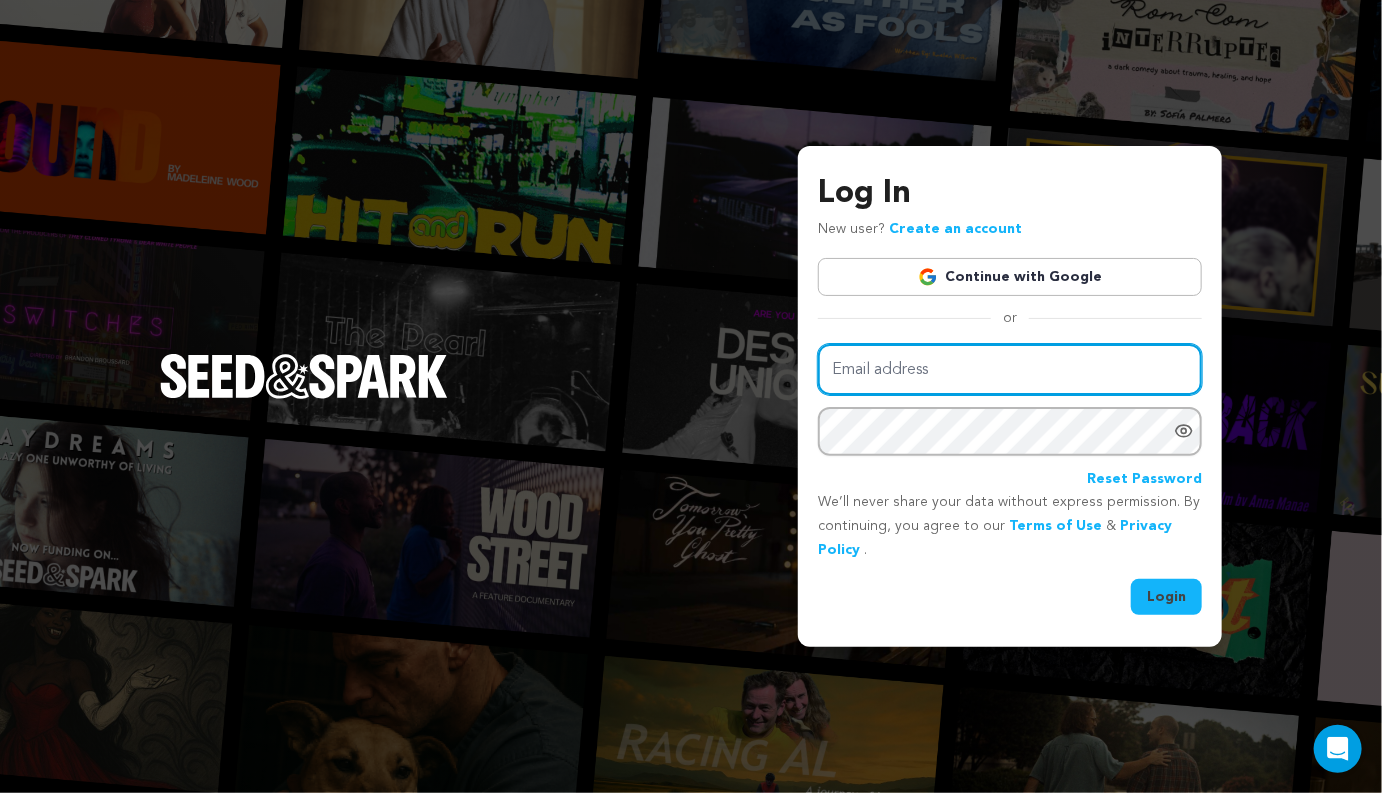 type on "[LETTER]" 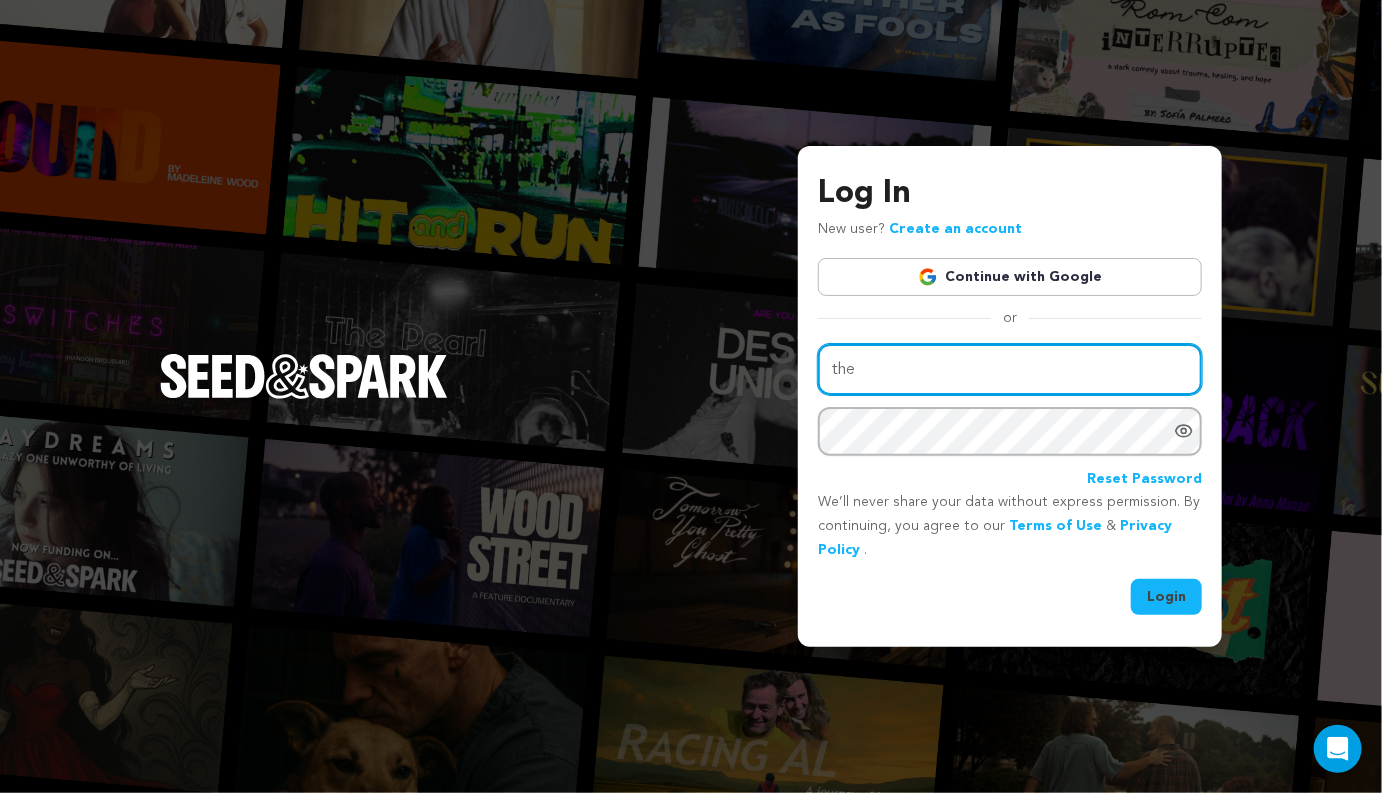 type on "[EMAIL]" 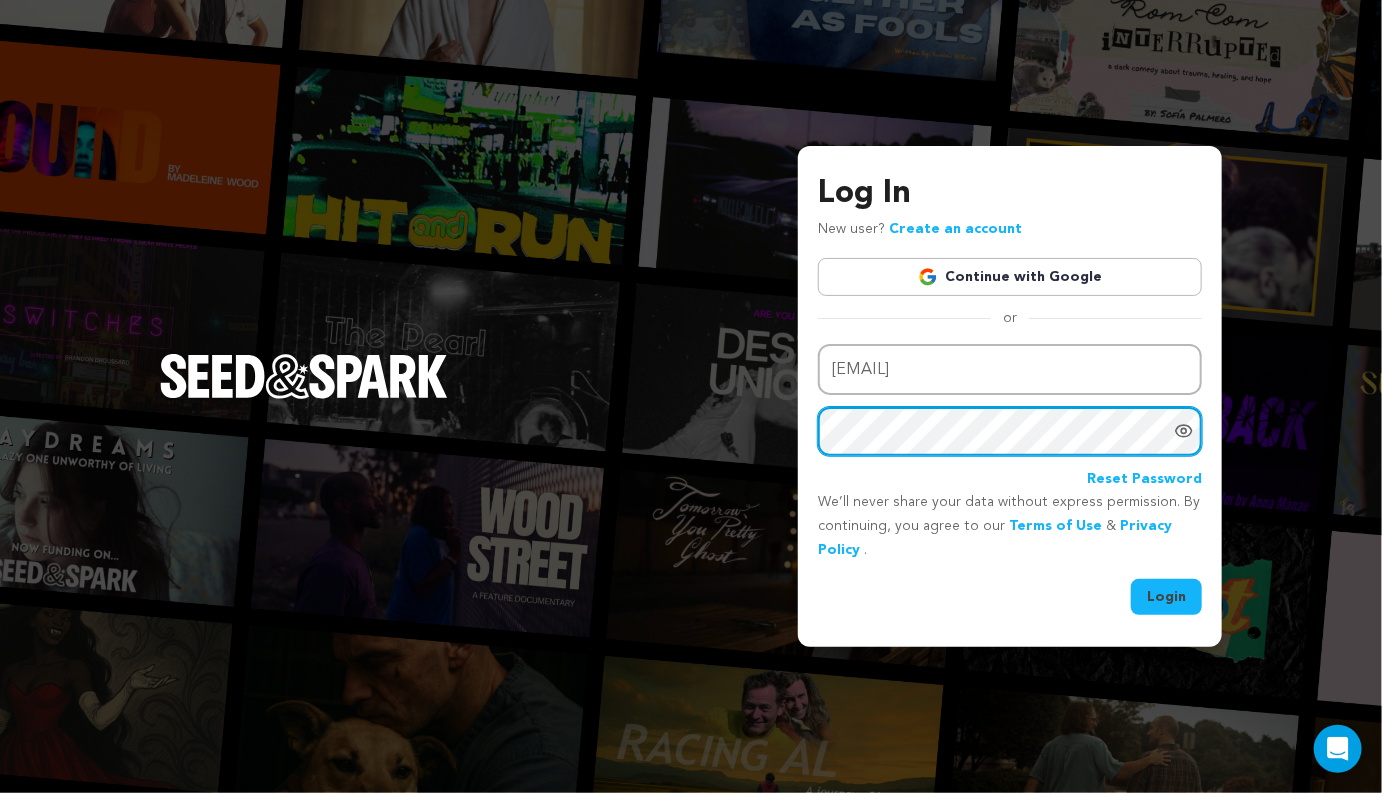 click on "Login" at bounding box center (1166, 597) 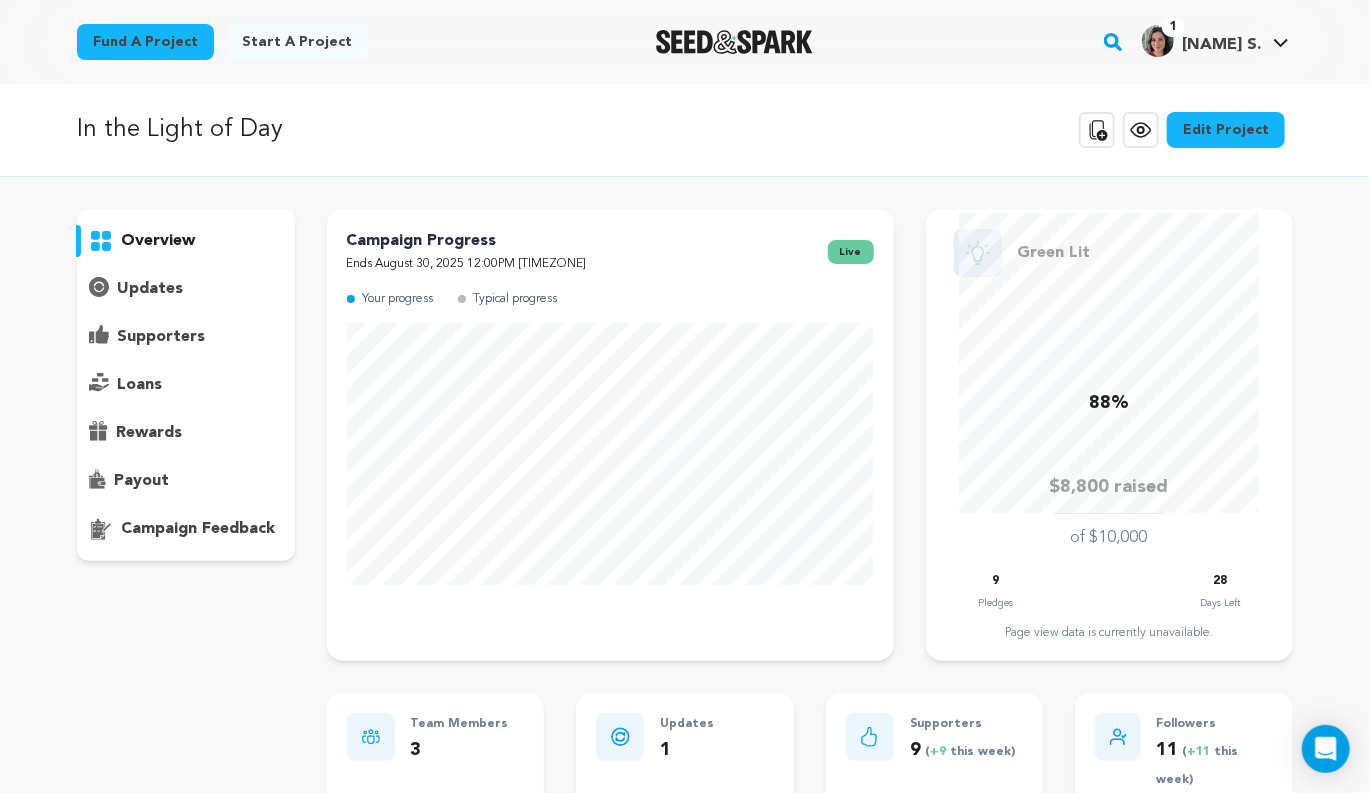 click on "supporters" at bounding box center [161, 337] 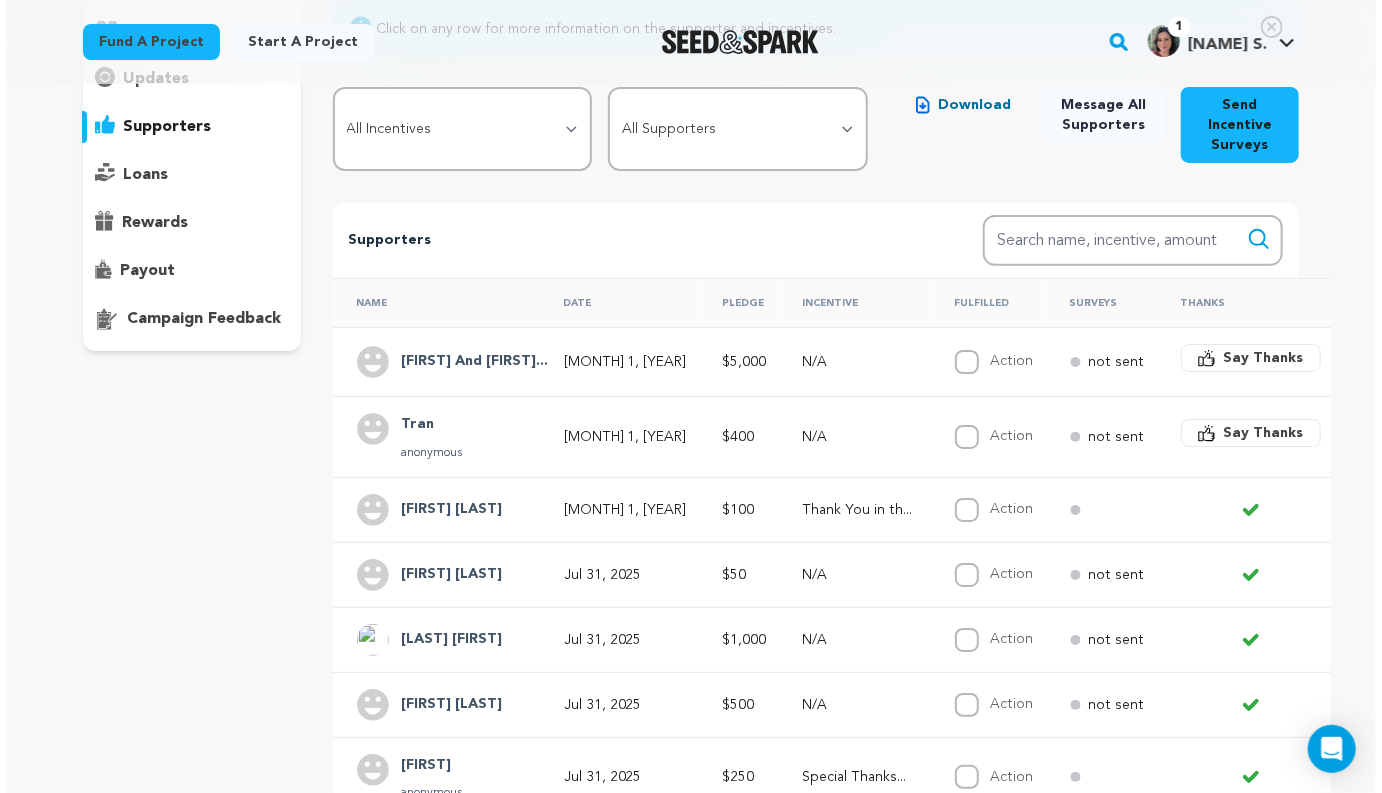 scroll, scrollTop: 215, scrollLeft: 0, axis: vertical 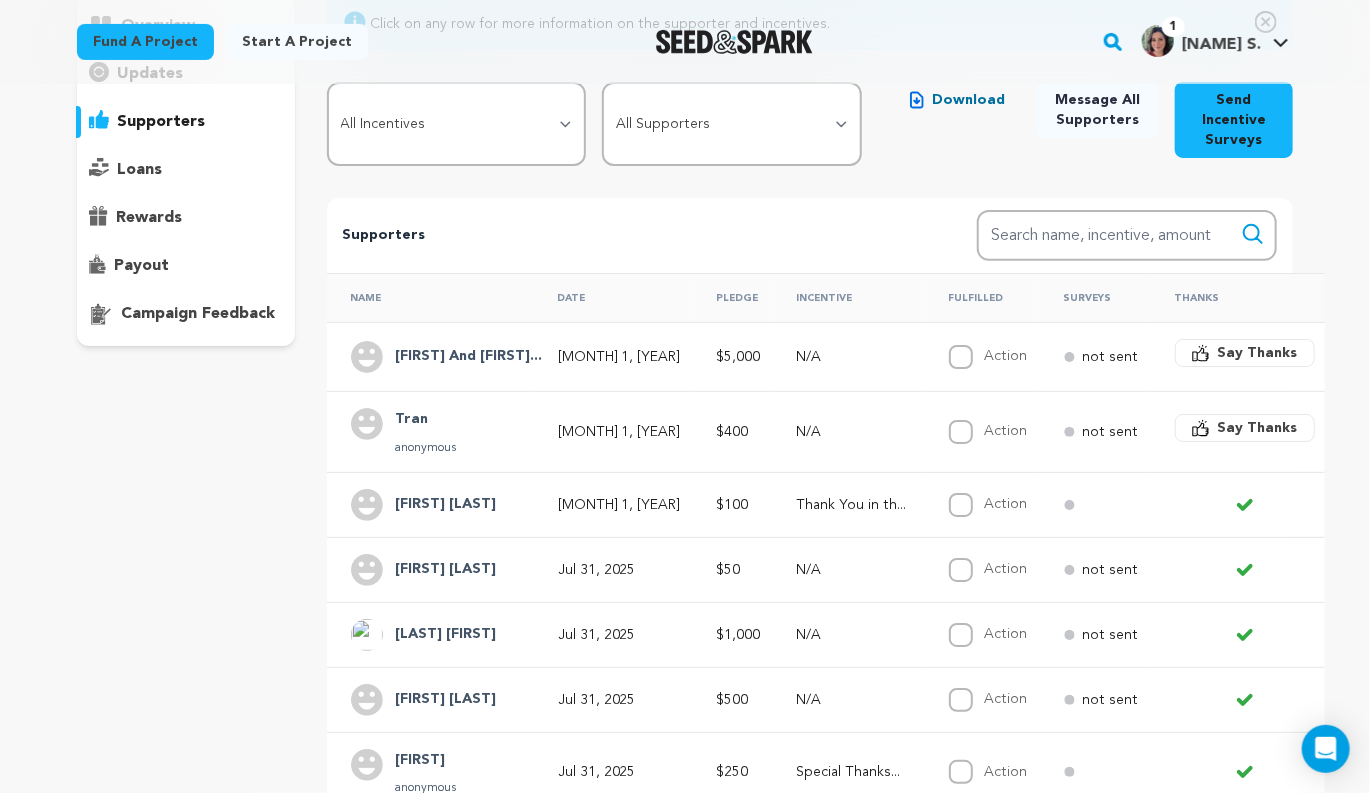 click on "Tran" at bounding box center (425, 420) 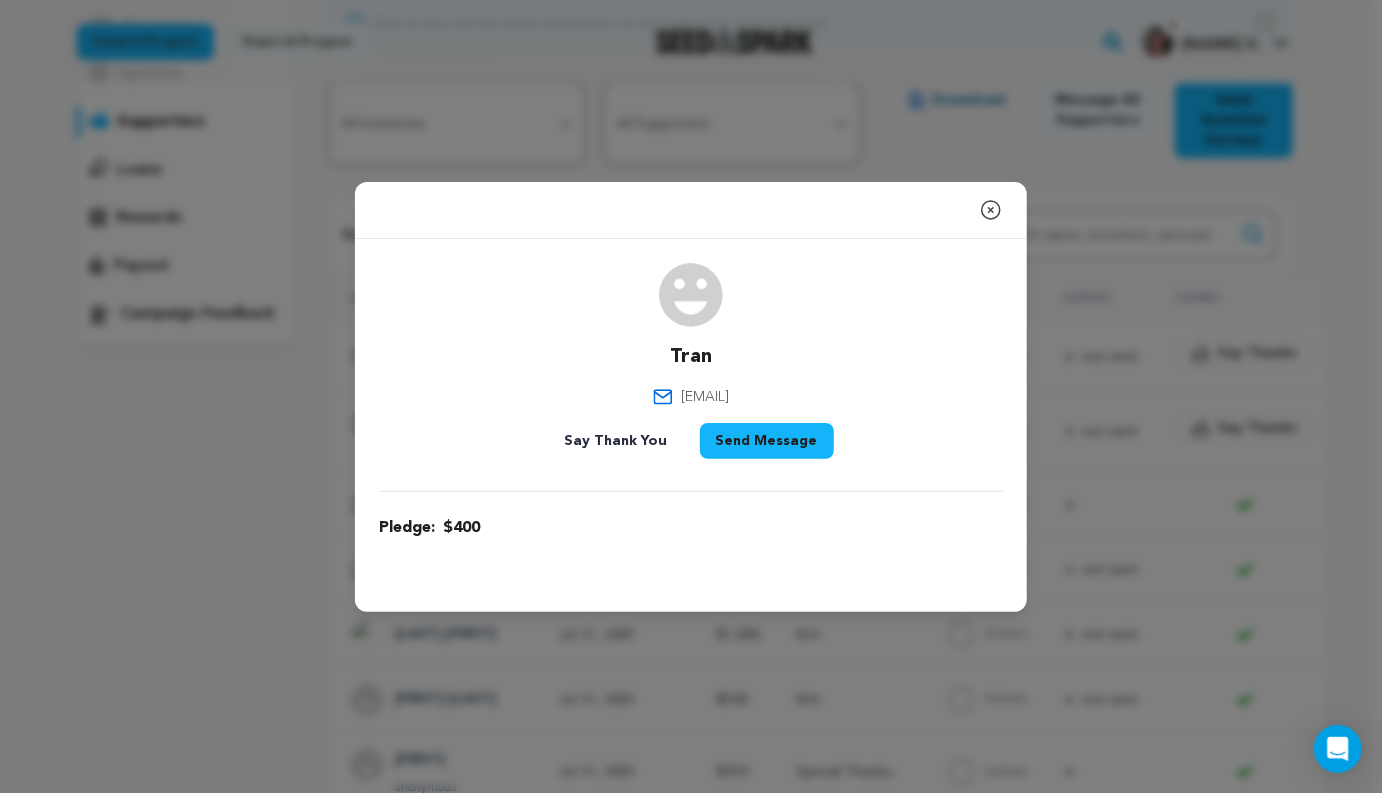 drag, startPoint x: 802, startPoint y: 397, endPoint x: 629, endPoint y: 400, distance: 173.02602 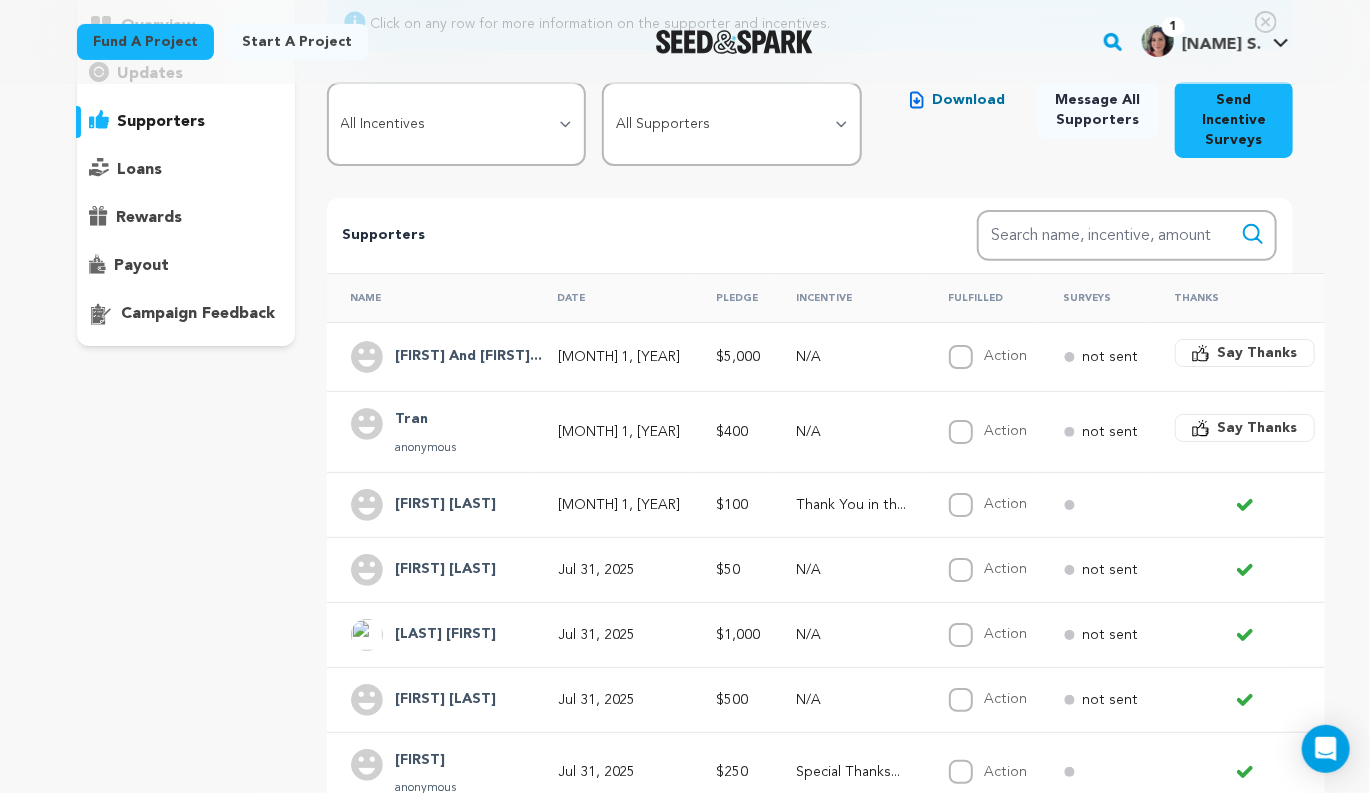 click on "Say Thanks" at bounding box center [1245, 428] 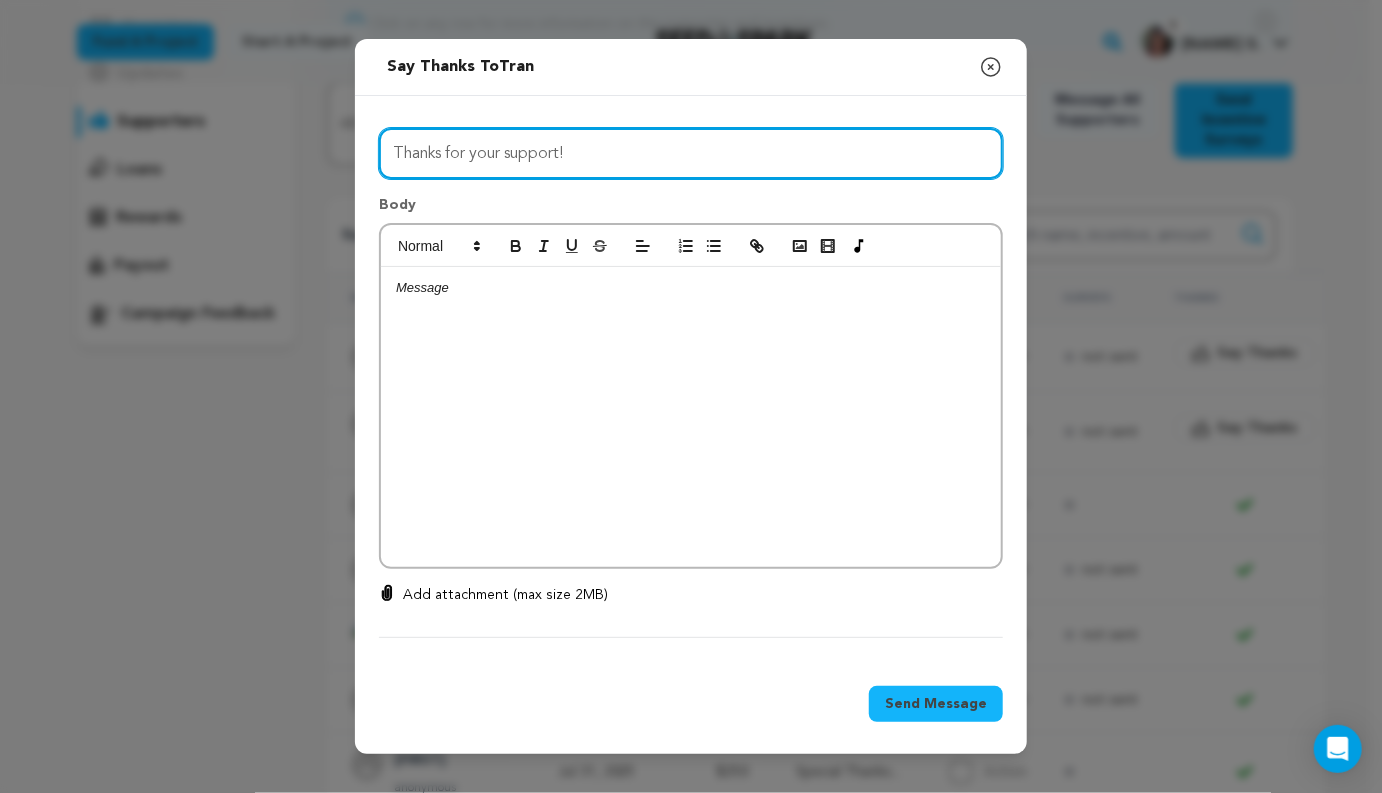 drag, startPoint x: 465, startPoint y: 154, endPoint x: 701, endPoint y: 141, distance: 236.35777 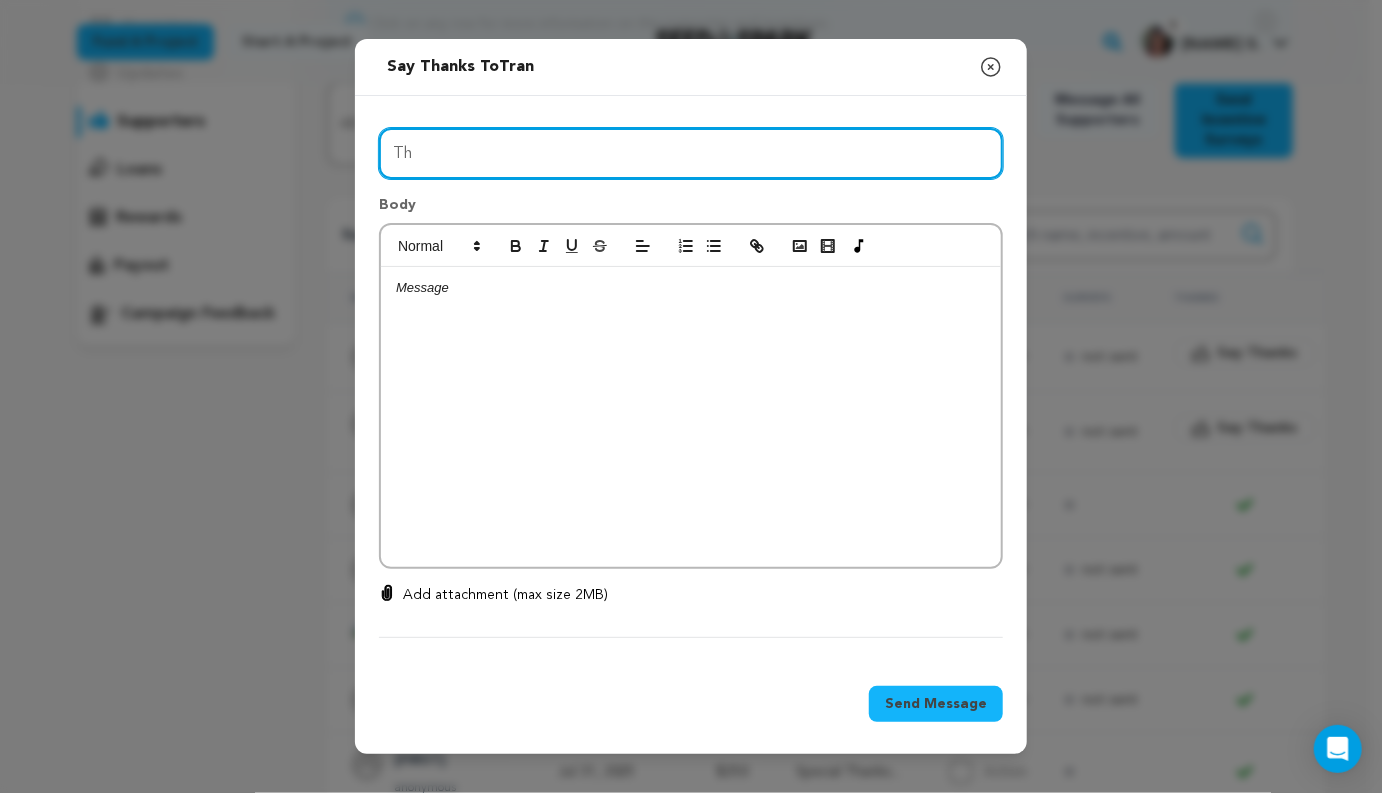 type on "T" 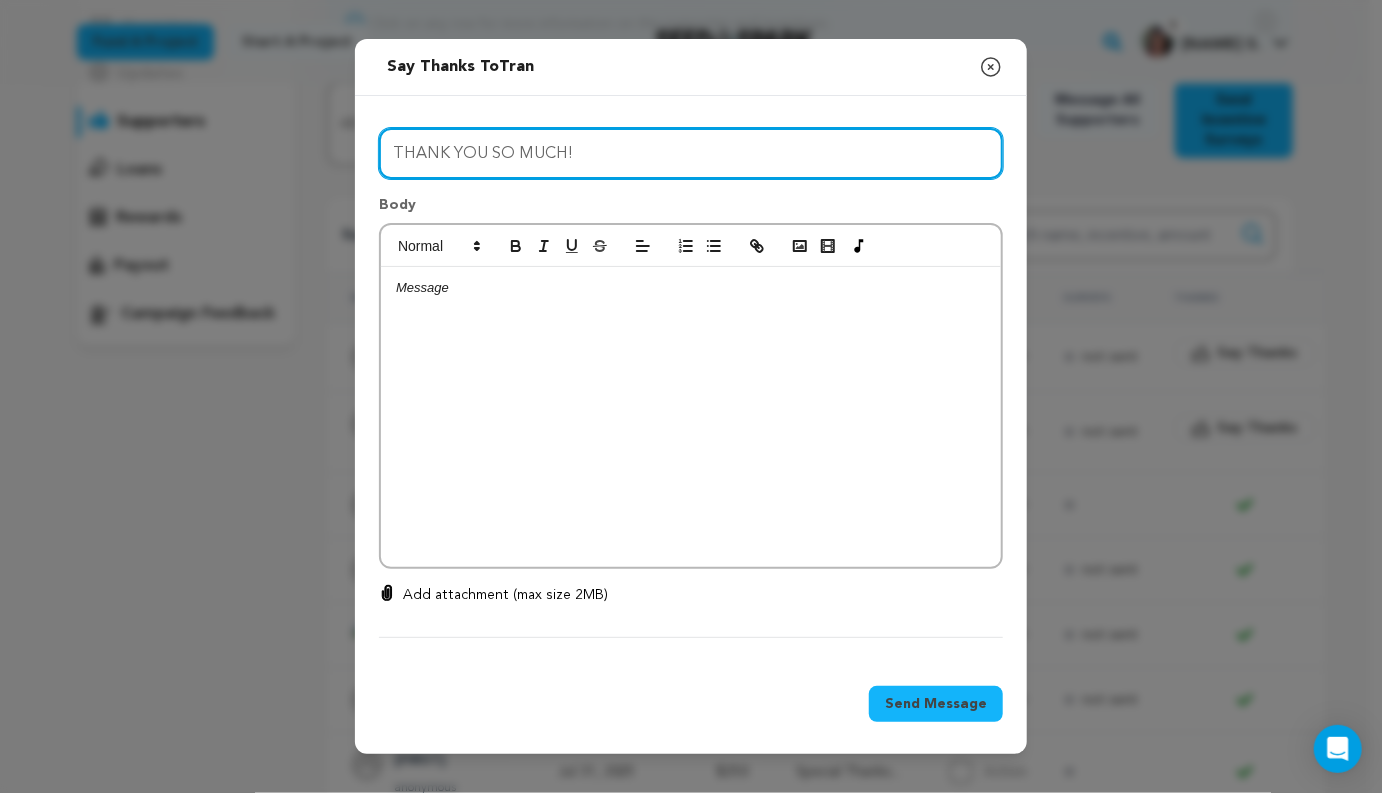 type on "THANK YOU SO MUCH!" 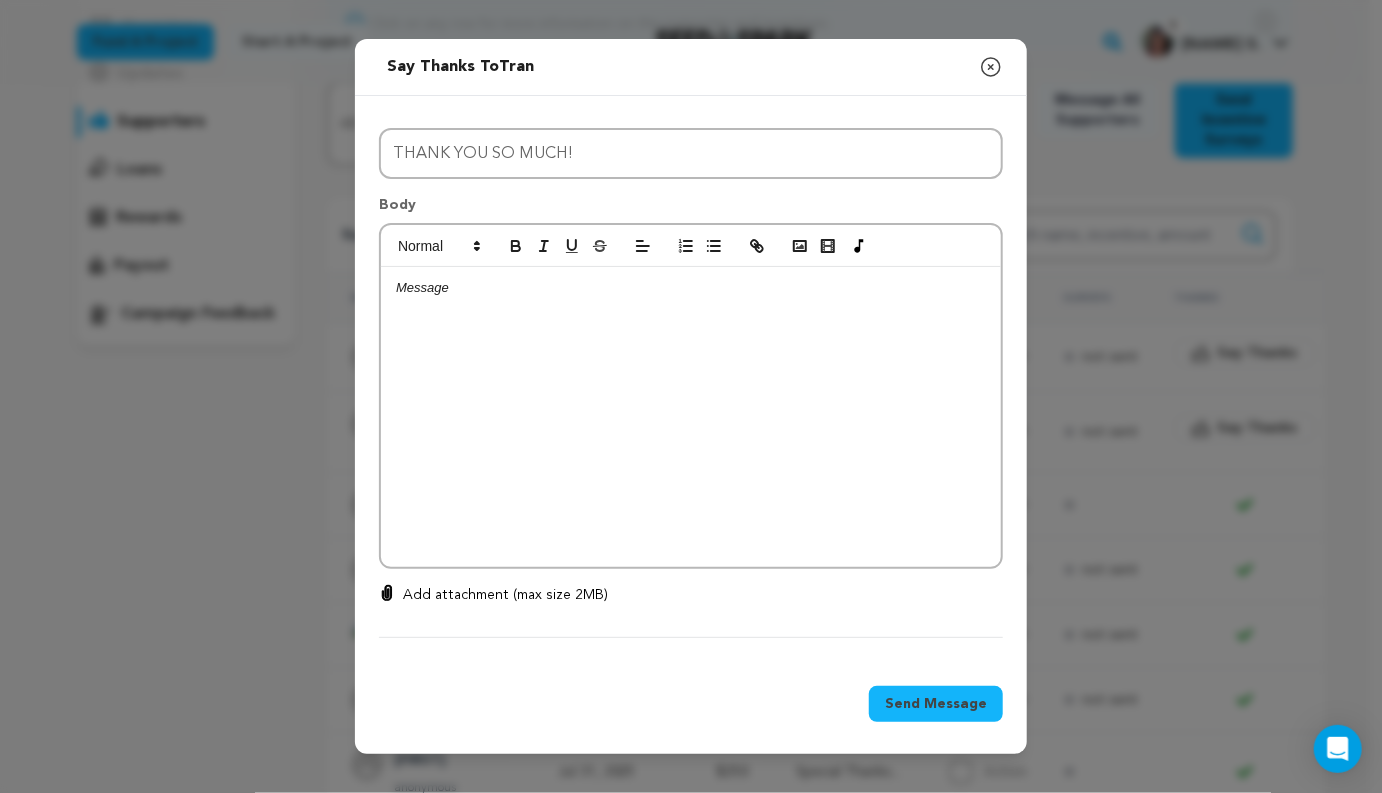 click at bounding box center (691, 417) 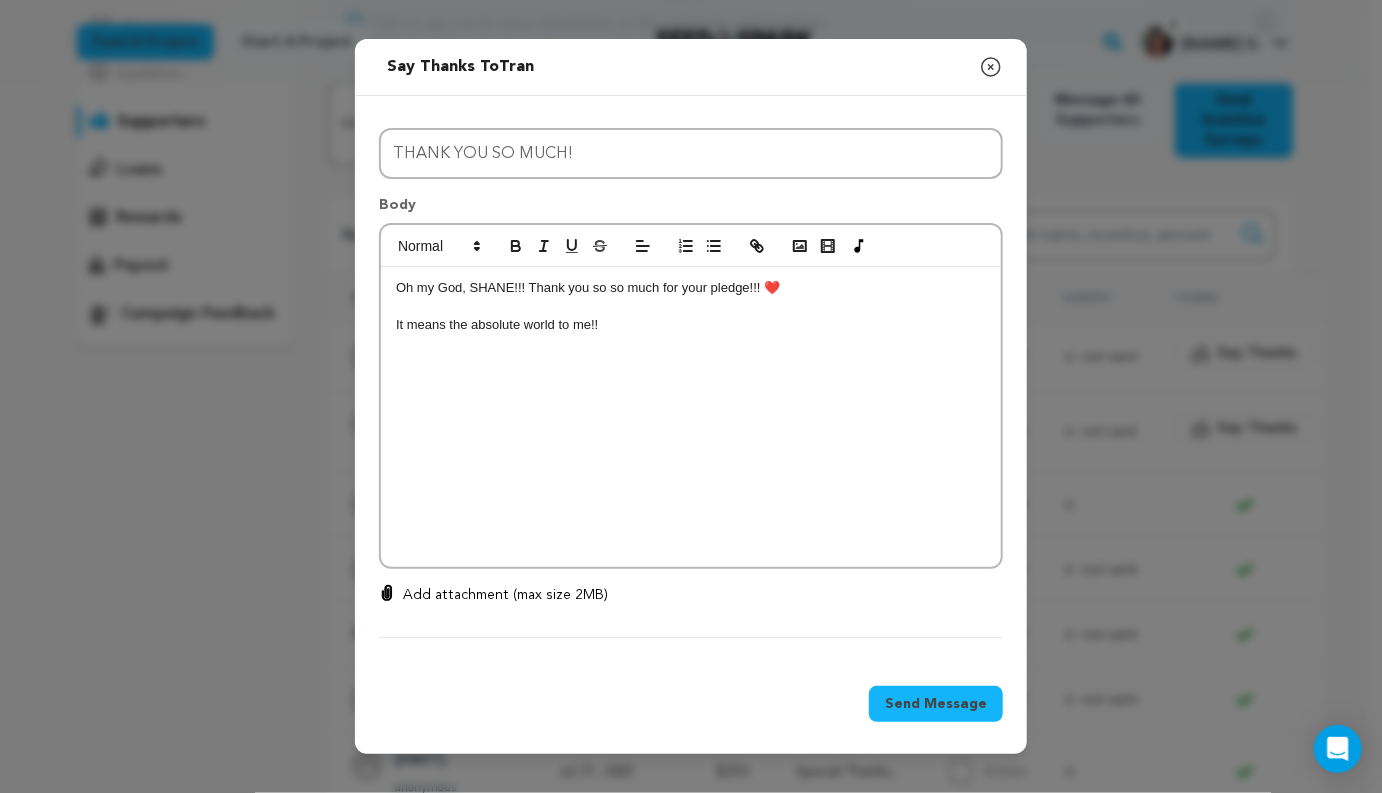 click on "Oh my God, SHANE!!! Thank you so so much for your pledge!!! ❤️" at bounding box center (691, 288) 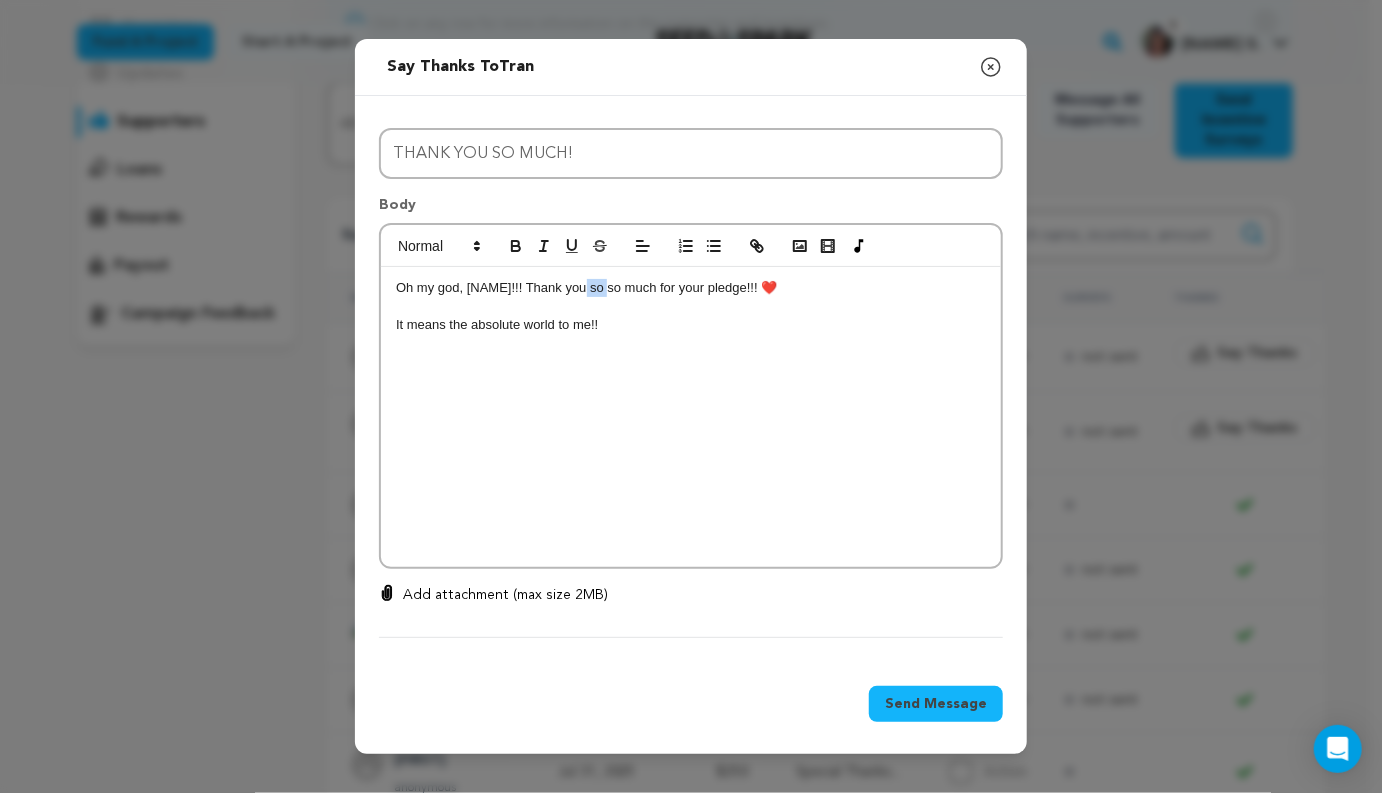 drag, startPoint x: 589, startPoint y: 288, endPoint x: 605, endPoint y: 288, distance: 16 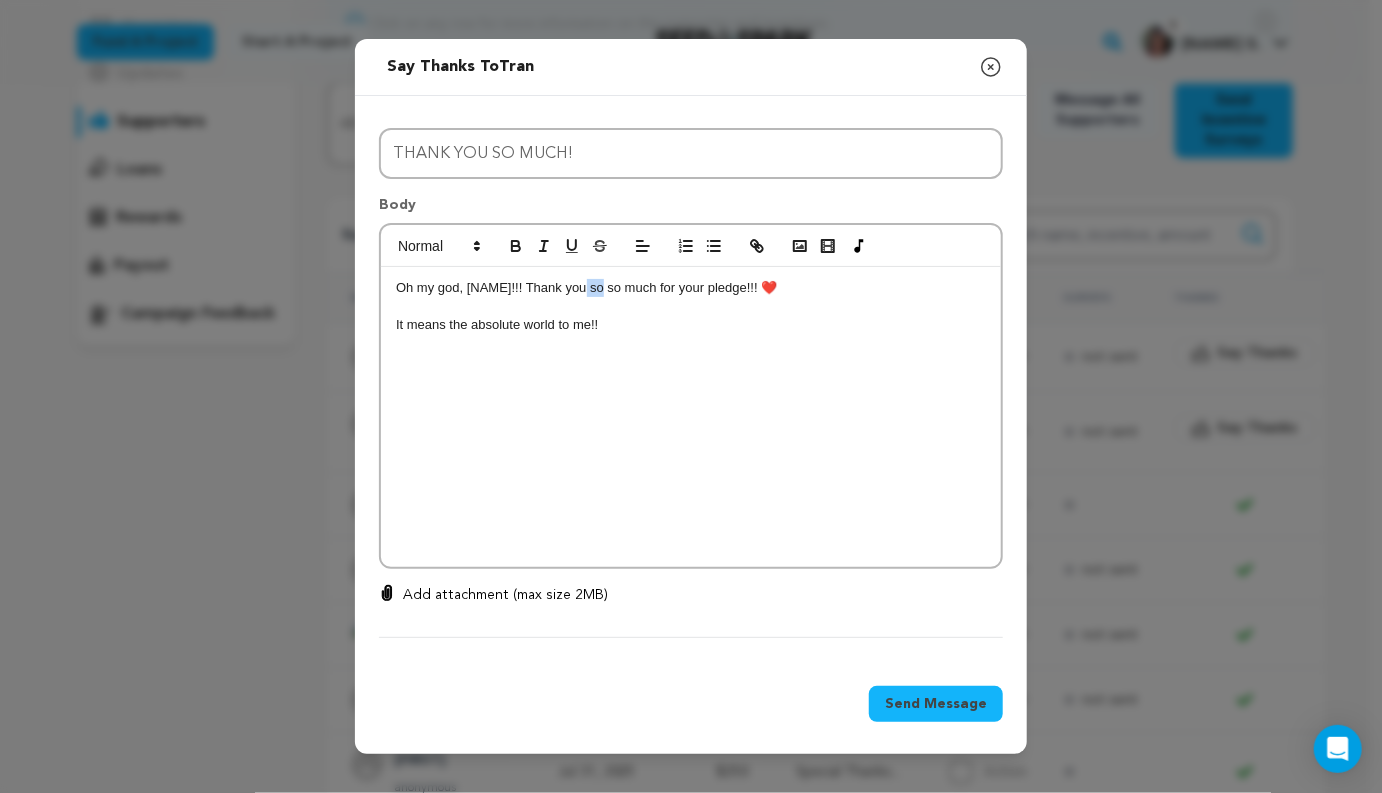 click on "Oh my god, SHANE!!! Thank you so so much for your pledge!!! ❤️" at bounding box center (691, 288) 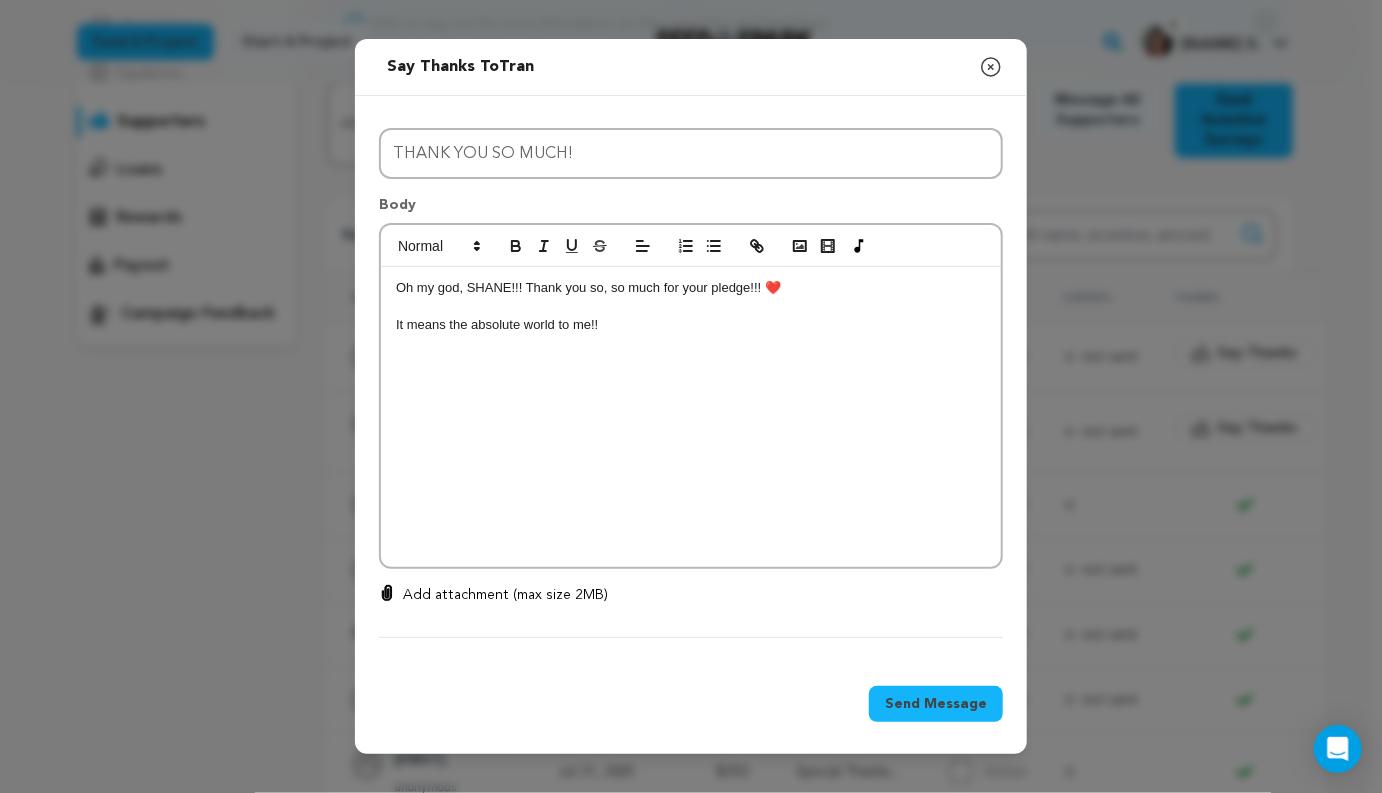 click on "Oh my god, SHANE!!! Thank you so, so much for your pledge!!! ❤️ It means the absolute world to me!!" at bounding box center (691, 417) 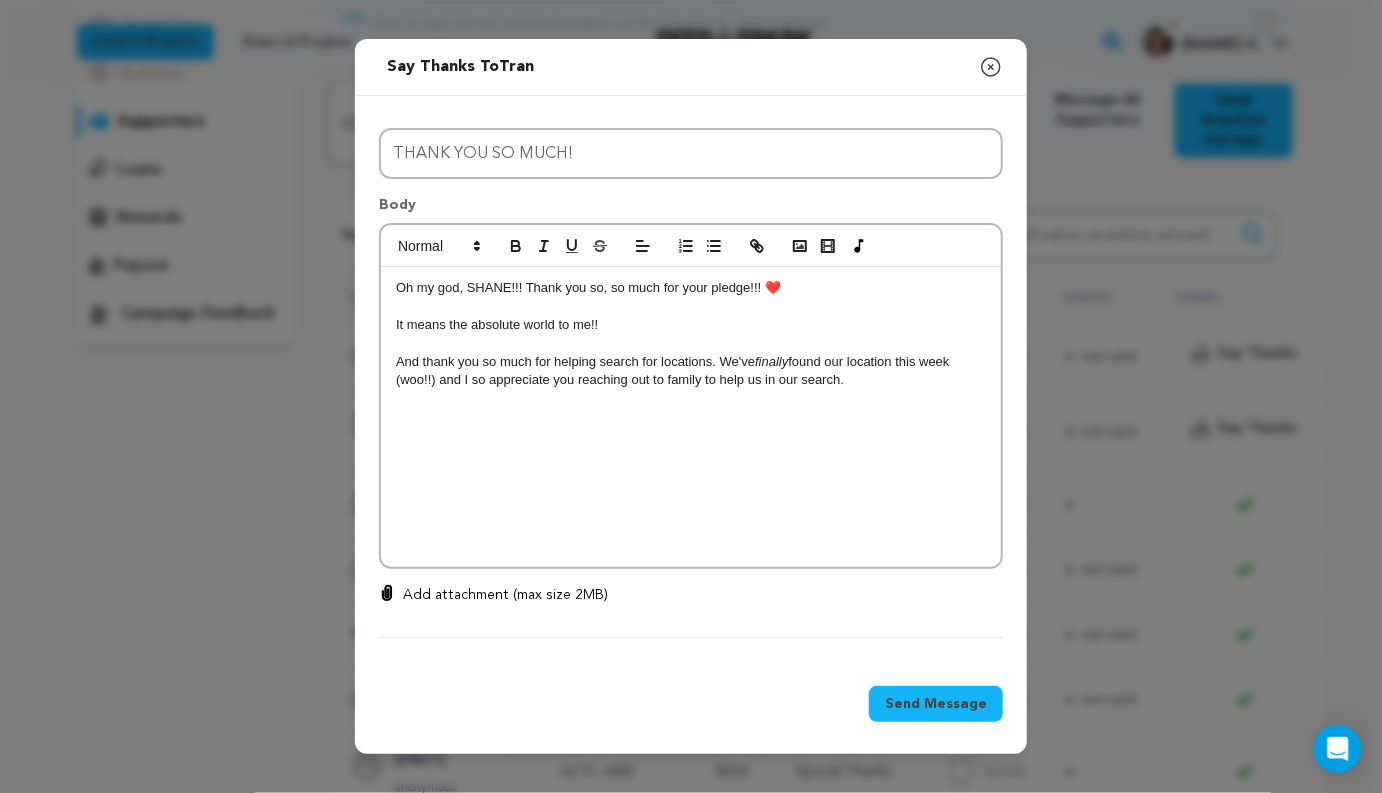 click on "And thank you so much for helping search for locations. We've  finally  found our location this week (woo!!) and I so appreciate you reaching out to family to help us in our search." at bounding box center (691, 371) 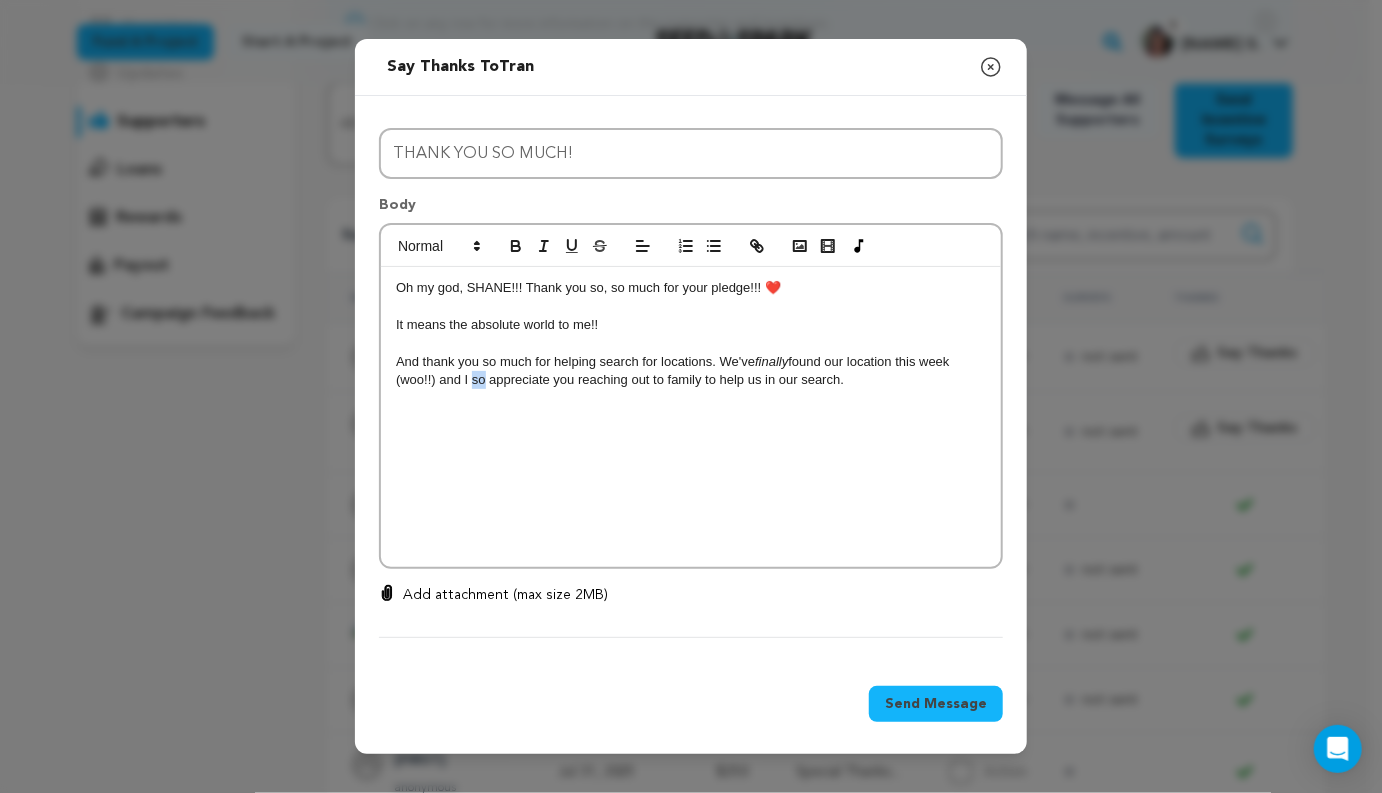 click on "And thank you so much for helping search for locations. We've  finally  found our location this week (woo!!) and I so appreciate you reaching out to family to help us in our search." at bounding box center (691, 371) 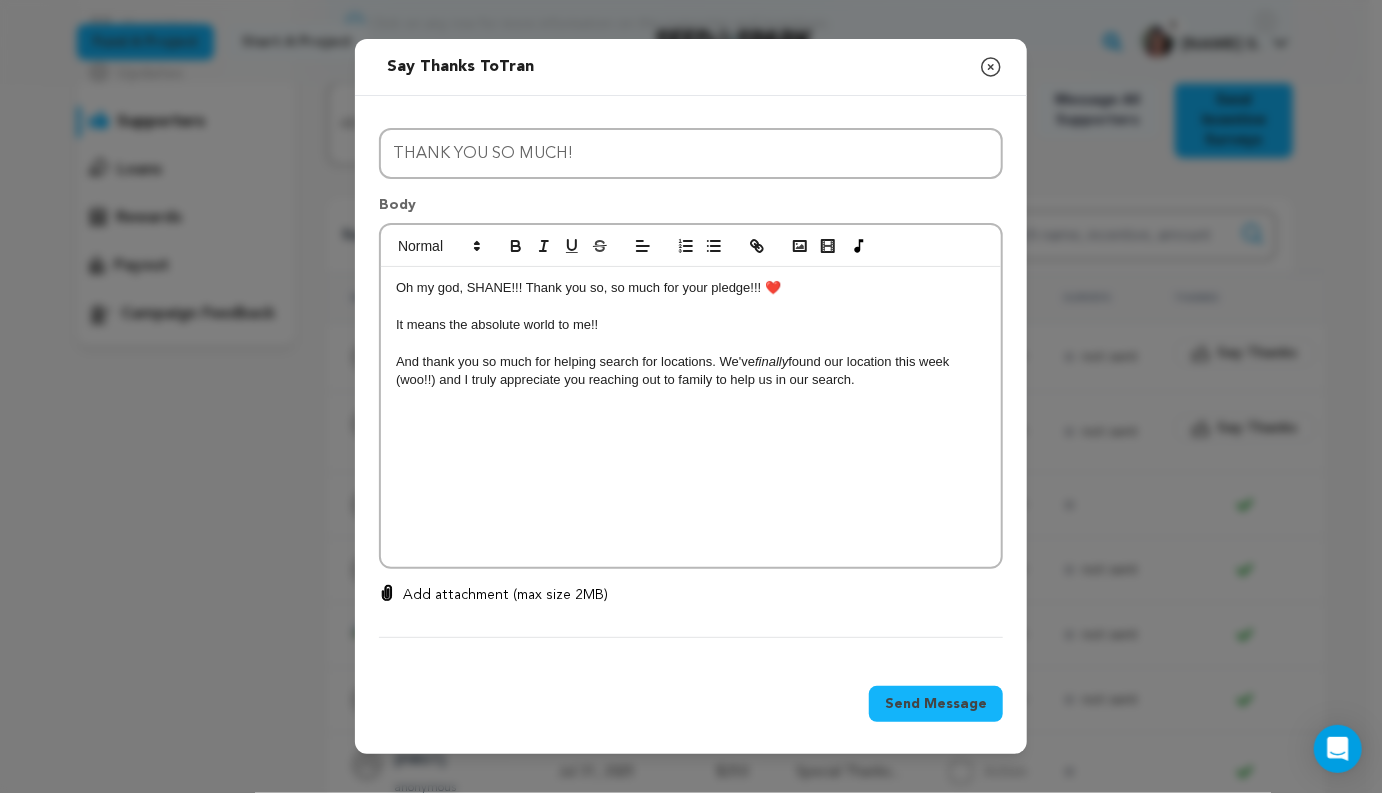 click on "And thank you so much for helping search for locations. We've  finally  found our location this week (woo!!) and I truly appreciate you reaching out to family to help us in our search." at bounding box center (691, 371) 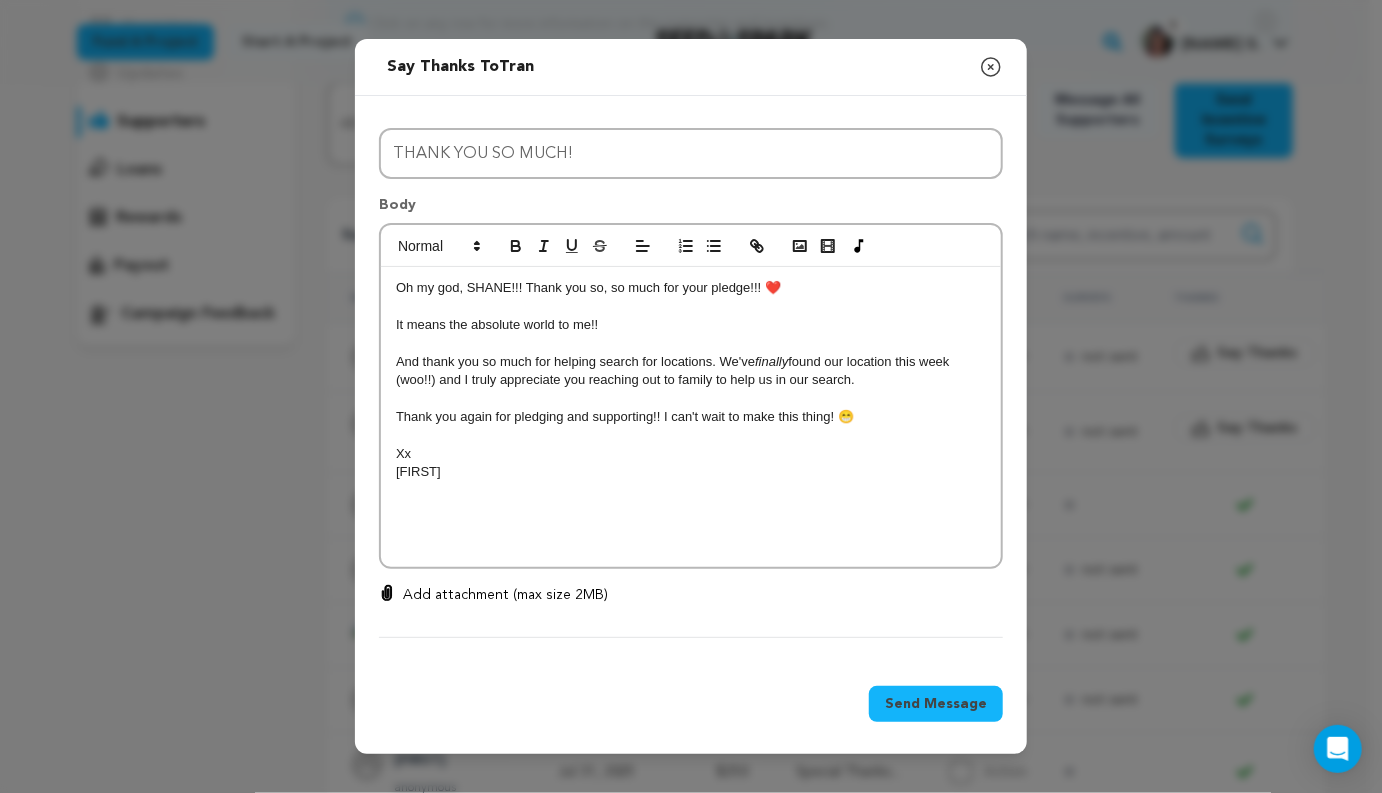 click on "And thank you so much for helping search for locations. We've  finally  found our location this week (woo!!) and I truly appreciate you reaching out to family to help us in our search." at bounding box center [691, 371] 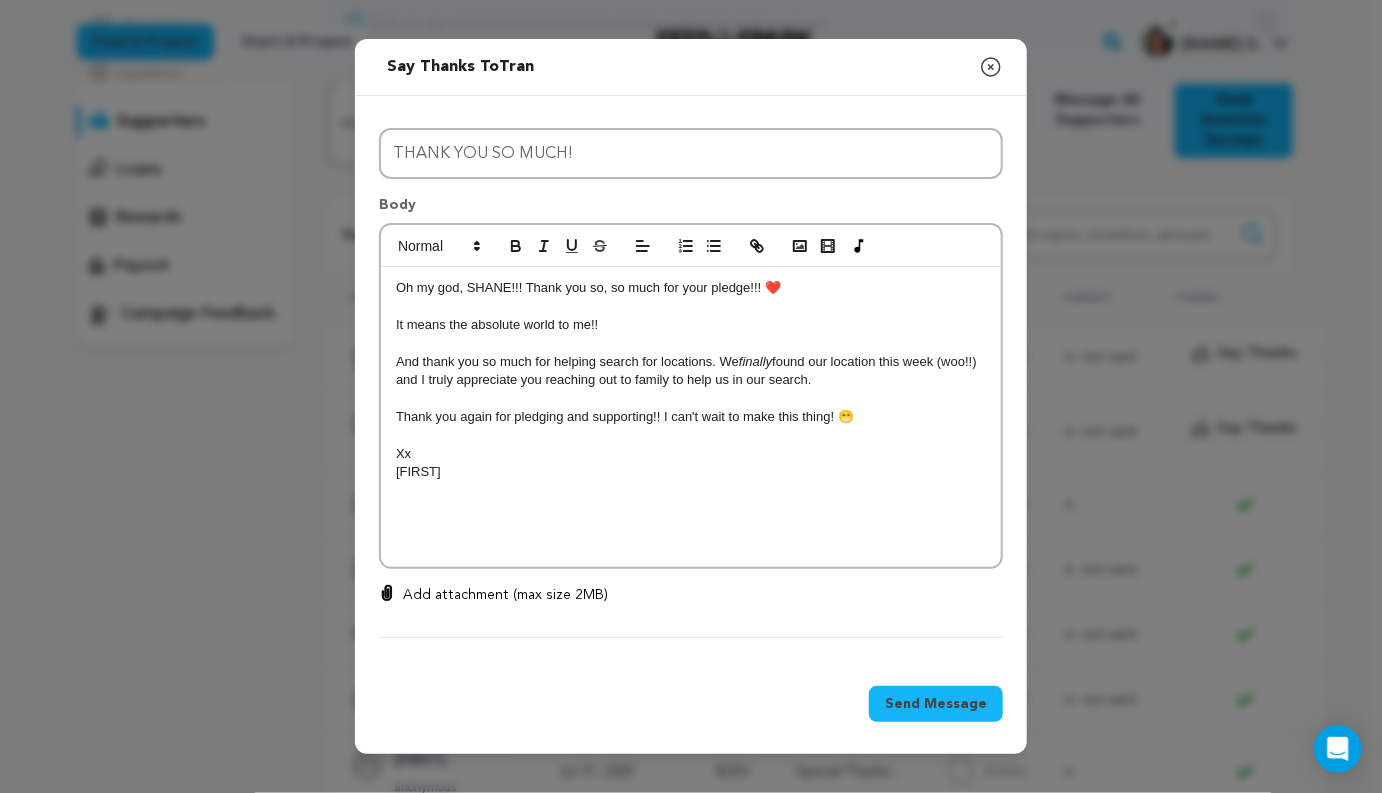 click on "Lauren" at bounding box center (691, 472) 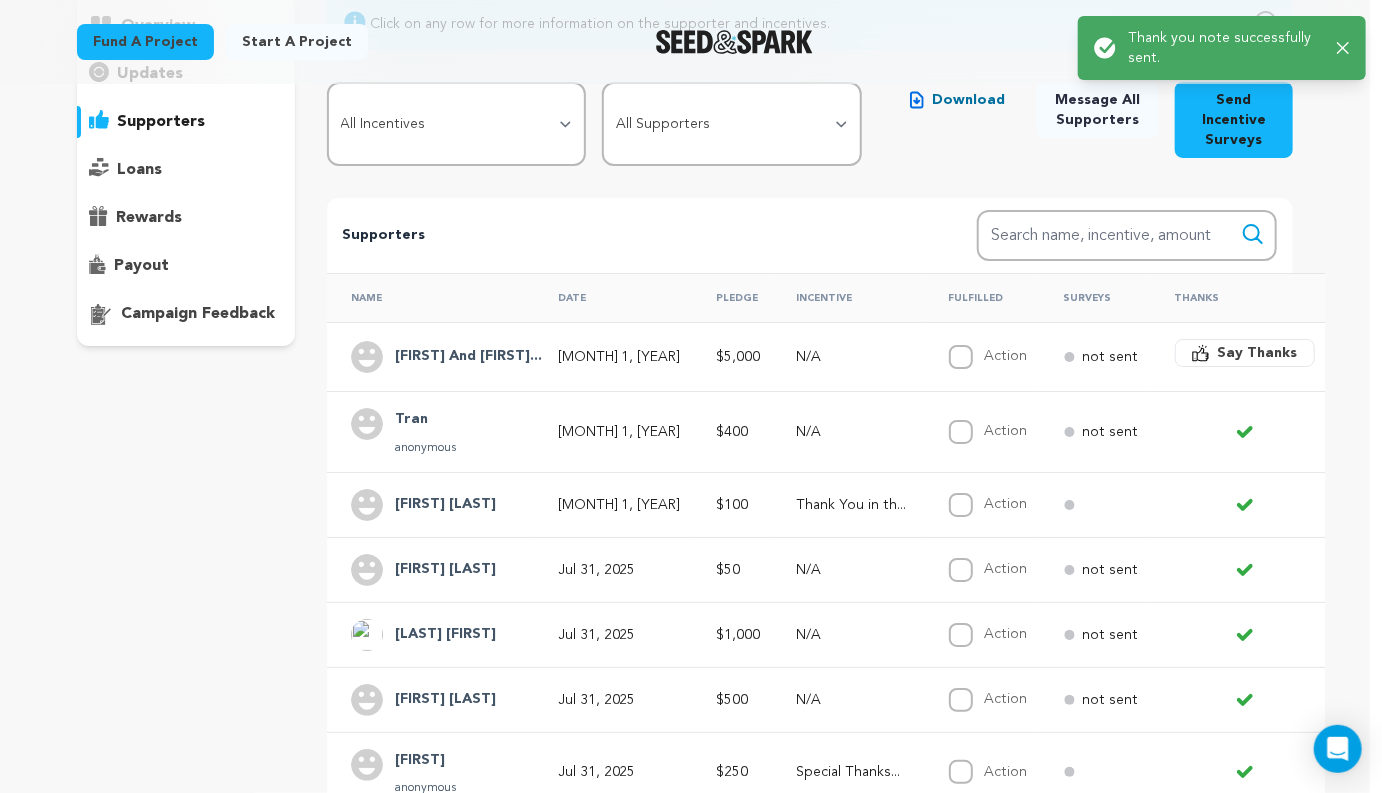 click on "Tran" at bounding box center (425, 420) 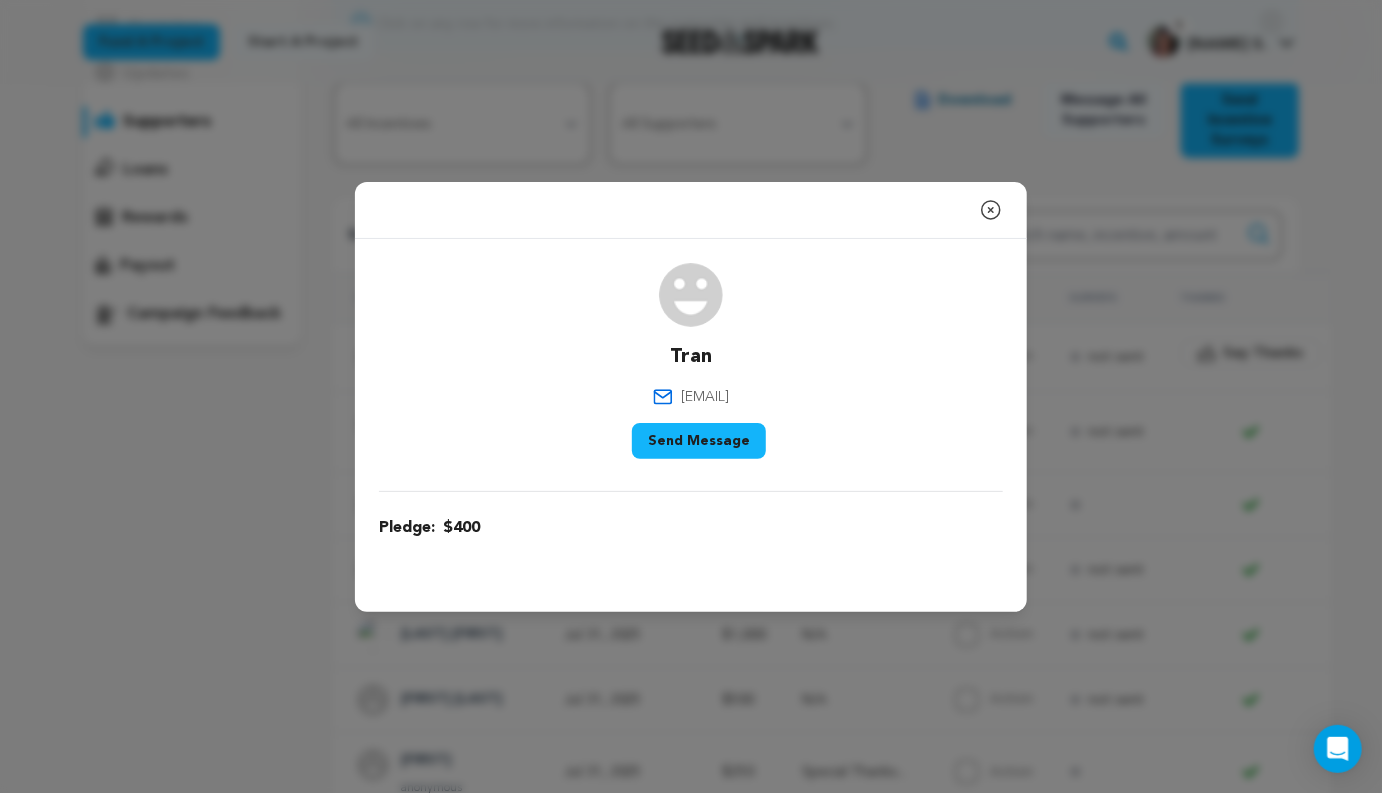 click 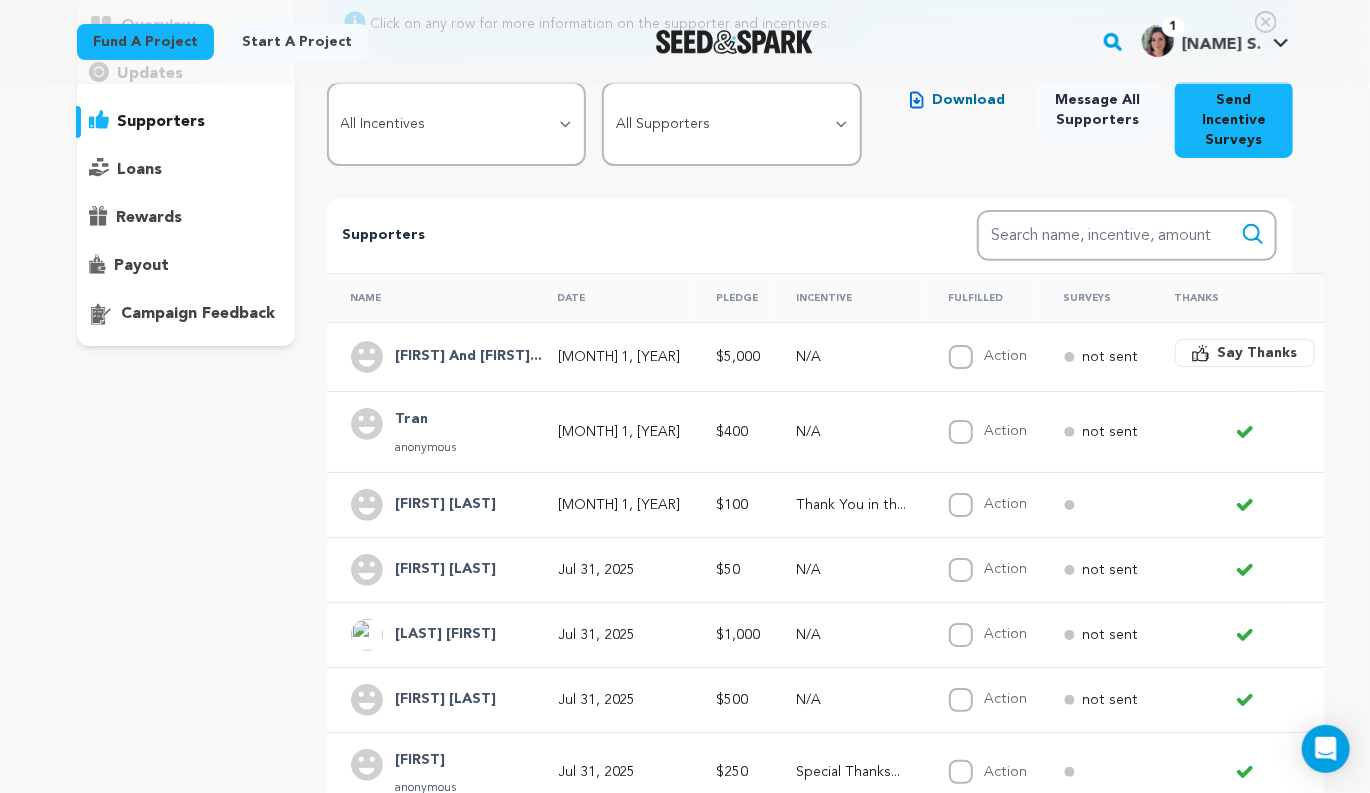 click on "Say Thanks" at bounding box center [1258, 353] 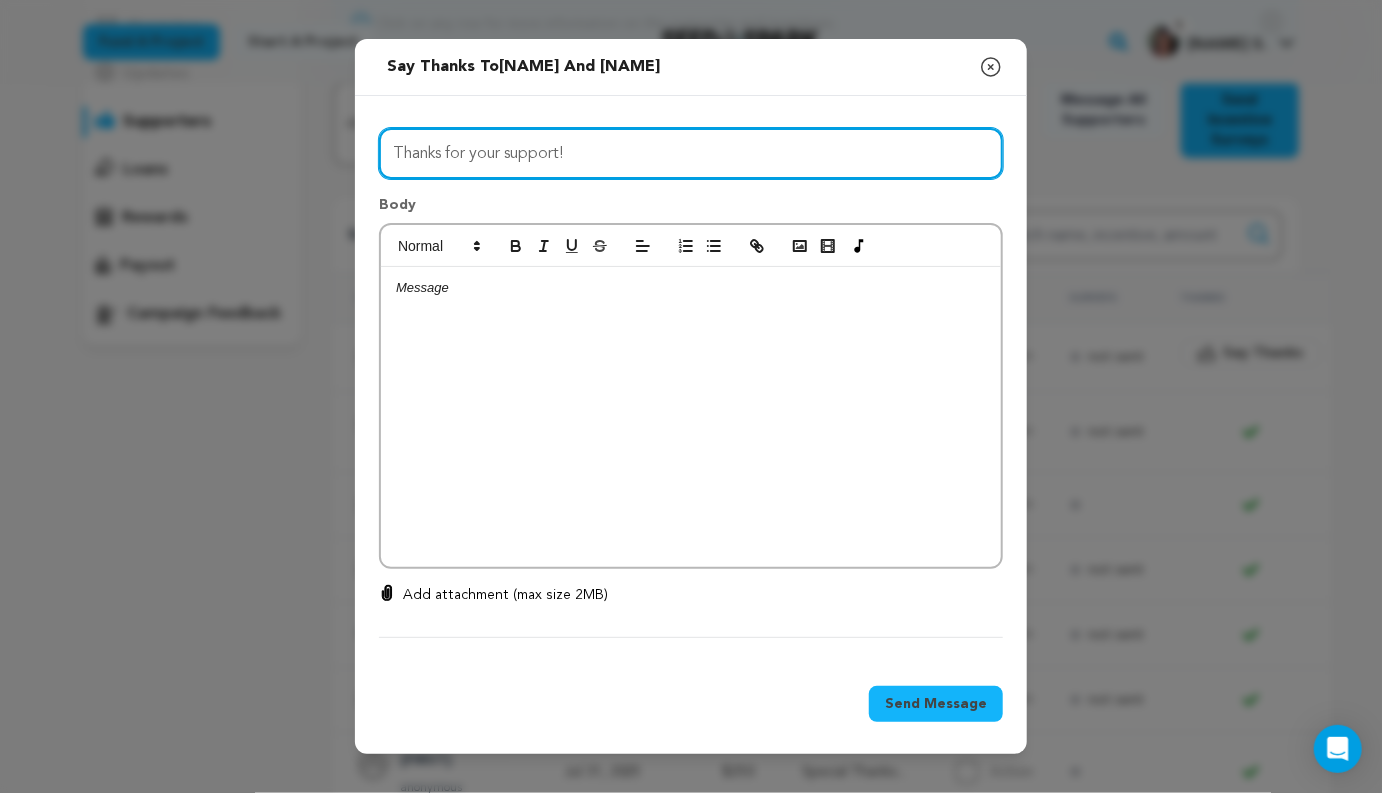click on "Thanks for your support!" at bounding box center (691, 153) 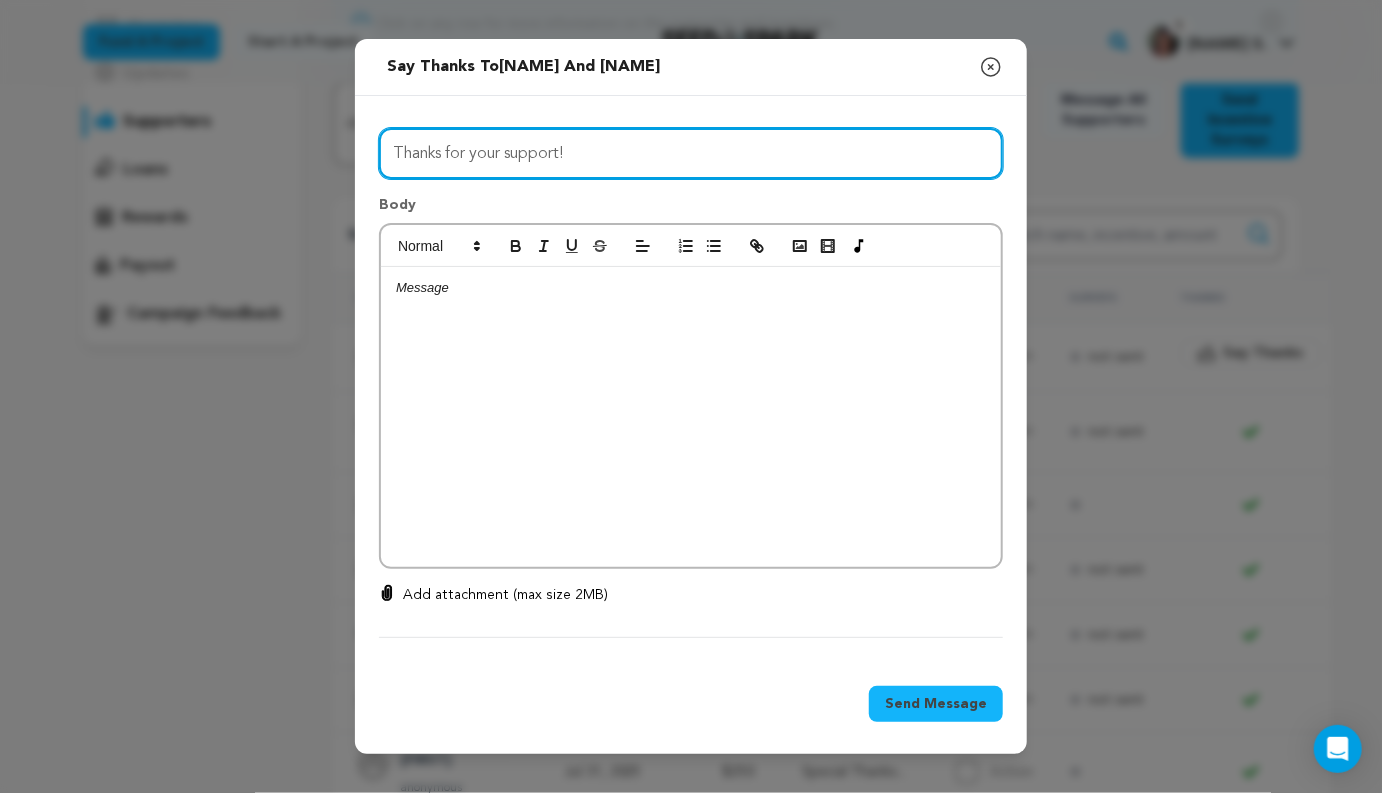 click on "Thanks for your support!" at bounding box center [691, 153] 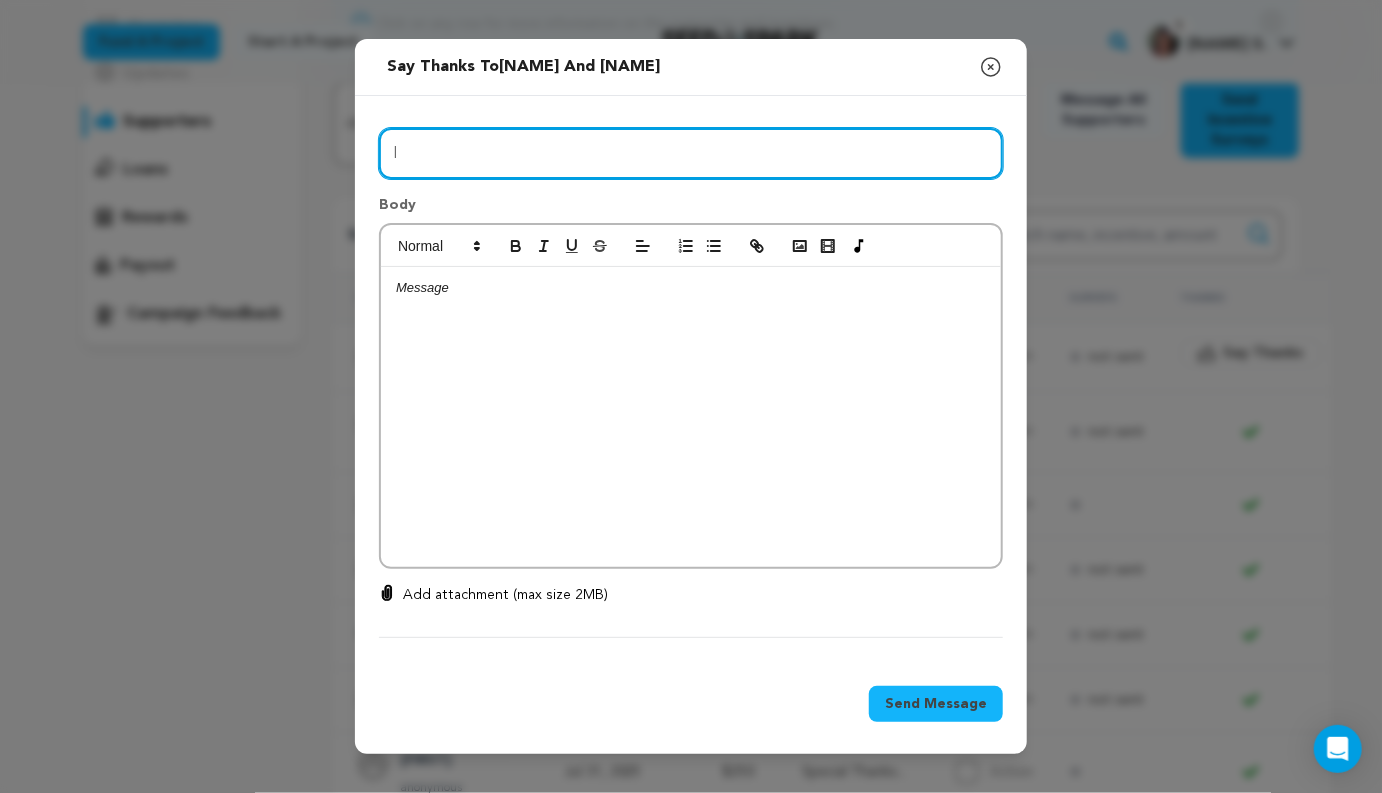 type on "I" 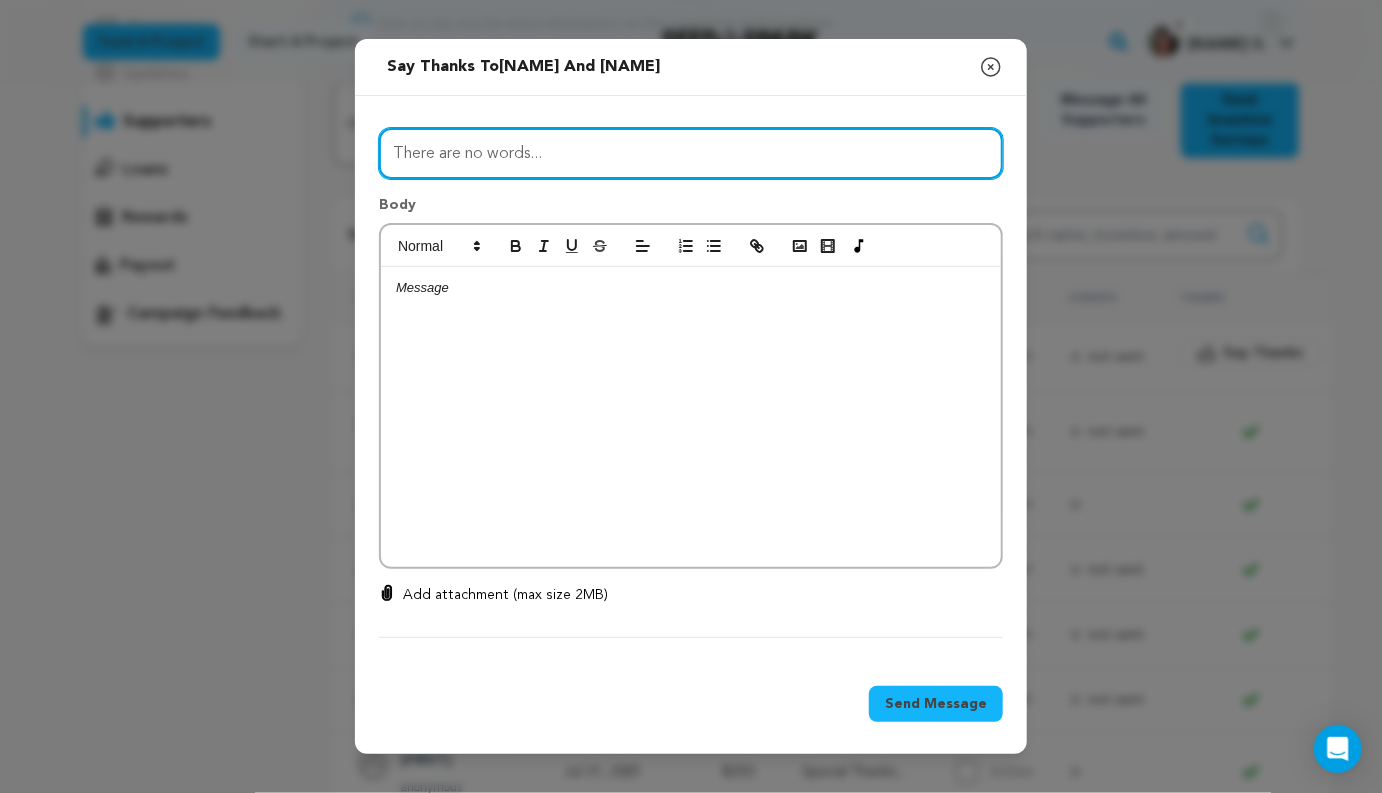 type on "There are no words..." 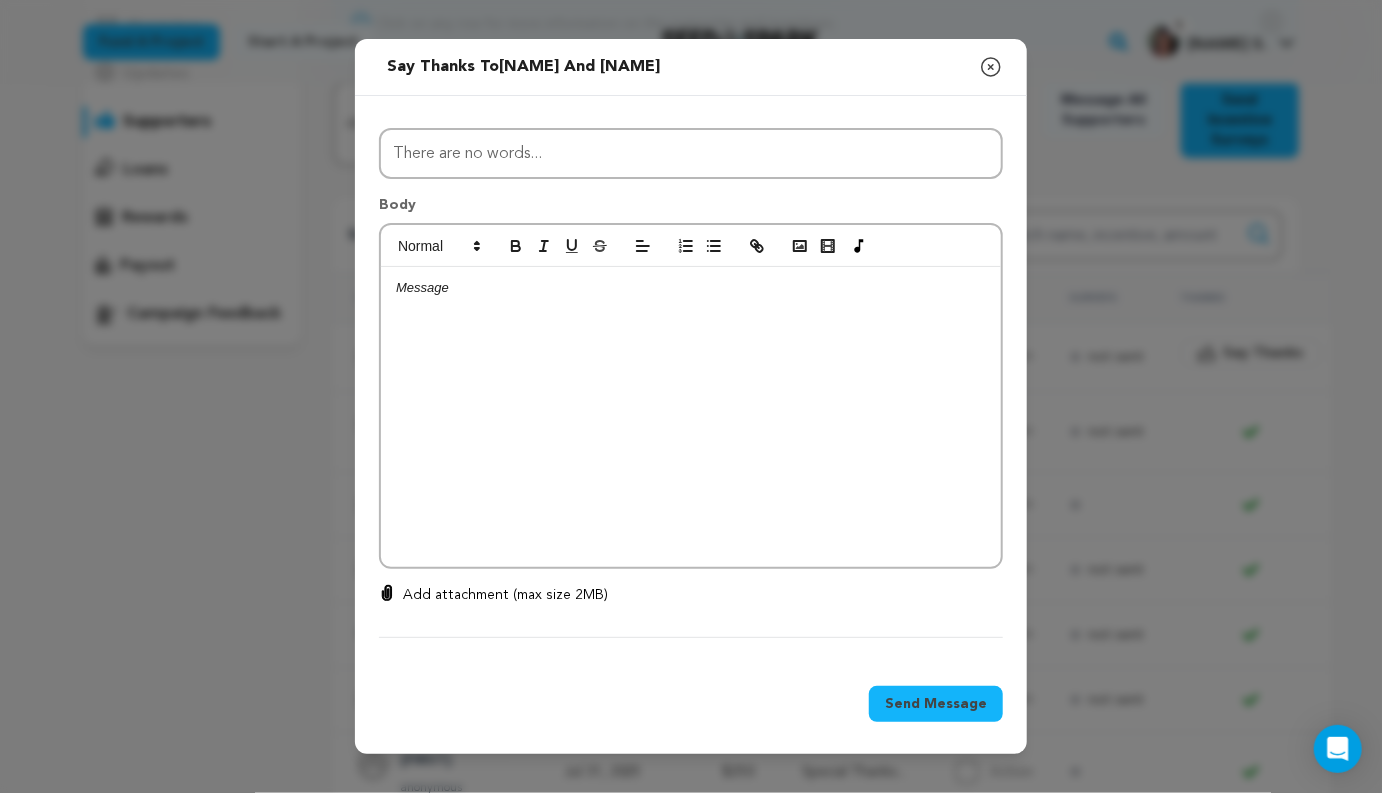click at bounding box center [691, 417] 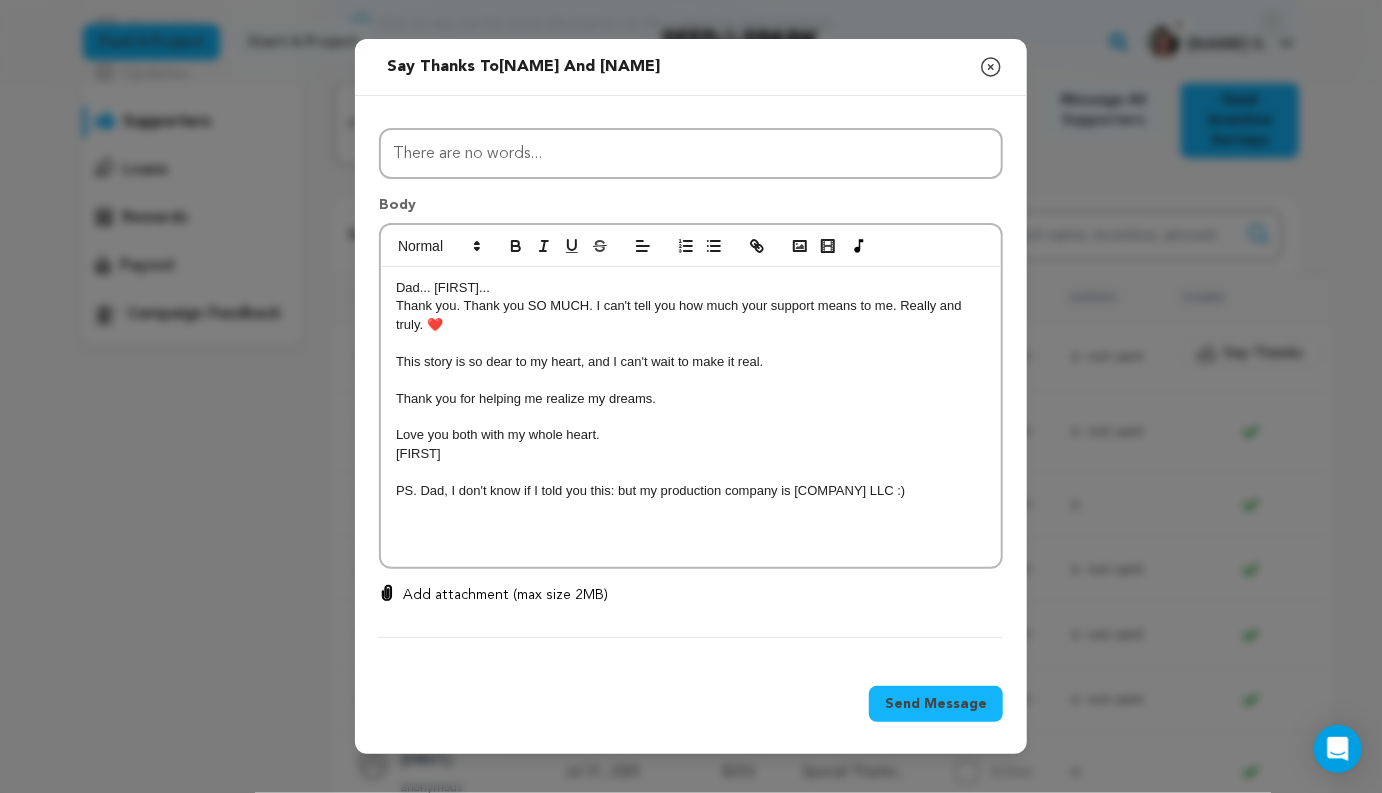 click on "PS. Dad, I don't know if I told you this: but my production company is Doone Buggy Productions LLC :)" at bounding box center [691, 491] 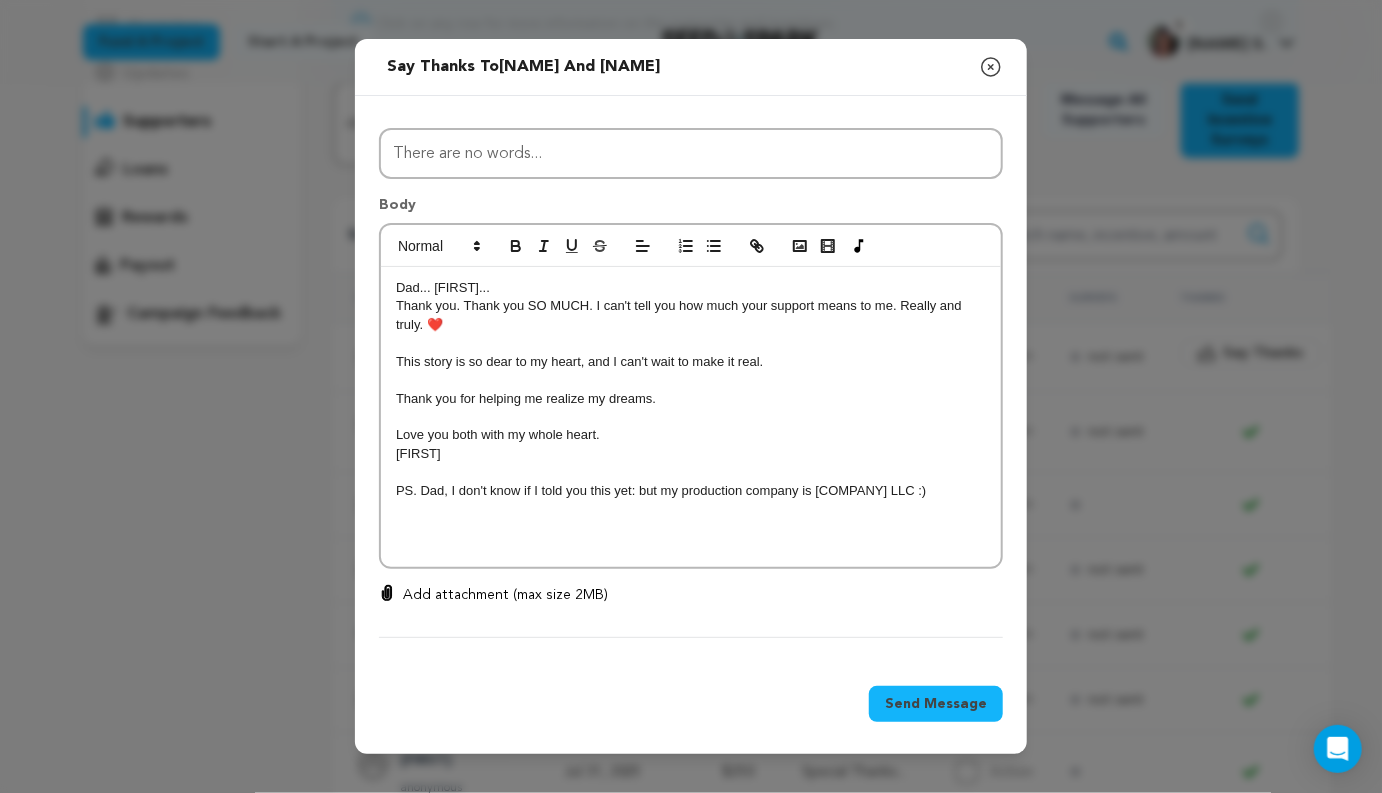 click on "PS. Dad, I don't know if I told you this yet: but my production company is Doone Buggy Productions LLC :)" at bounding box center (691, 491) 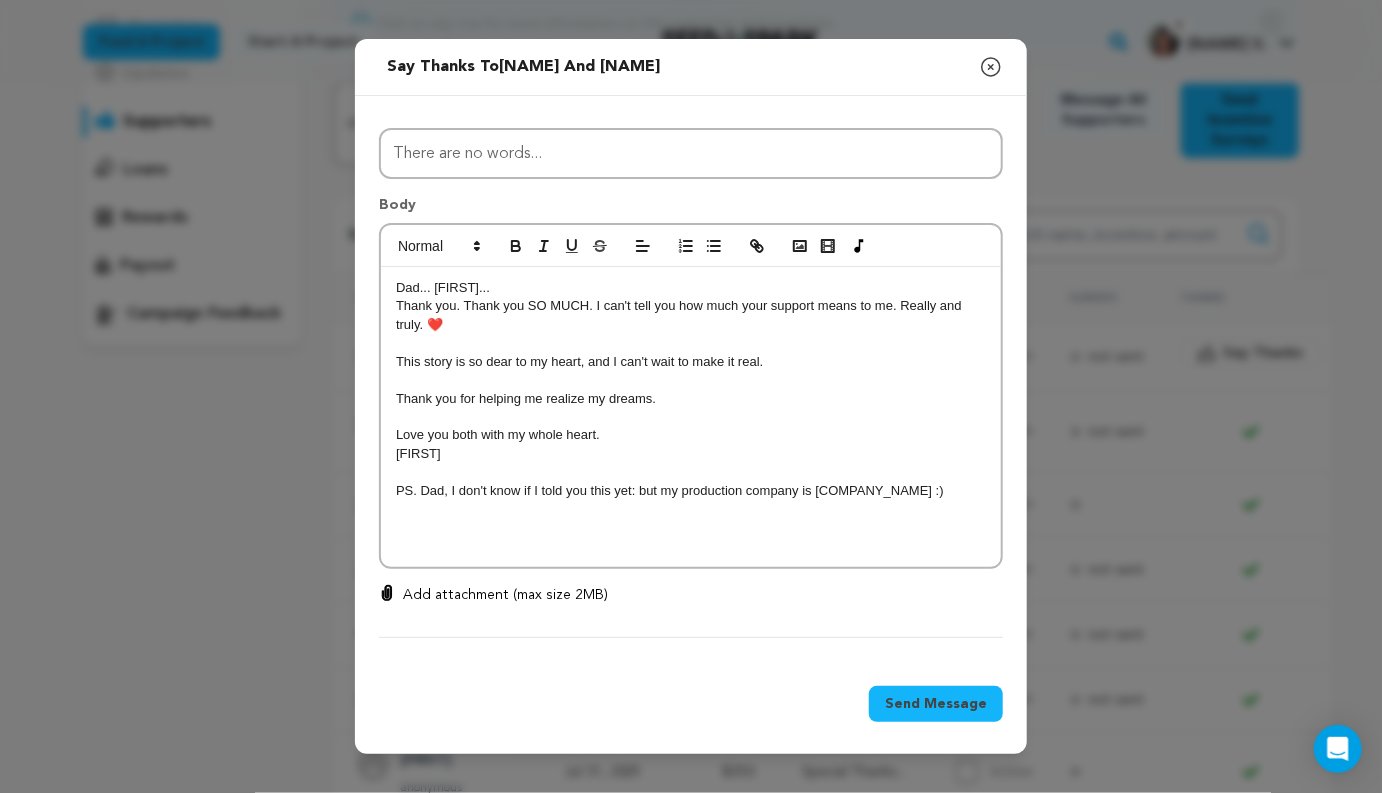click on "PS. Dad, I don't know if I told you this yet: but my production company is Doone Buggy Productions :)" at bounding box center [691, 491] 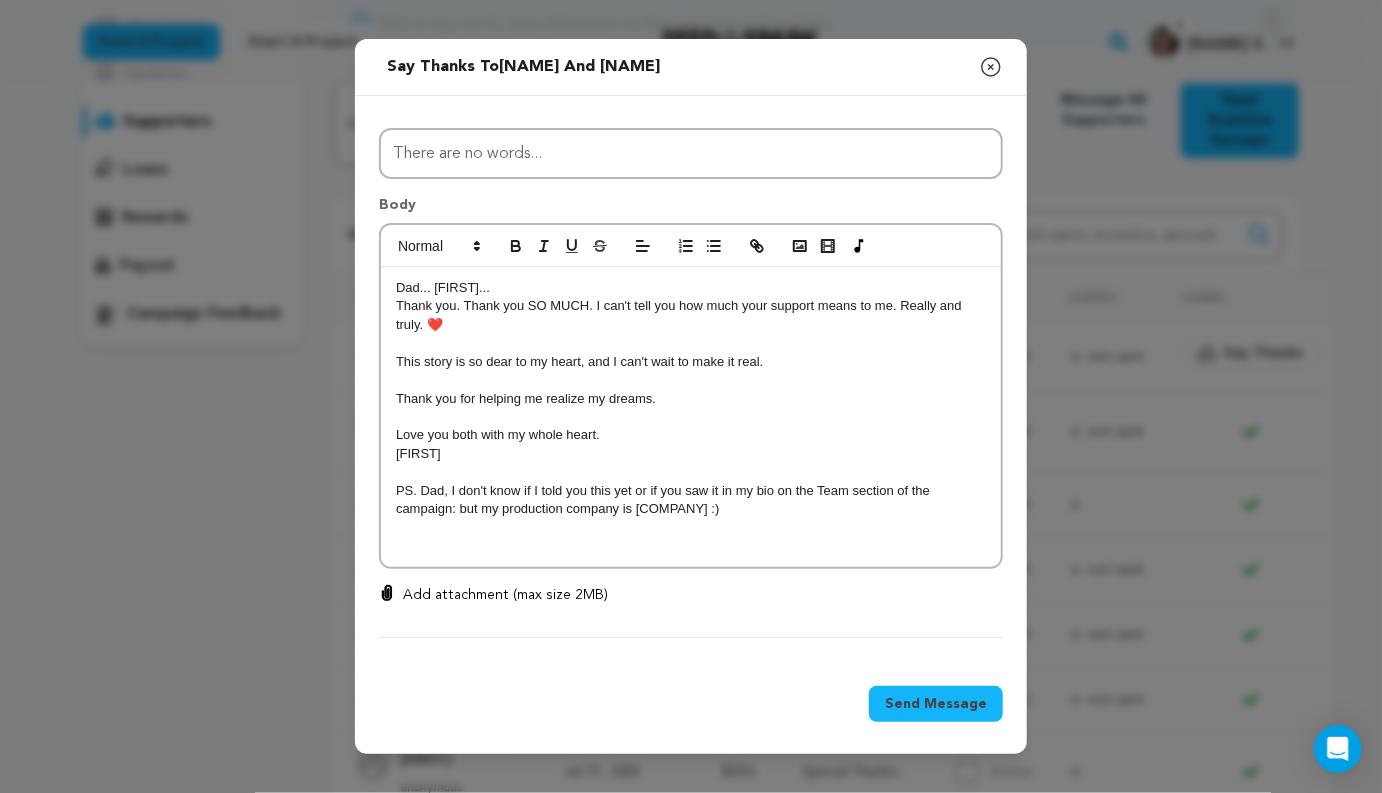 click on "PS. Dad, I don't know if I told you this yet or if you saw it in my bio on the Team section of the campaign: but my production company is Doone Buggy Productions :)" at bounding box center (691, 500) 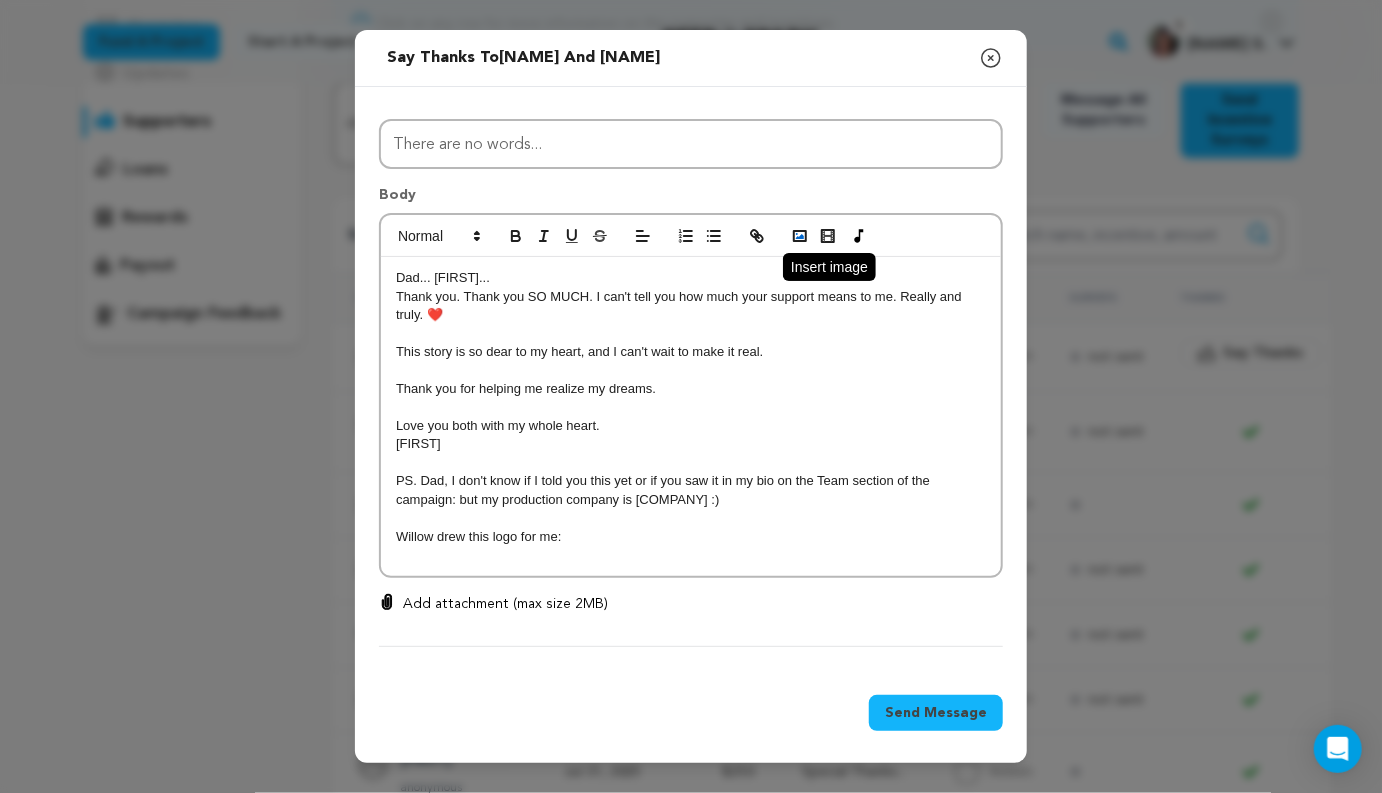 click 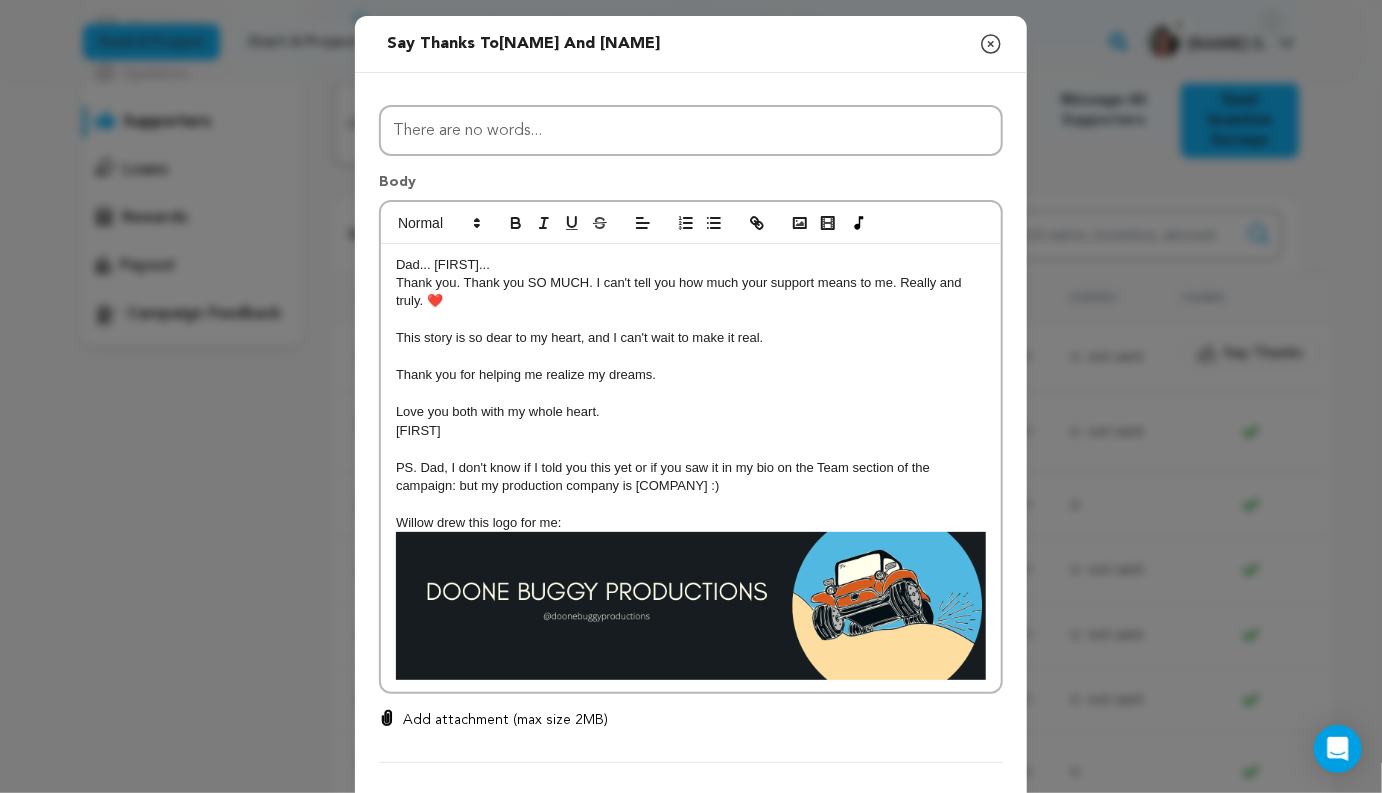 drag, startPoint x: 567, startPoint y: 524, endPoint x: 317, endPoint y: 500, distance: 251.14935 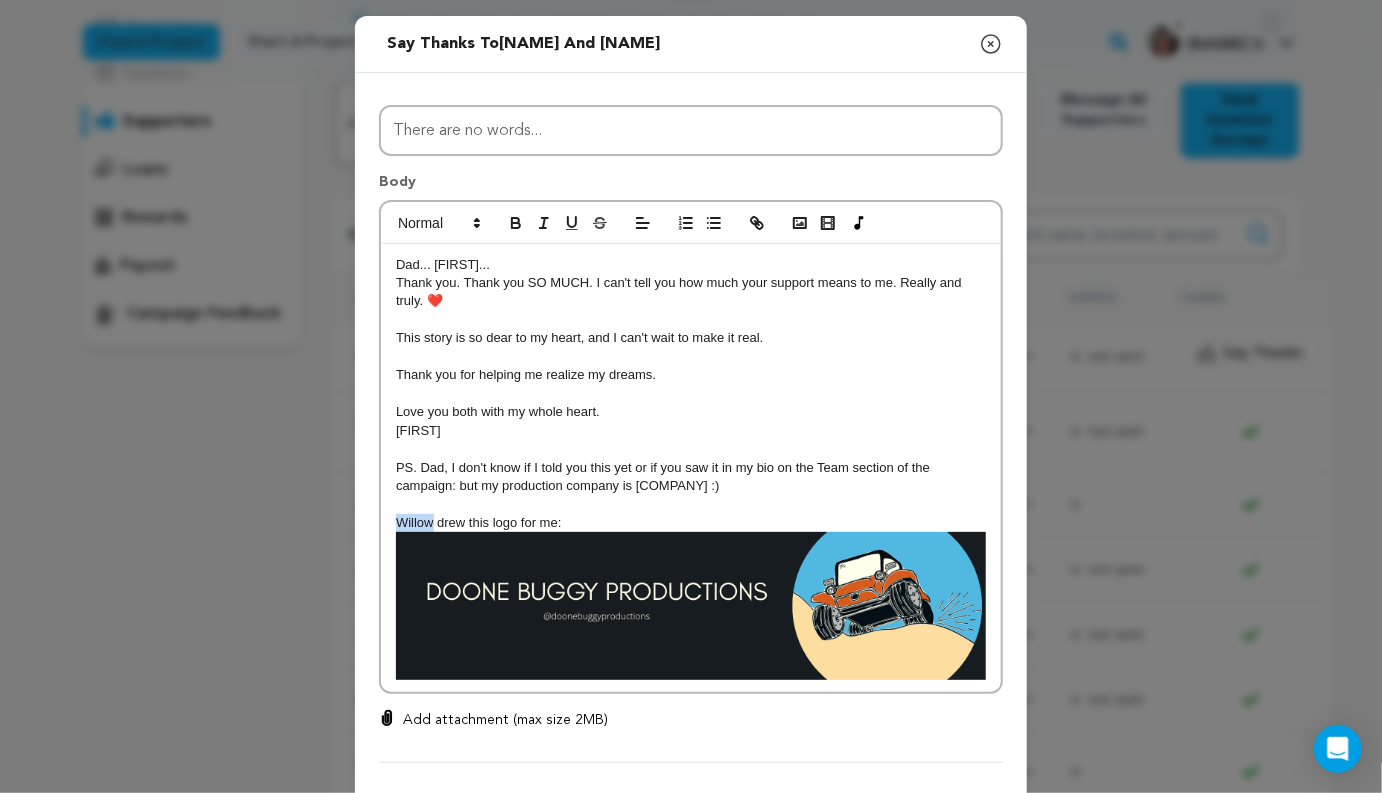 click on "Willow drew this logo for me:" at bounding box center (691, 523) 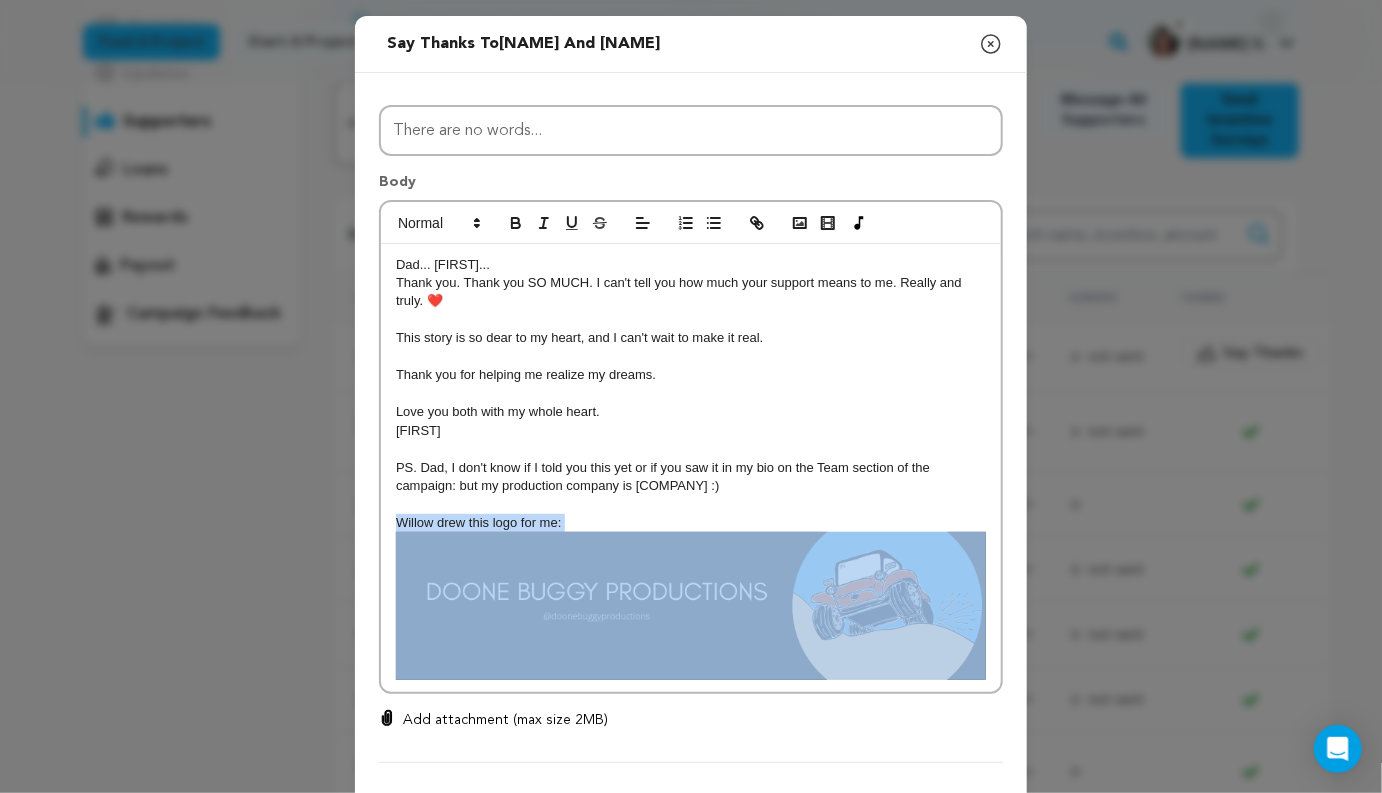 click on "Willow drew this logo for me:" at bounding box center (691, 523) 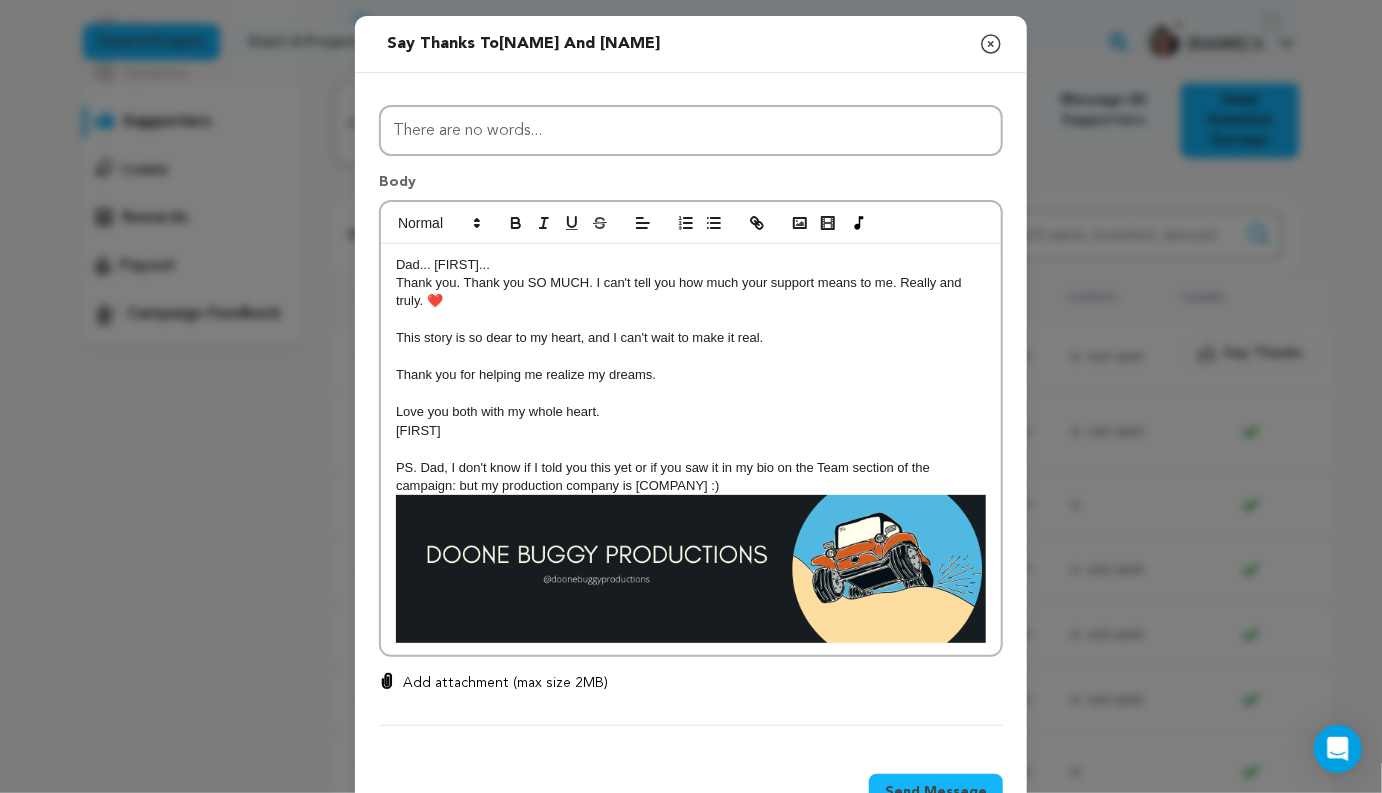 click on "PS. Dad, I don't know if I told you this yet or if you saw it in my bio on the Team section of the campaign: but my production company is Doone Buggy Productions :)" at bounding box center [691, 477] 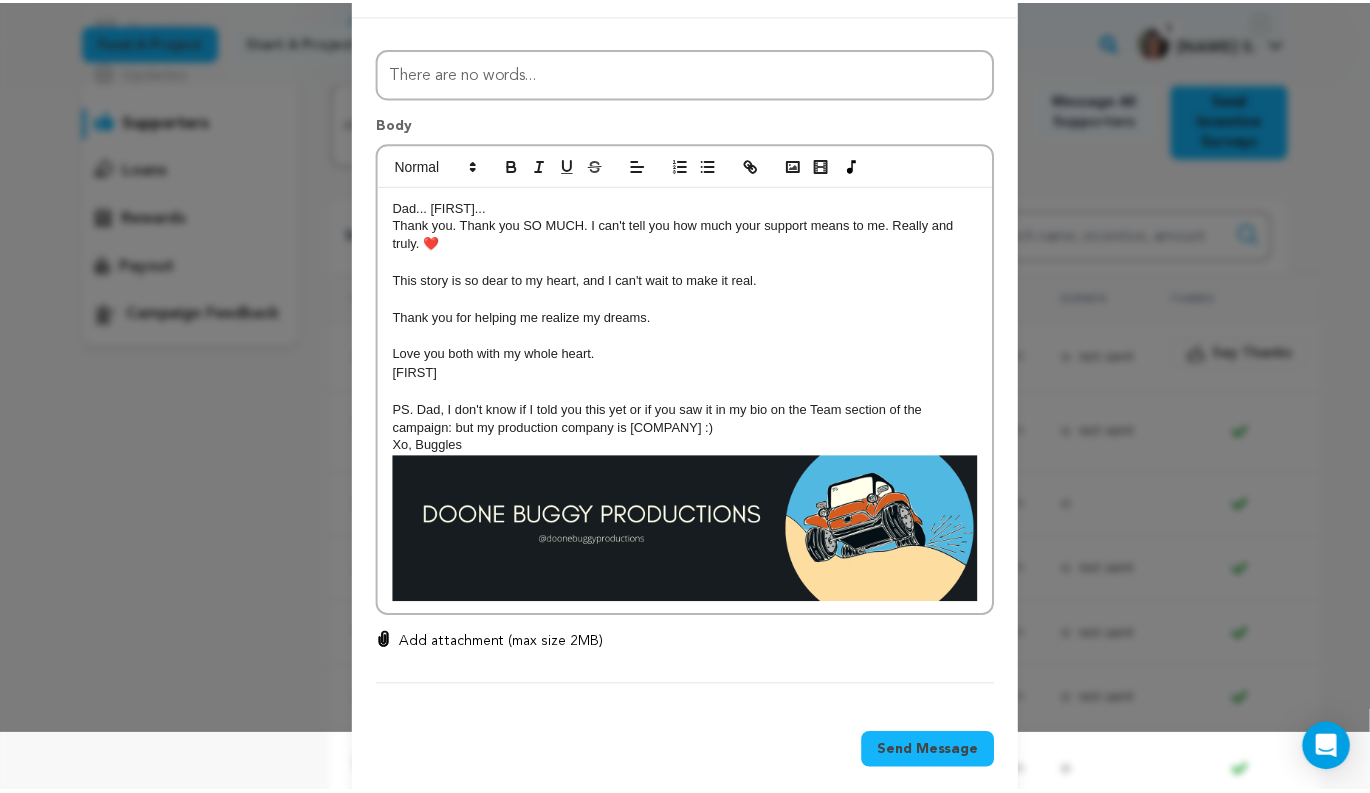 scroll, scrollTop: 74, scrollLeft: 0, axis: vertical 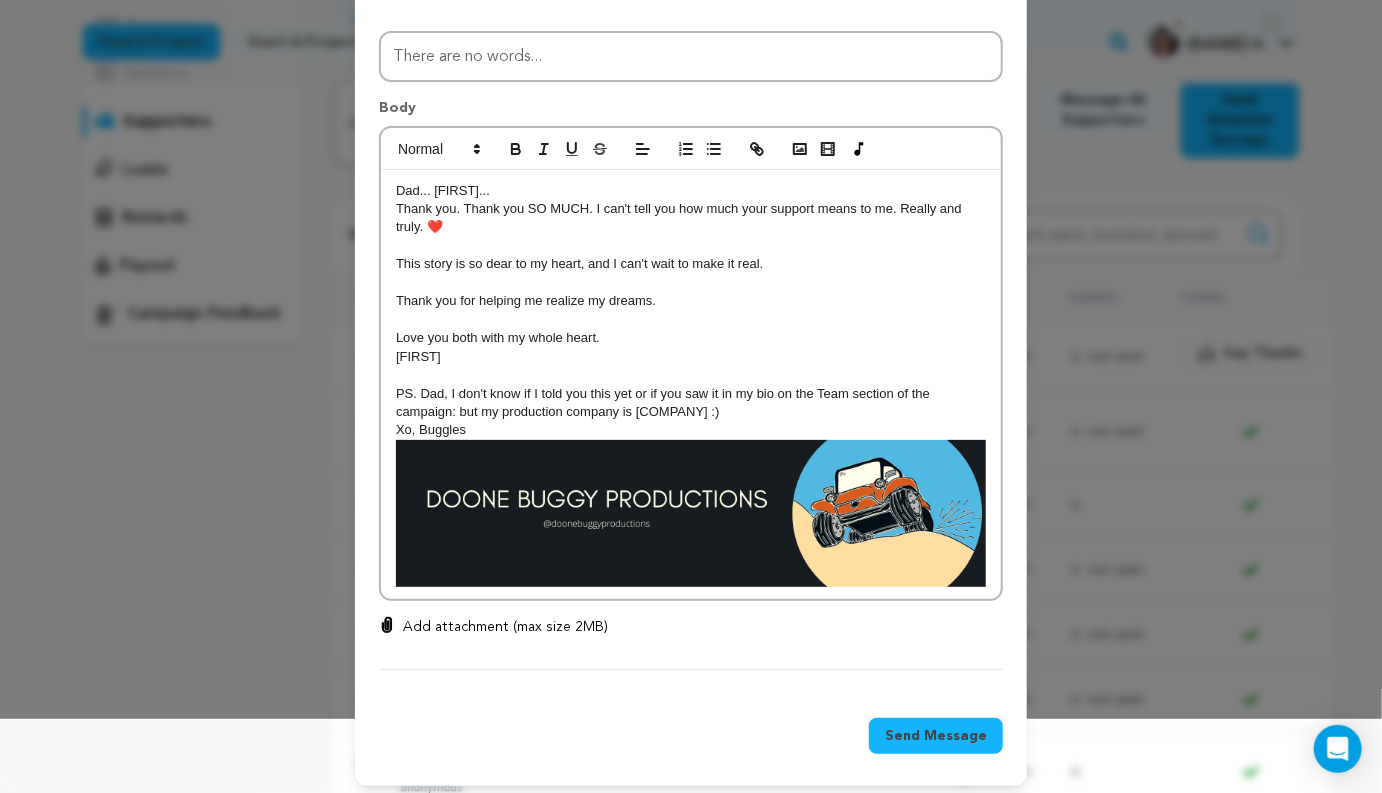 click on "Send Message" at bounding box center (936, 736) 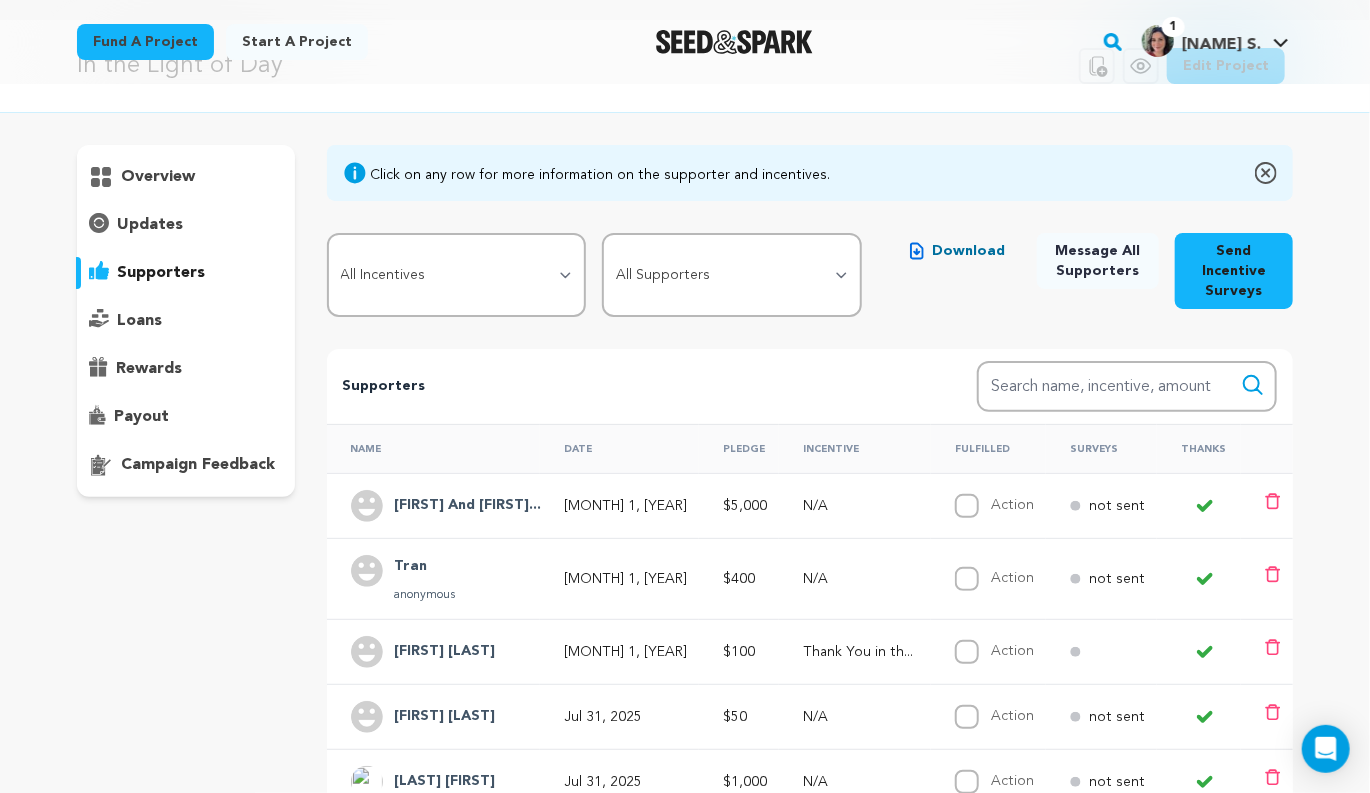 scroll, scrollTop: 0, scrollLeft: 0, axis: both 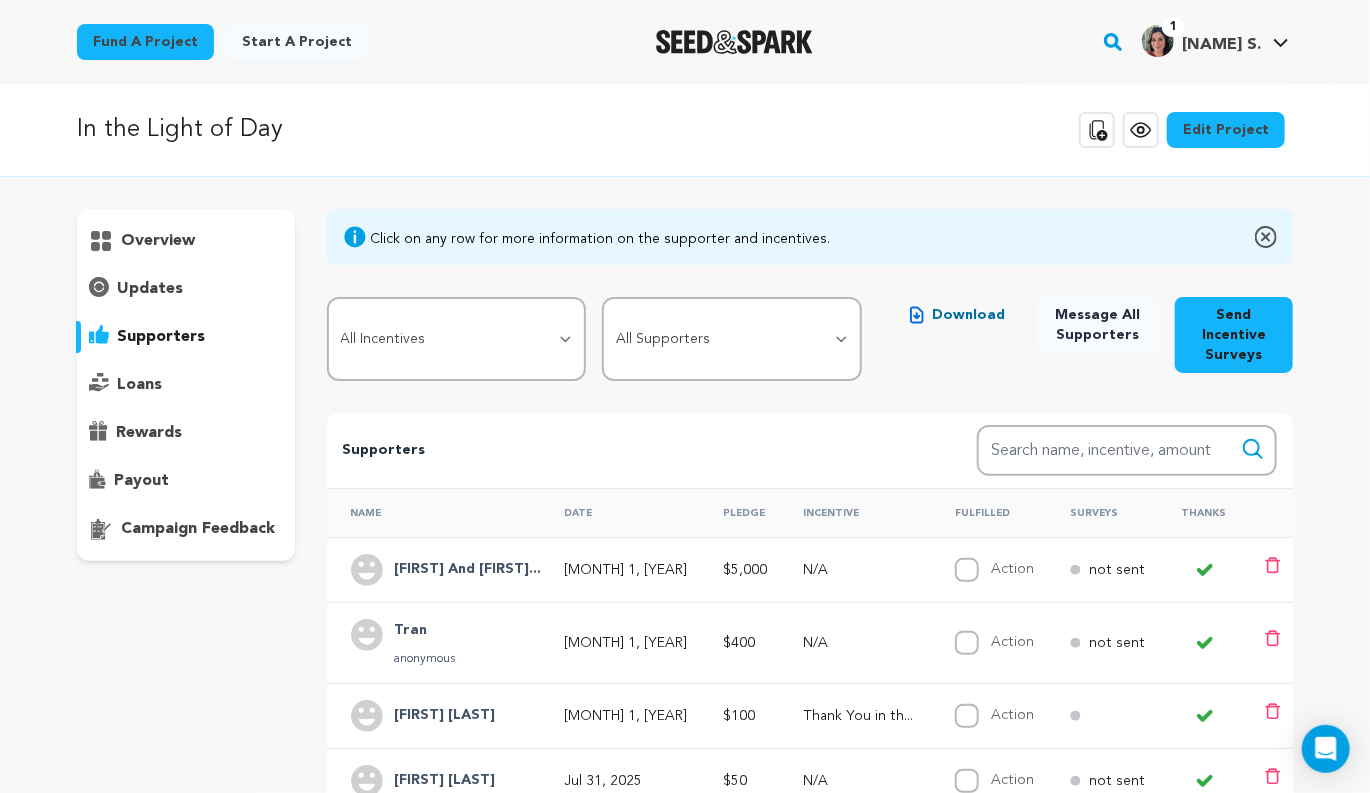 click on "updates" at bounding box center [186, 289] 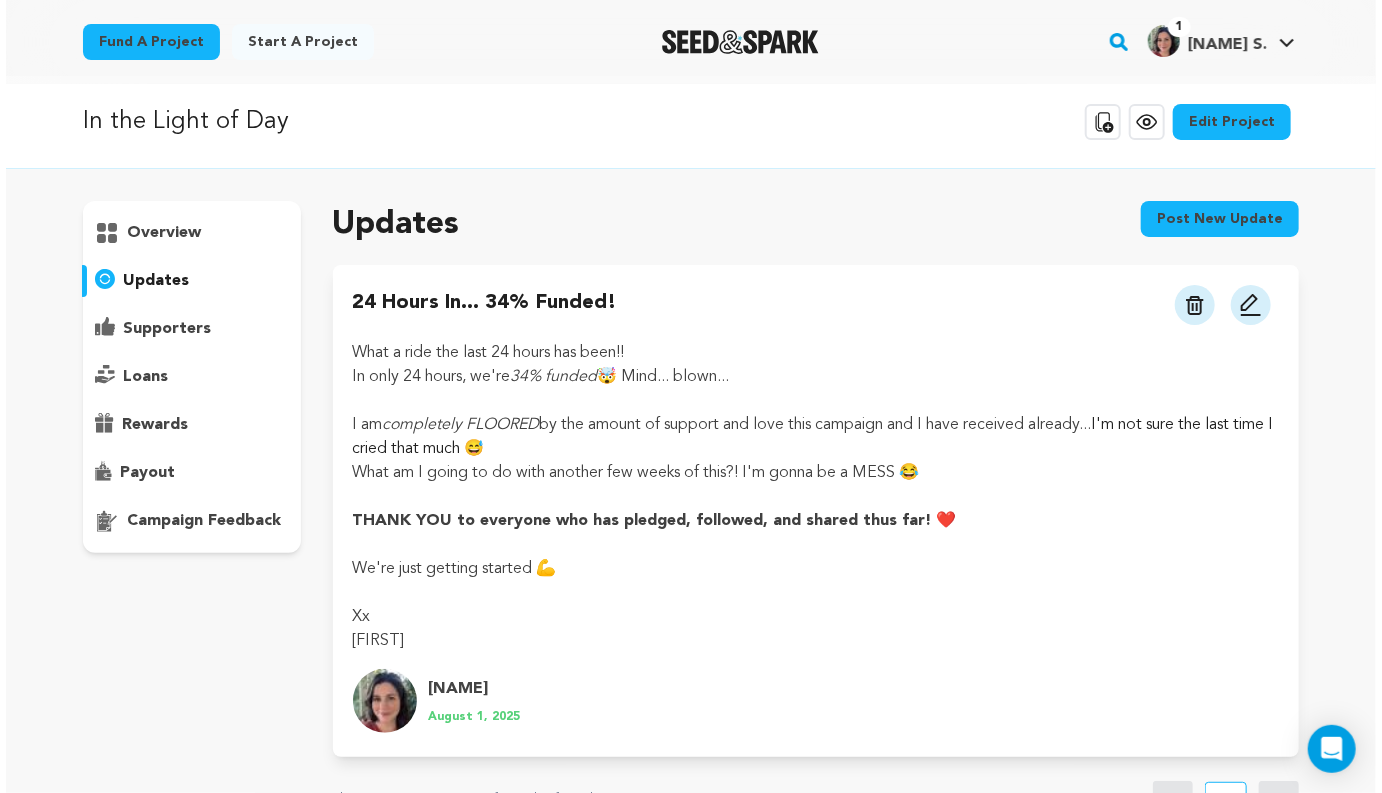 scroll, scrollTop: 0, scrollLeft: 0, axis: both 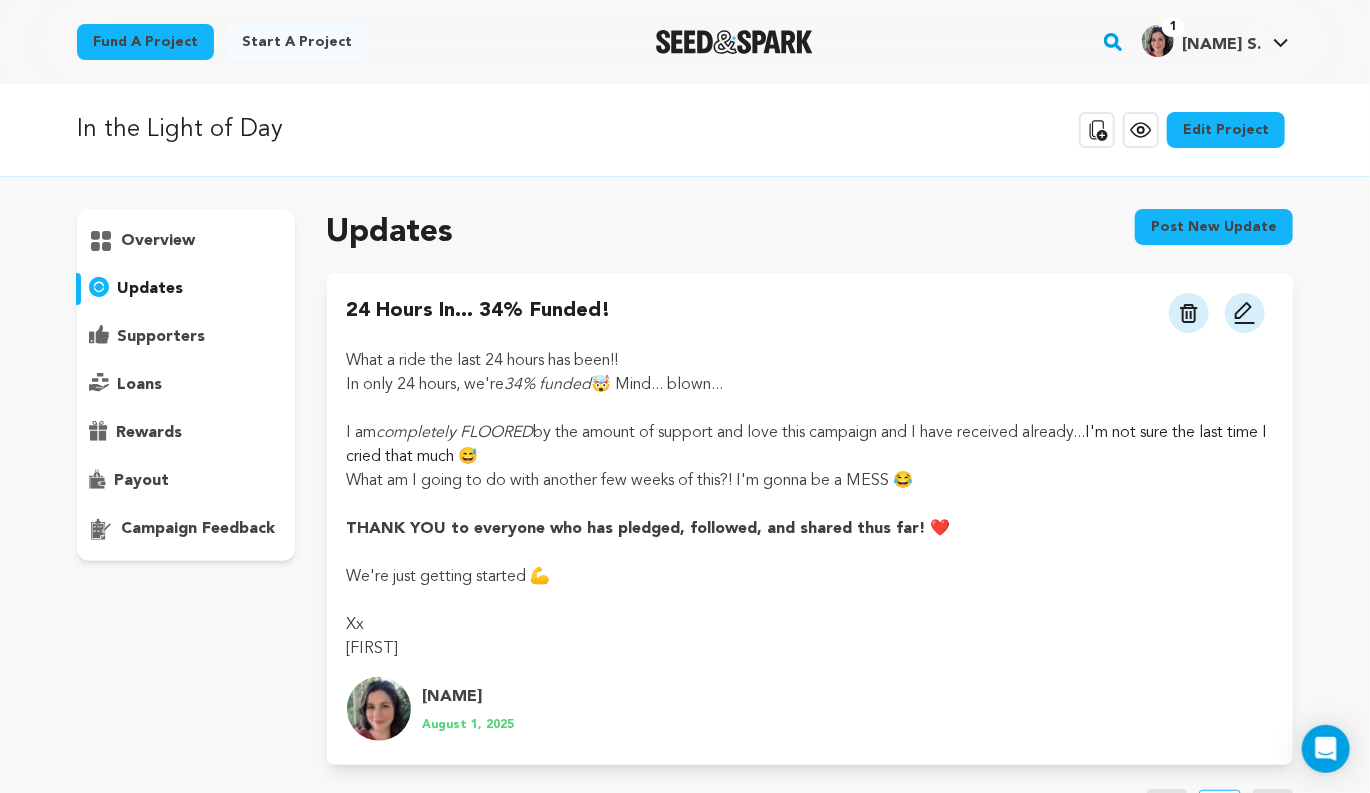 click on "Post new update" at bounding box center [1214, 227] 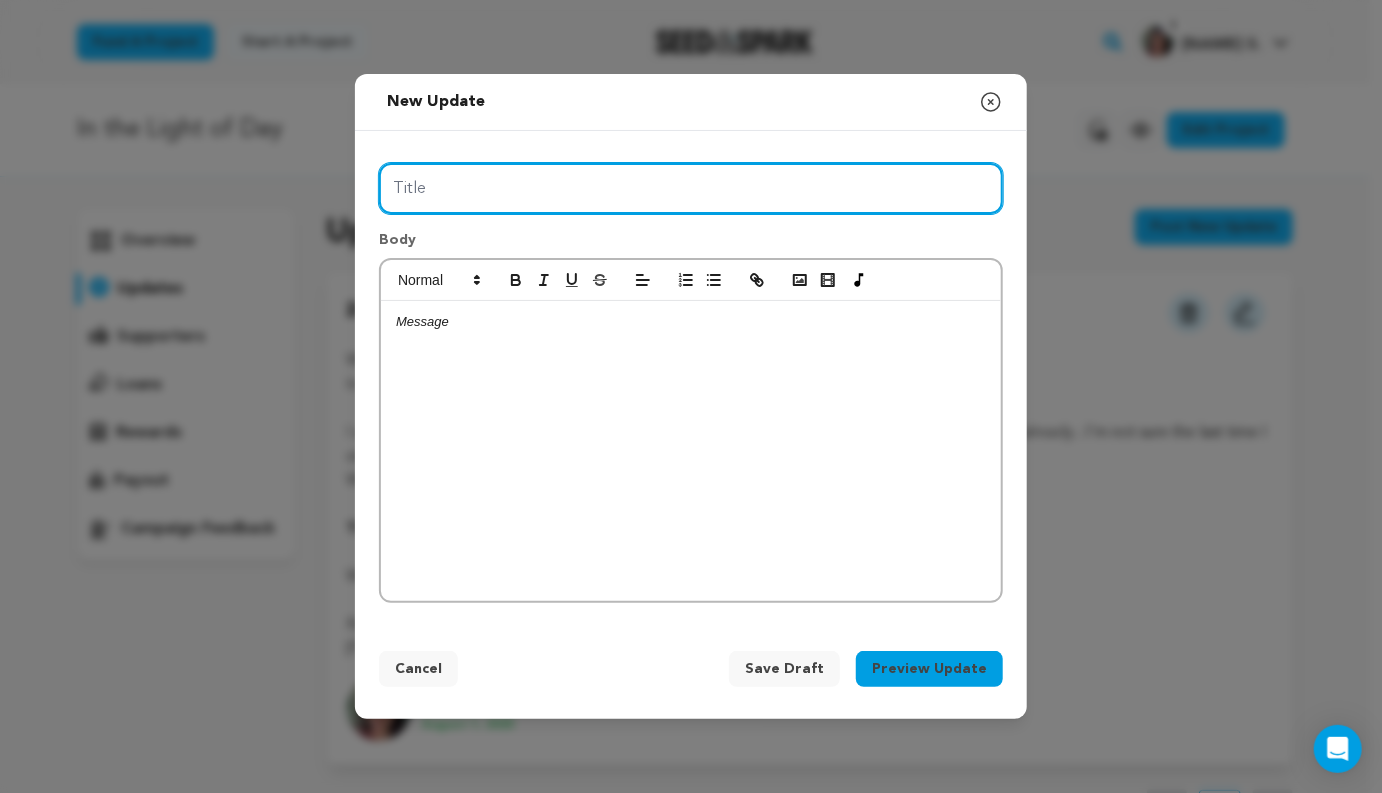 click on "Title" at bounding box center (691, 188) 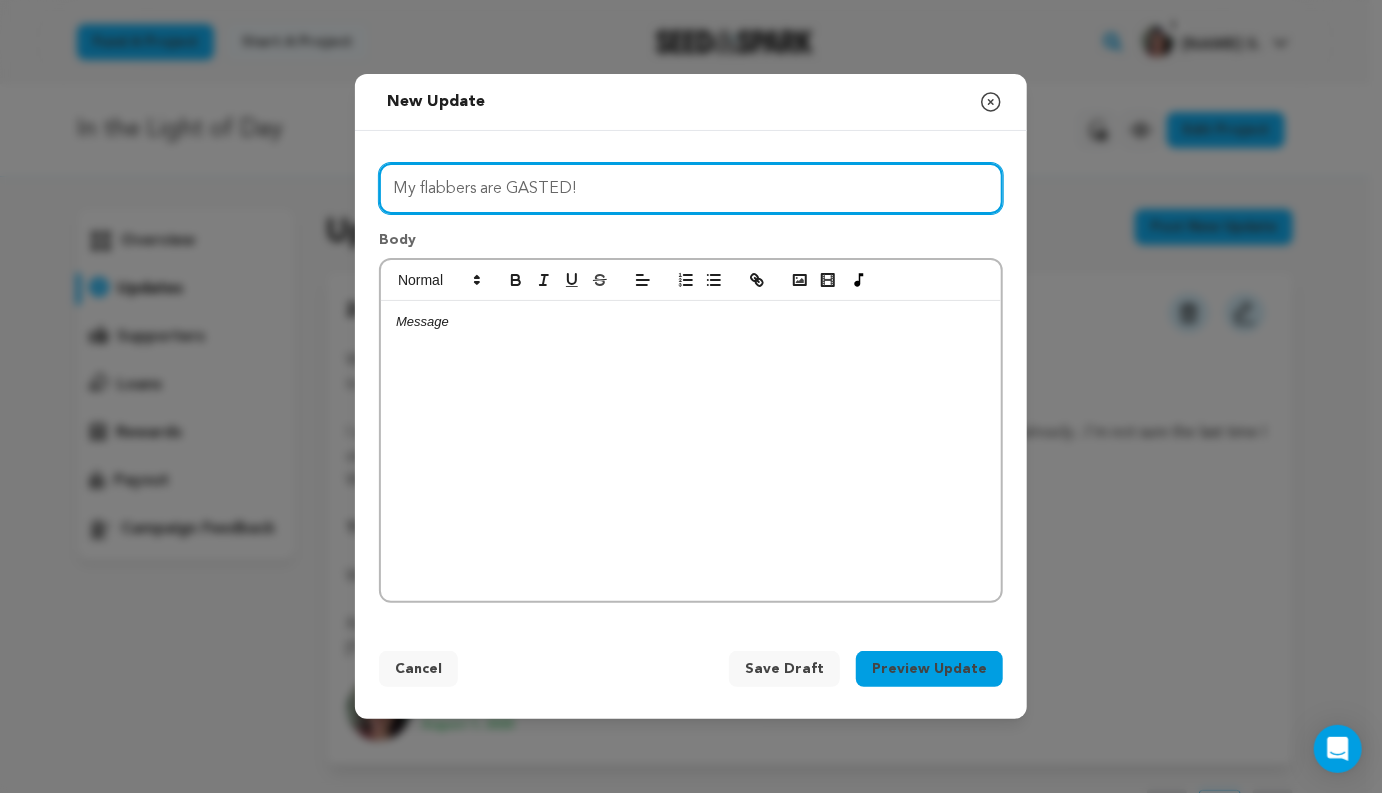 type on "My flabbers are GASTED!" 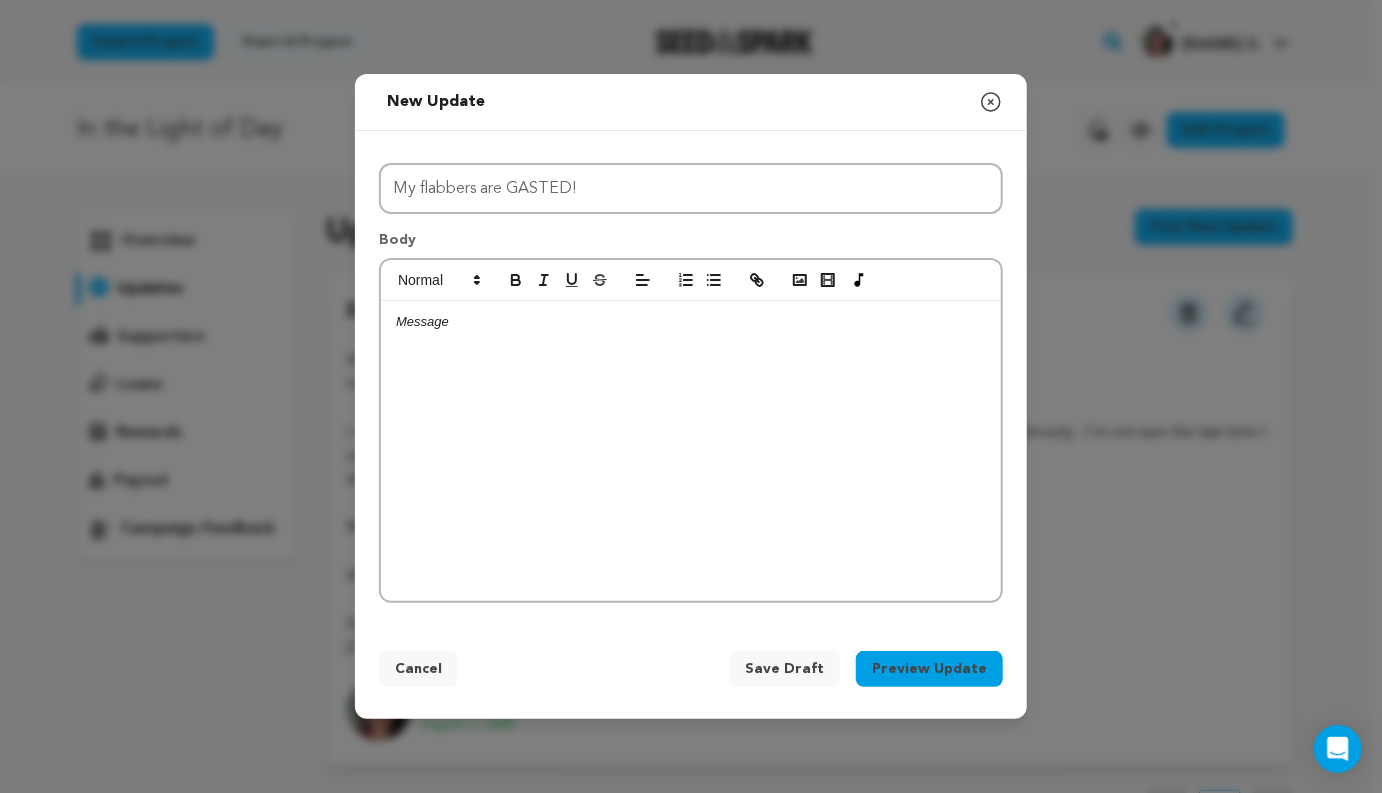 click at bounding box center [691, 451] 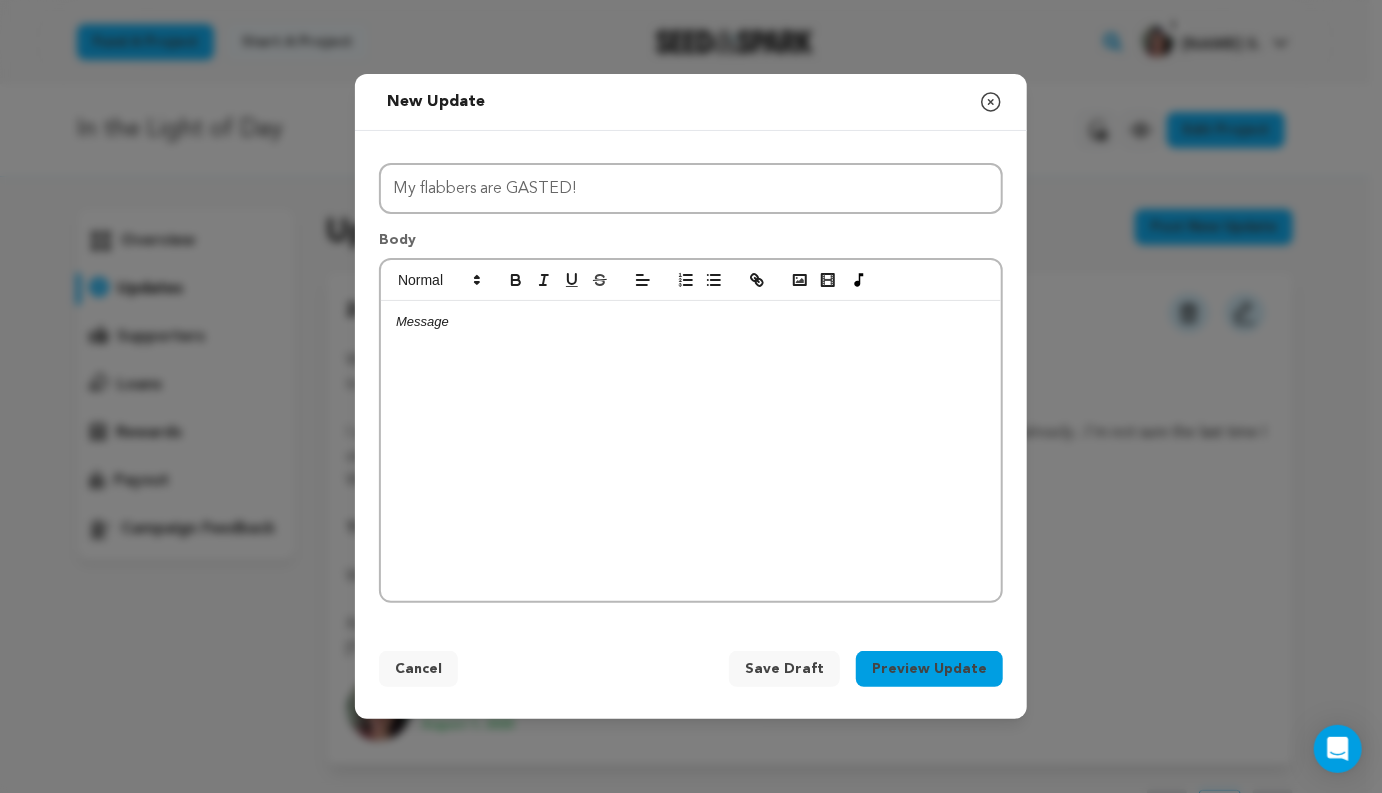 type 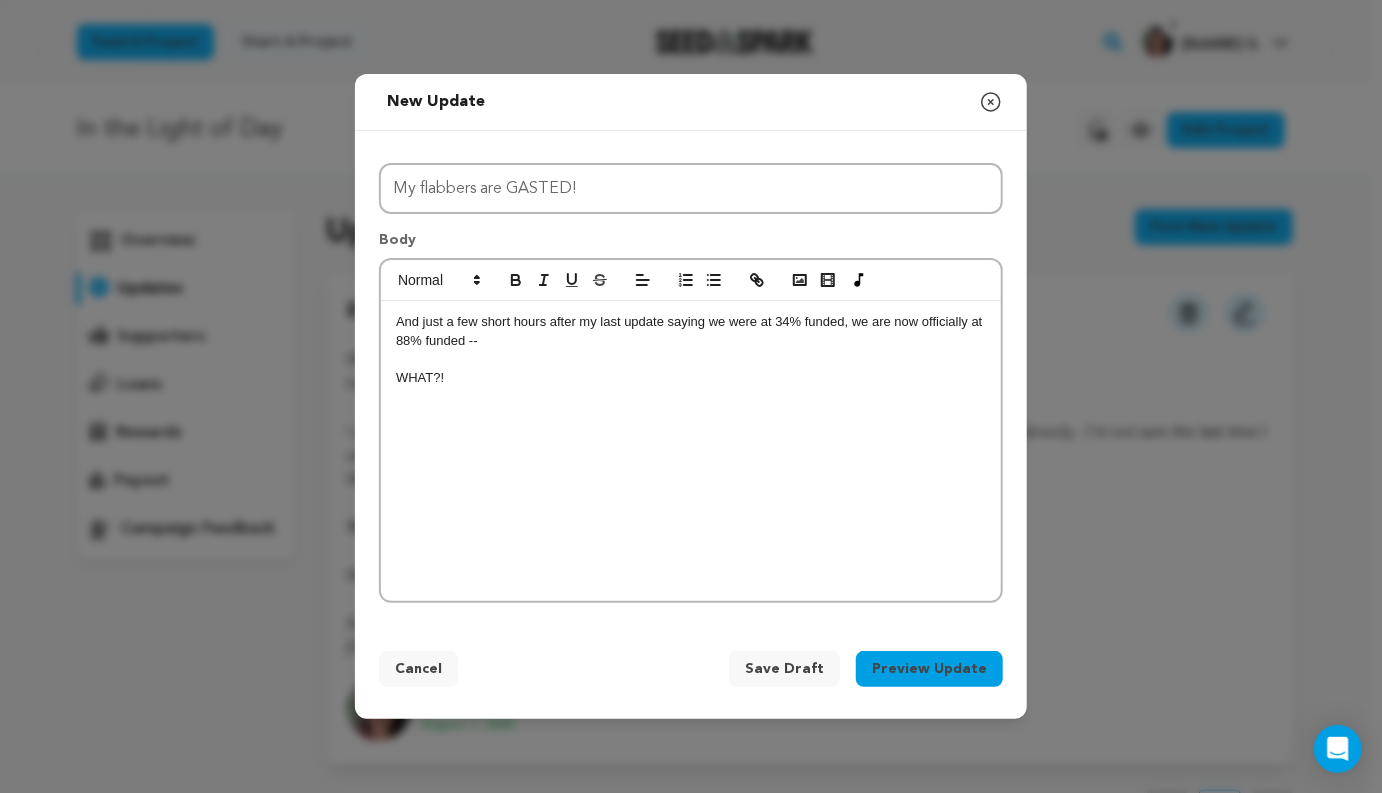 drag, startPoint x: 508, startPoint y: 384, endPoint x: 317, endPoint y: 378, distance: 191.09422 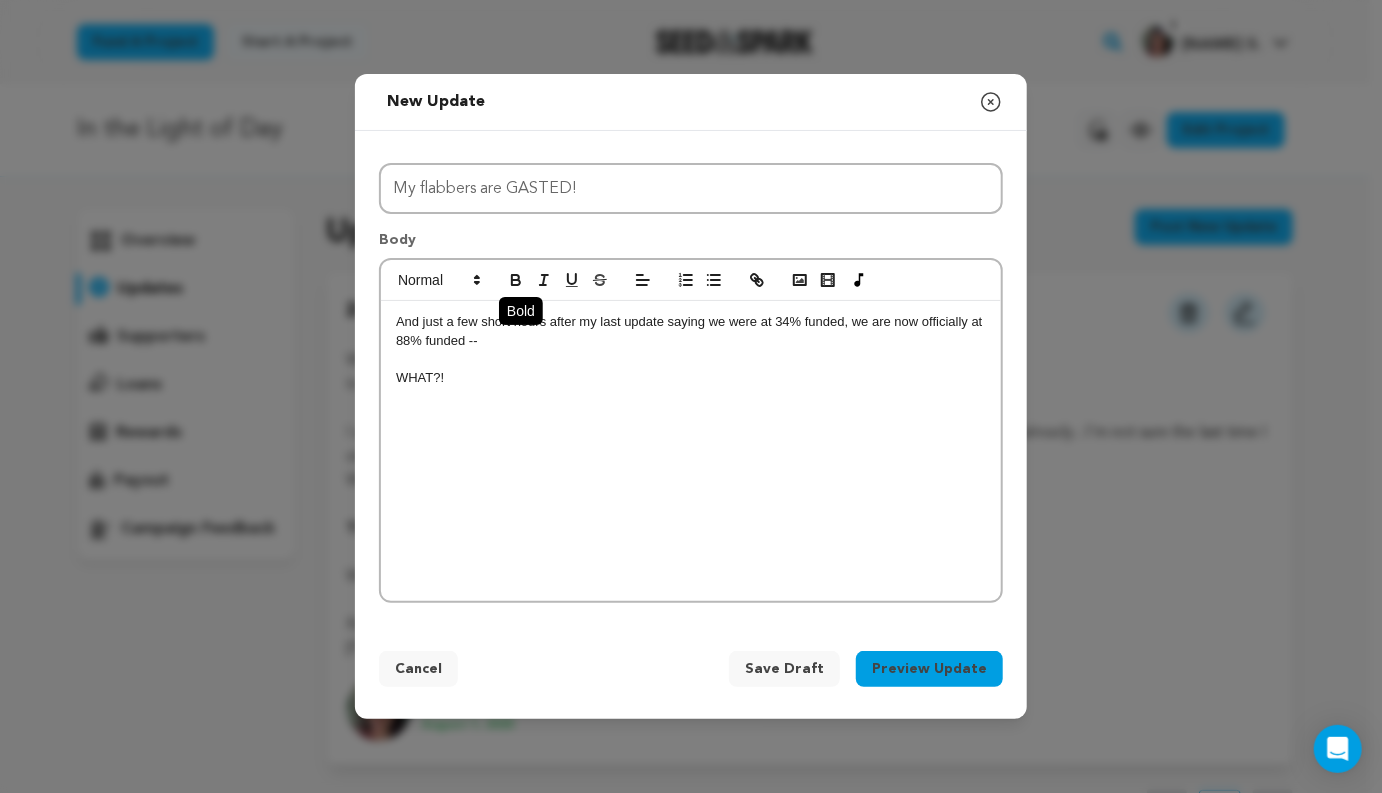click 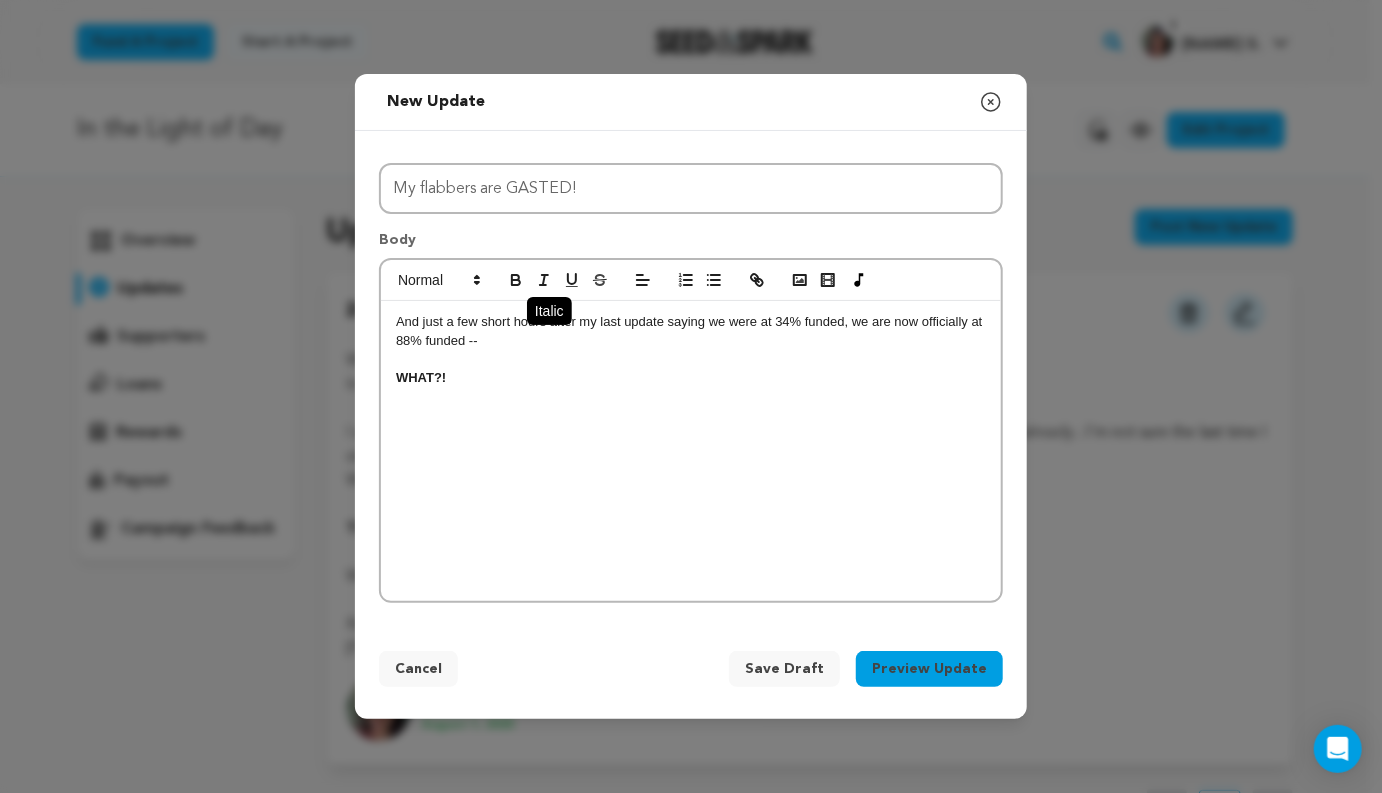 click 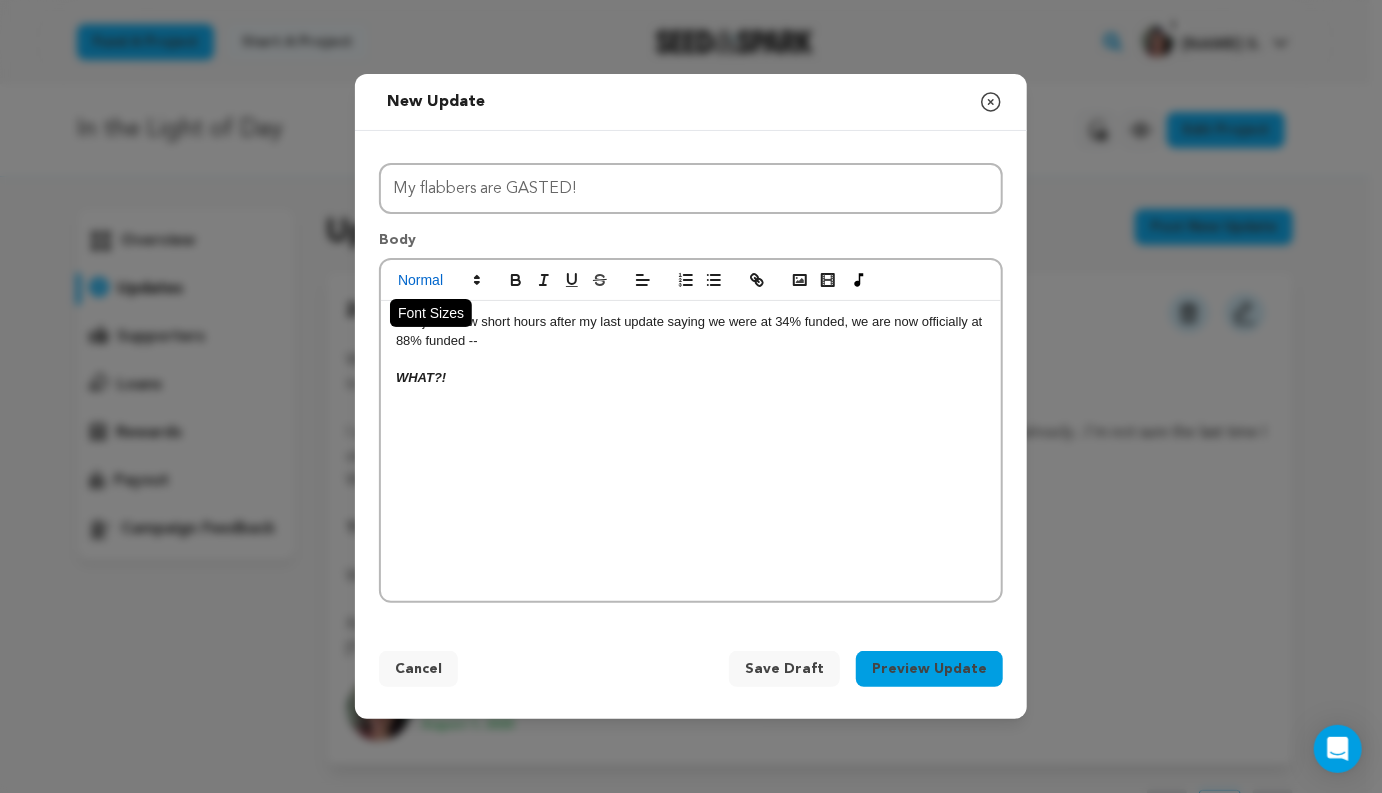 click at bounding box center (438, 280) 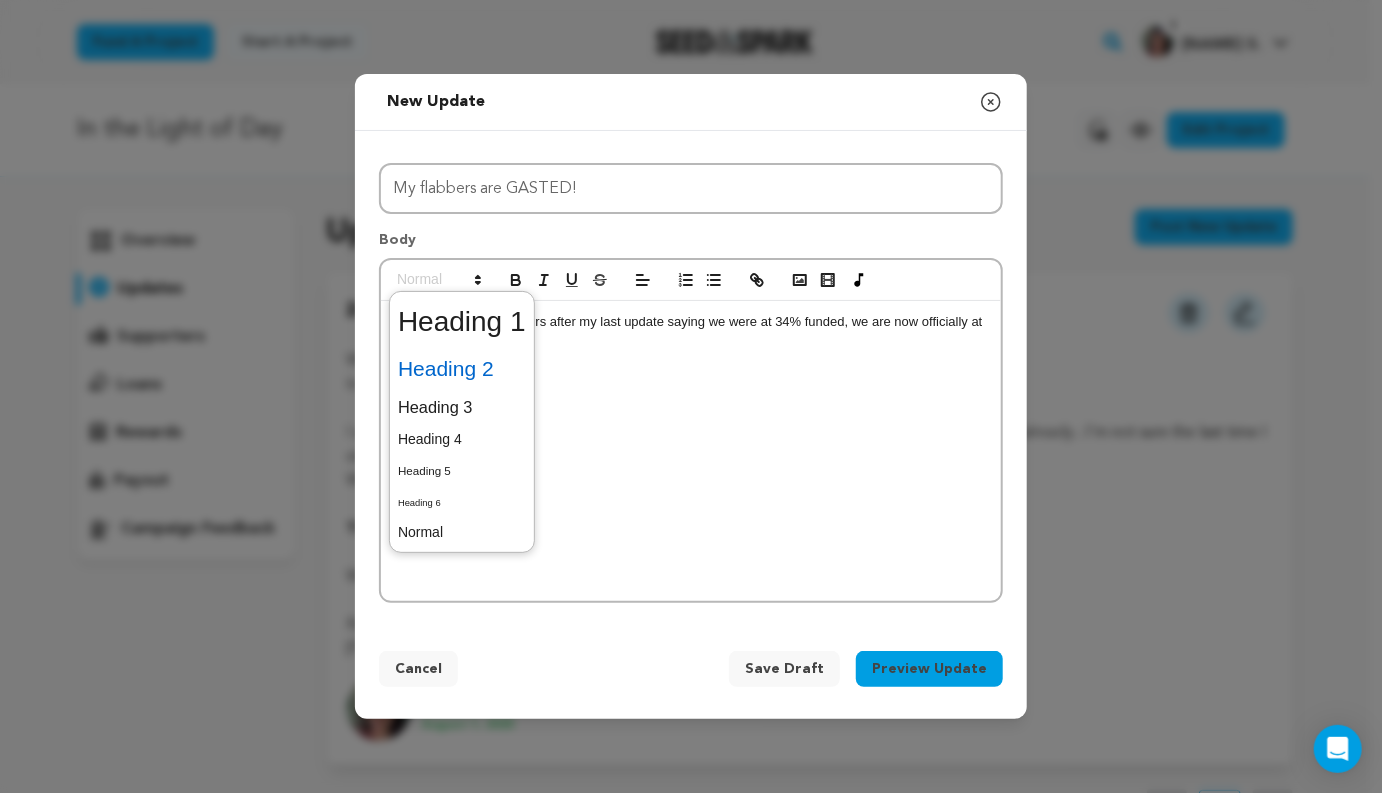 click at bounding box center [462, 369] 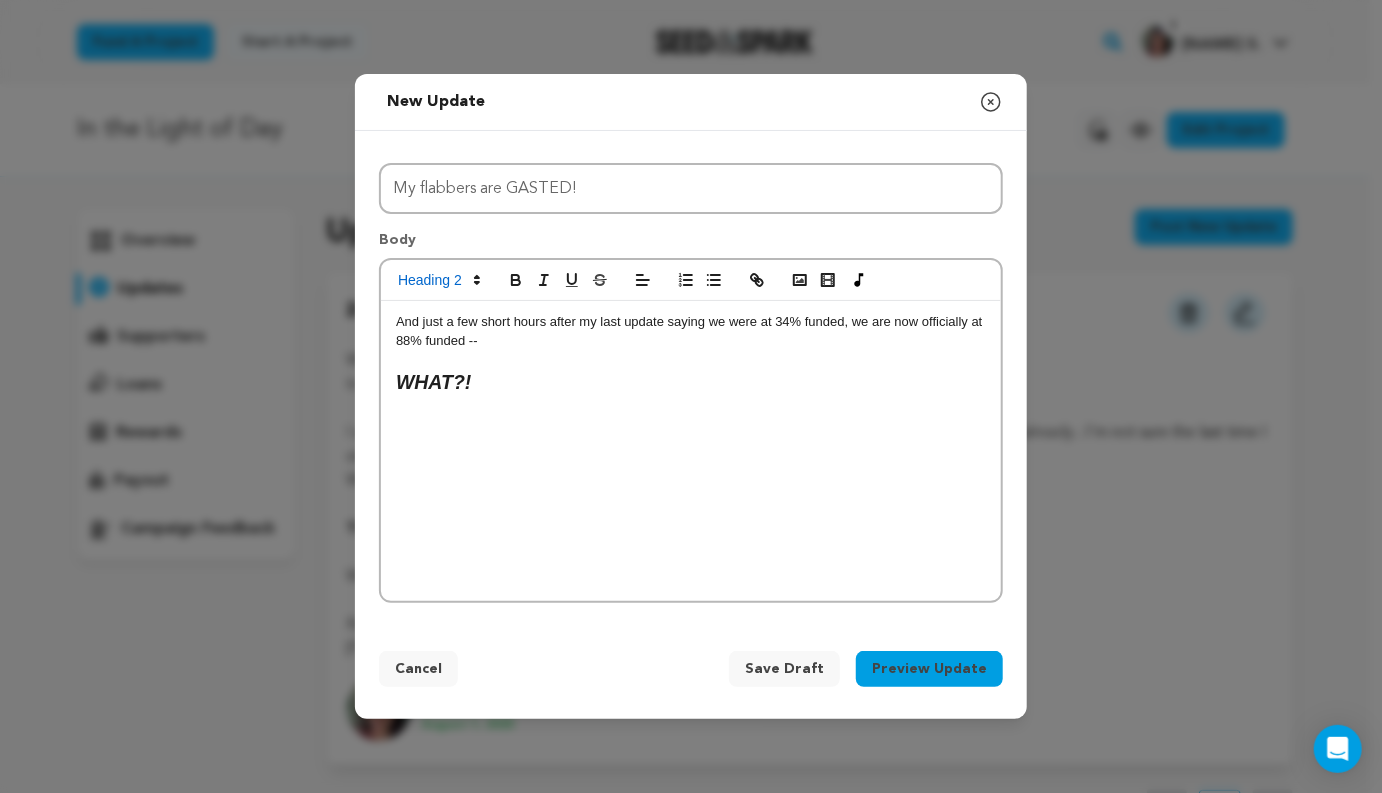 click on "And just a few short hours after my last update saying we were at 34% funded, we are now officially at 88% funded --  WHAT?!" at bounding box center [691, 451] 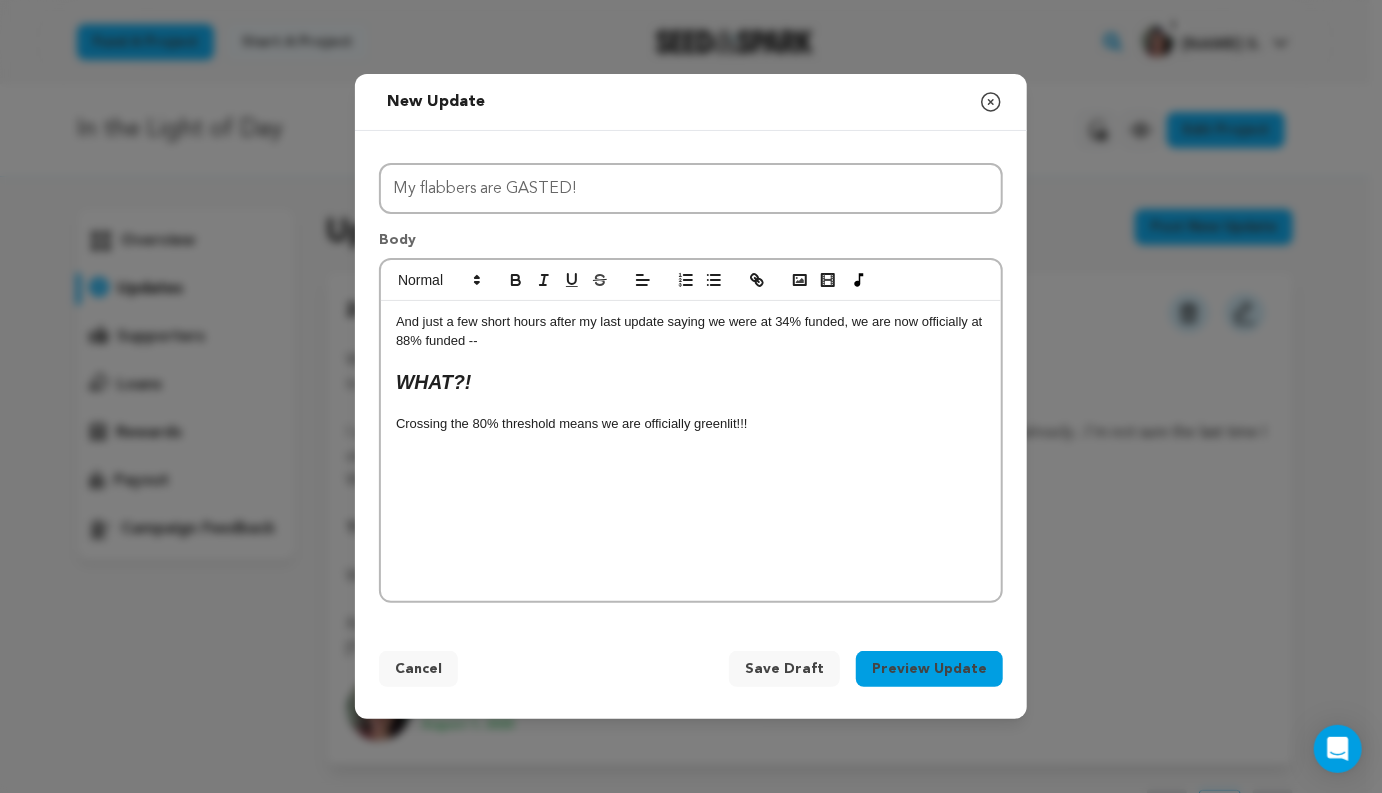 drag, startPoint x: 602, startPoint y: 426, endPoint x: 789, endPoint y: 421, distance: 187.06683 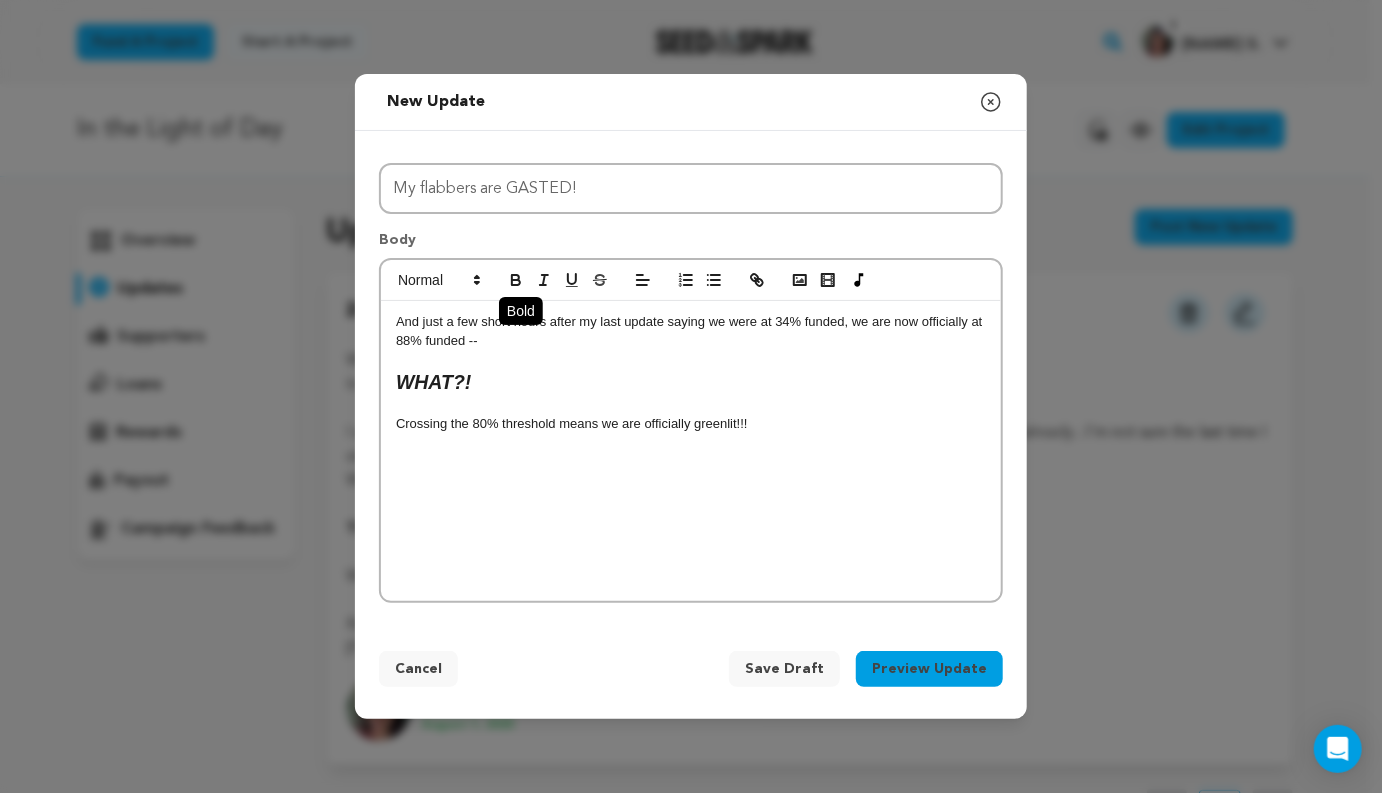 click 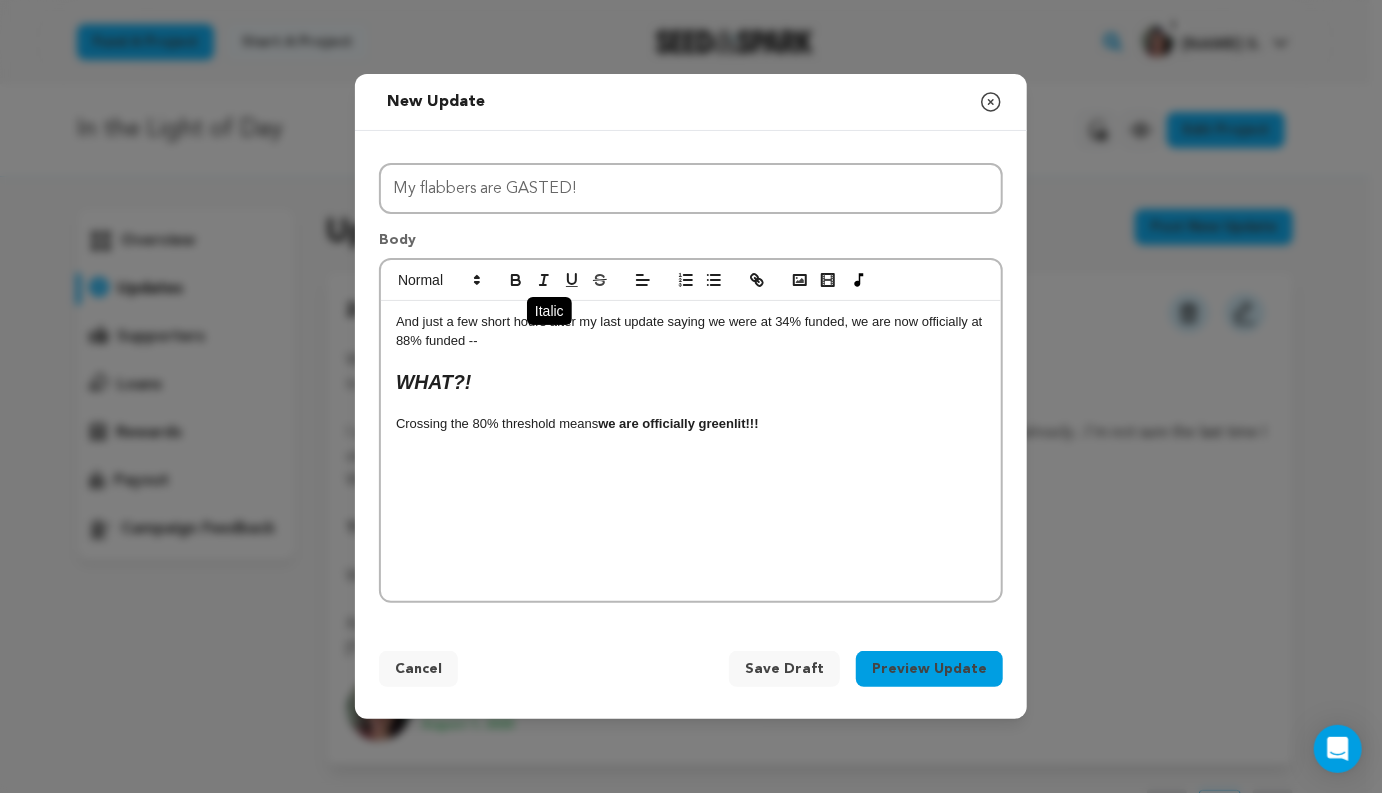 click 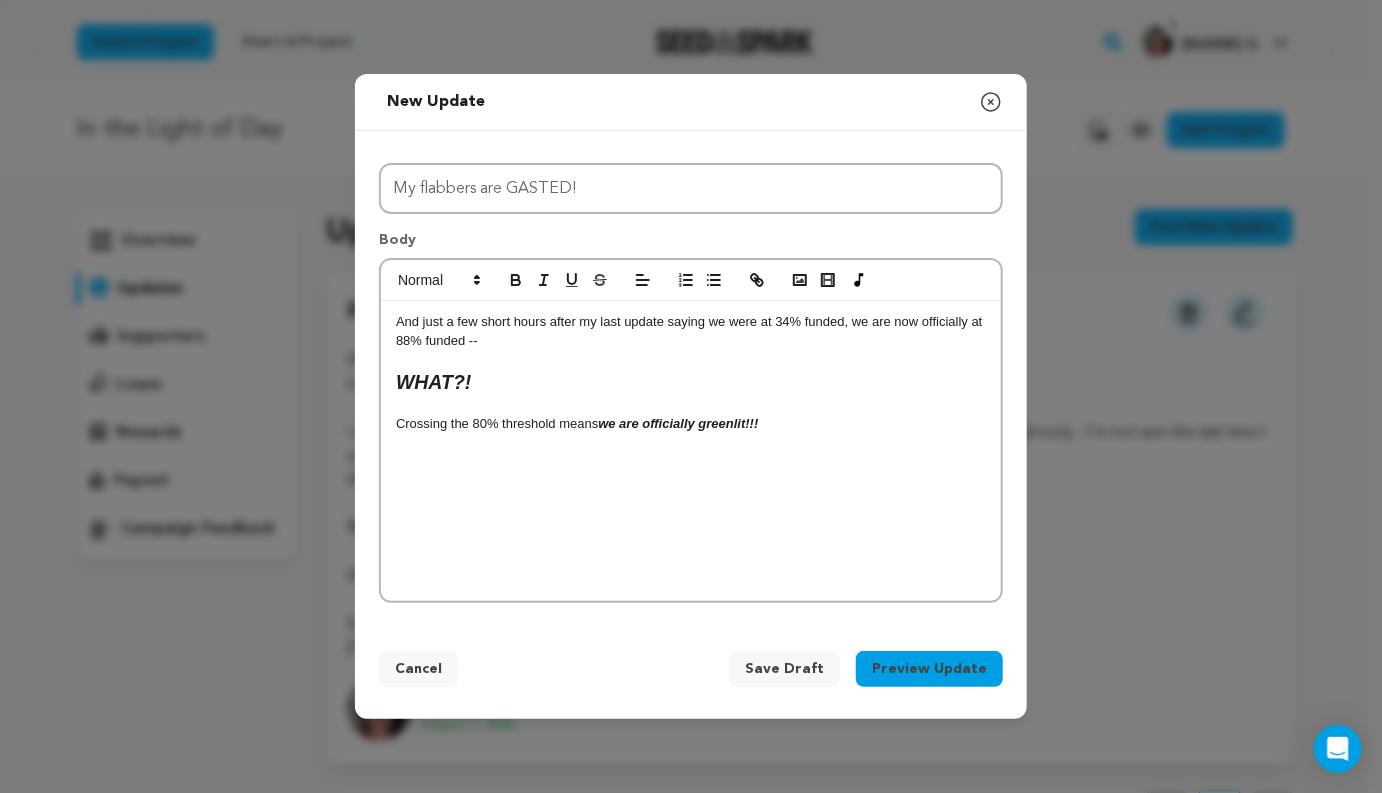 click at bounding box center [691, 405] 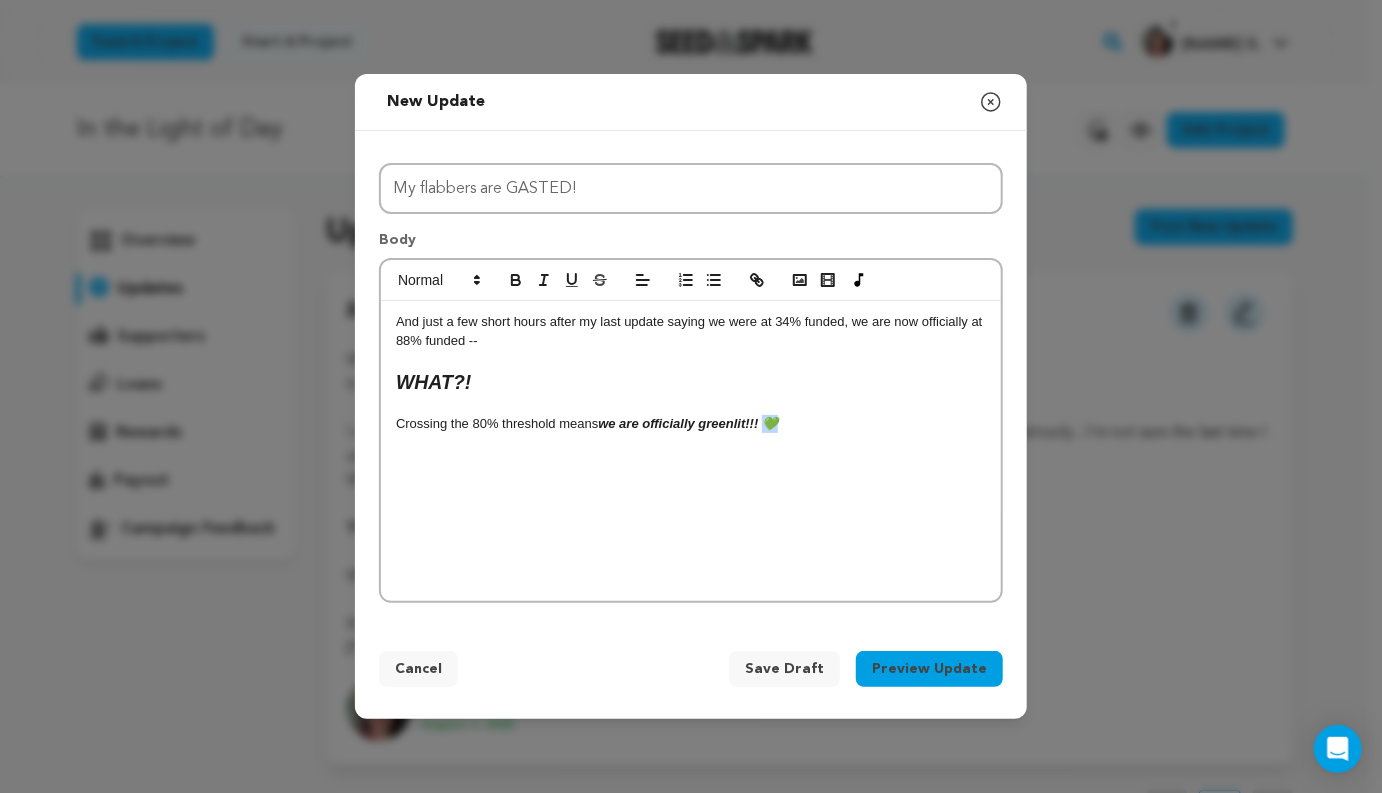 drag, startPoint x: 782, startPoint y: 422, endPoint x: 771, endPoint y: 421, distance: 11.045361 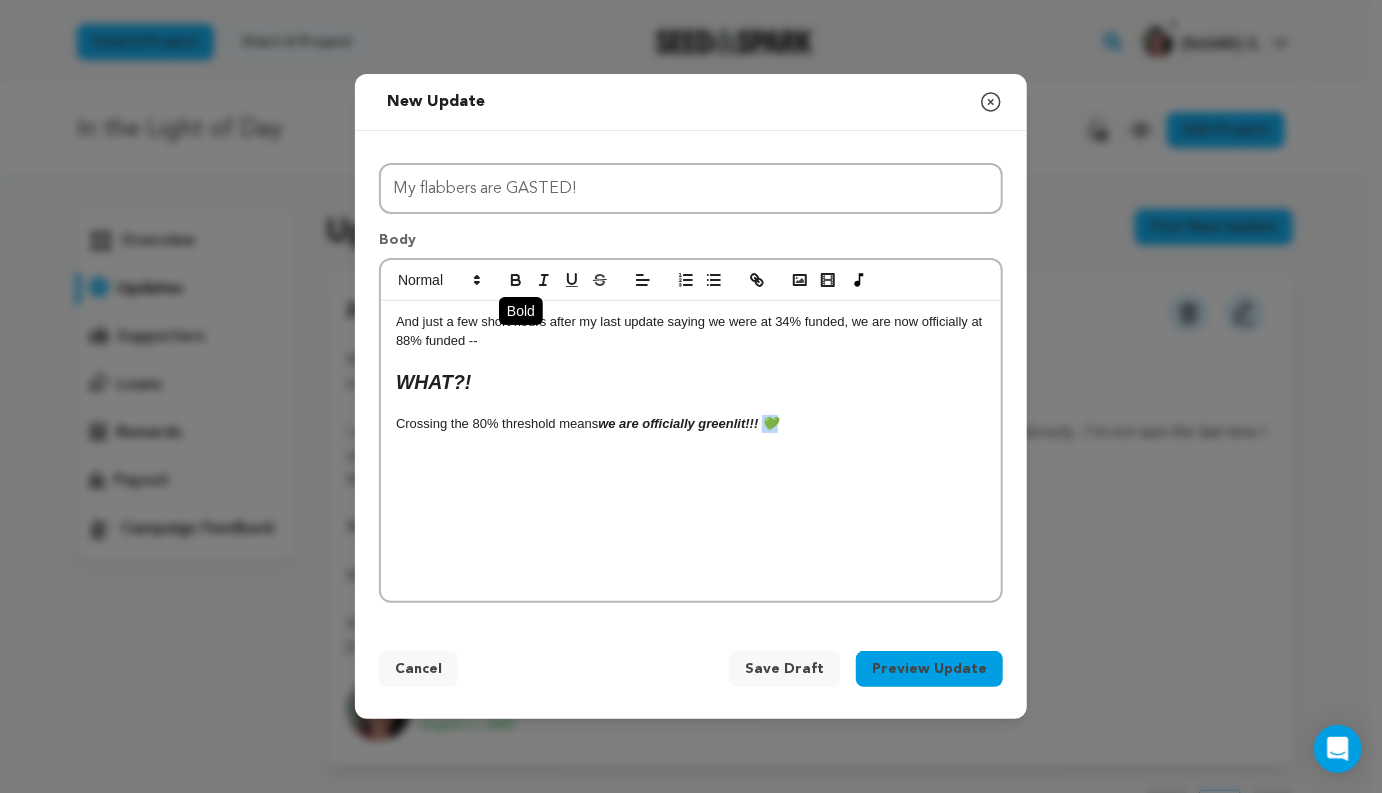 click 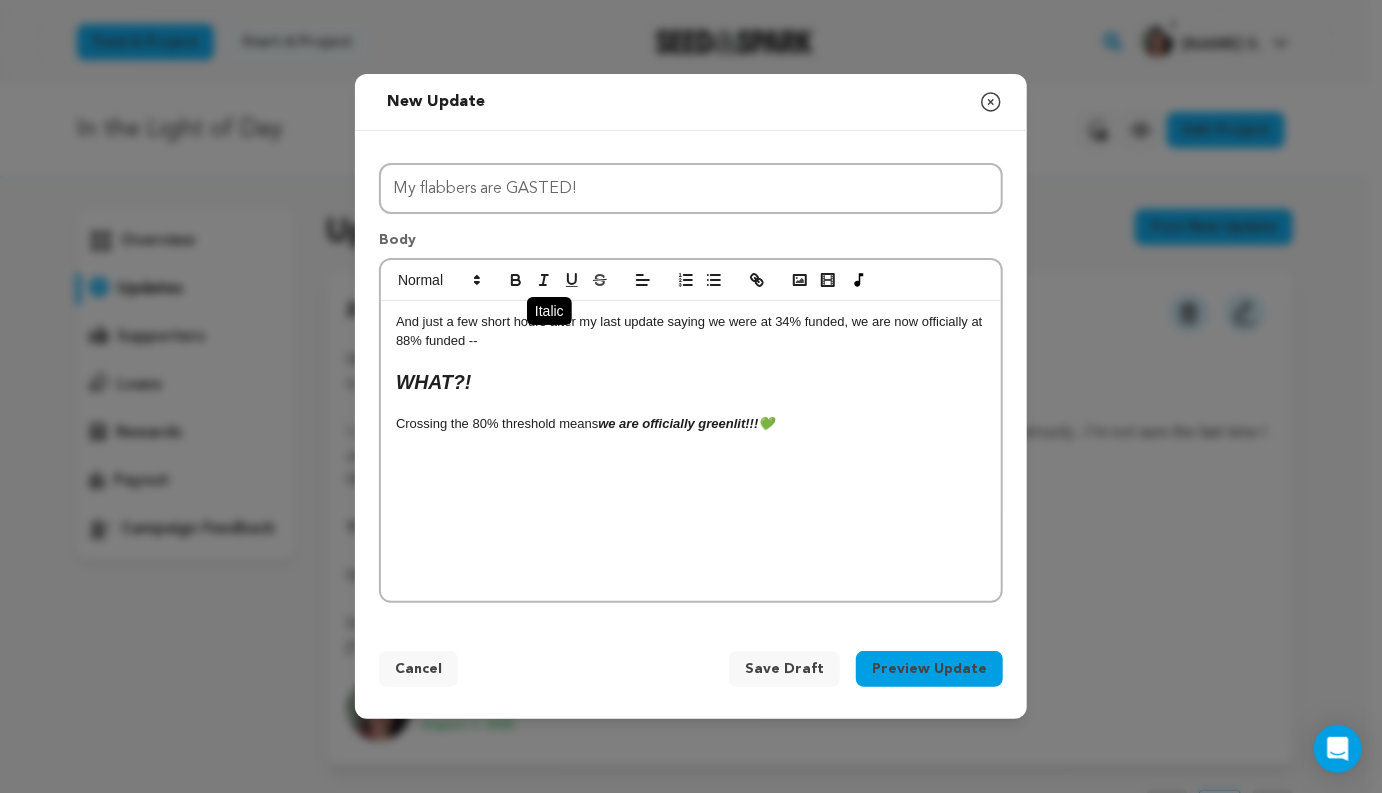click 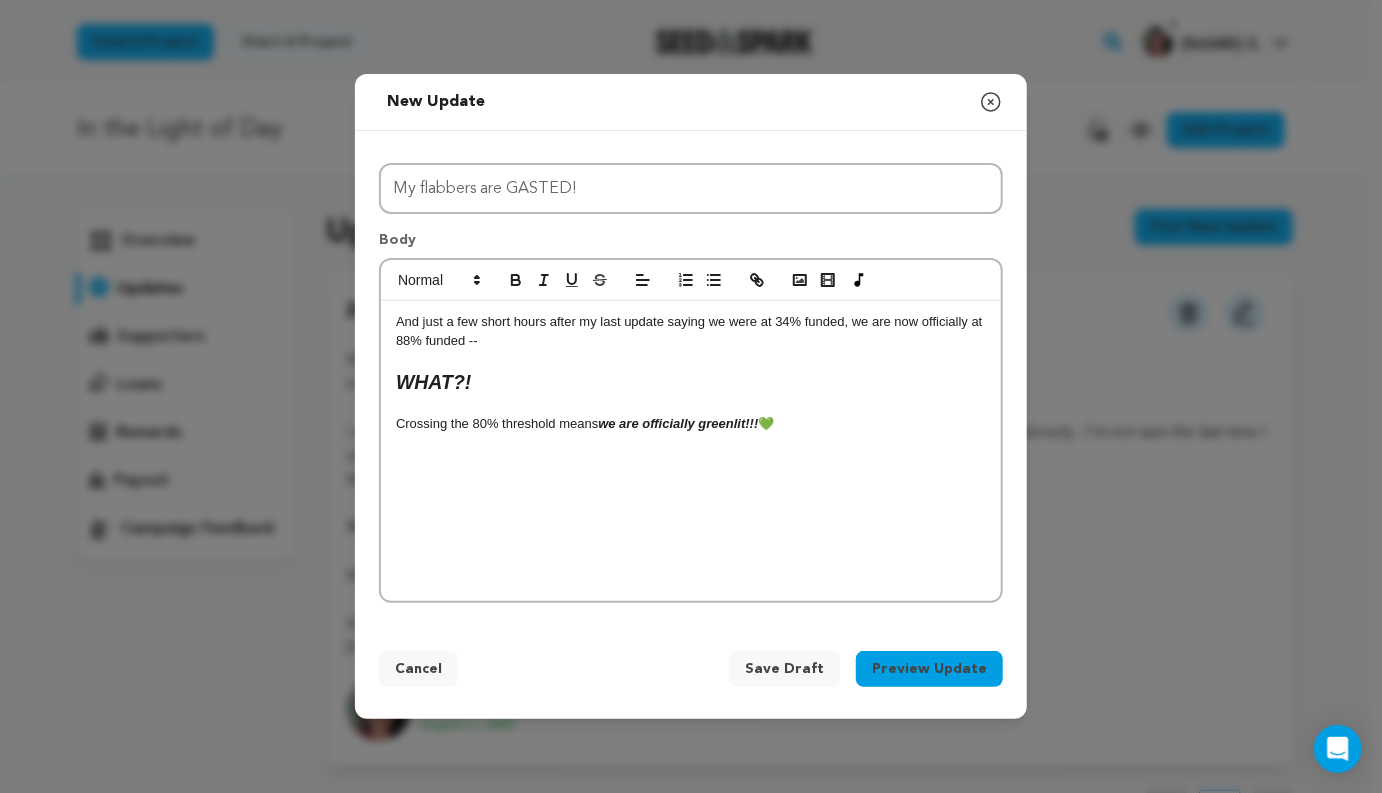 click at bounding box center [691, 405] 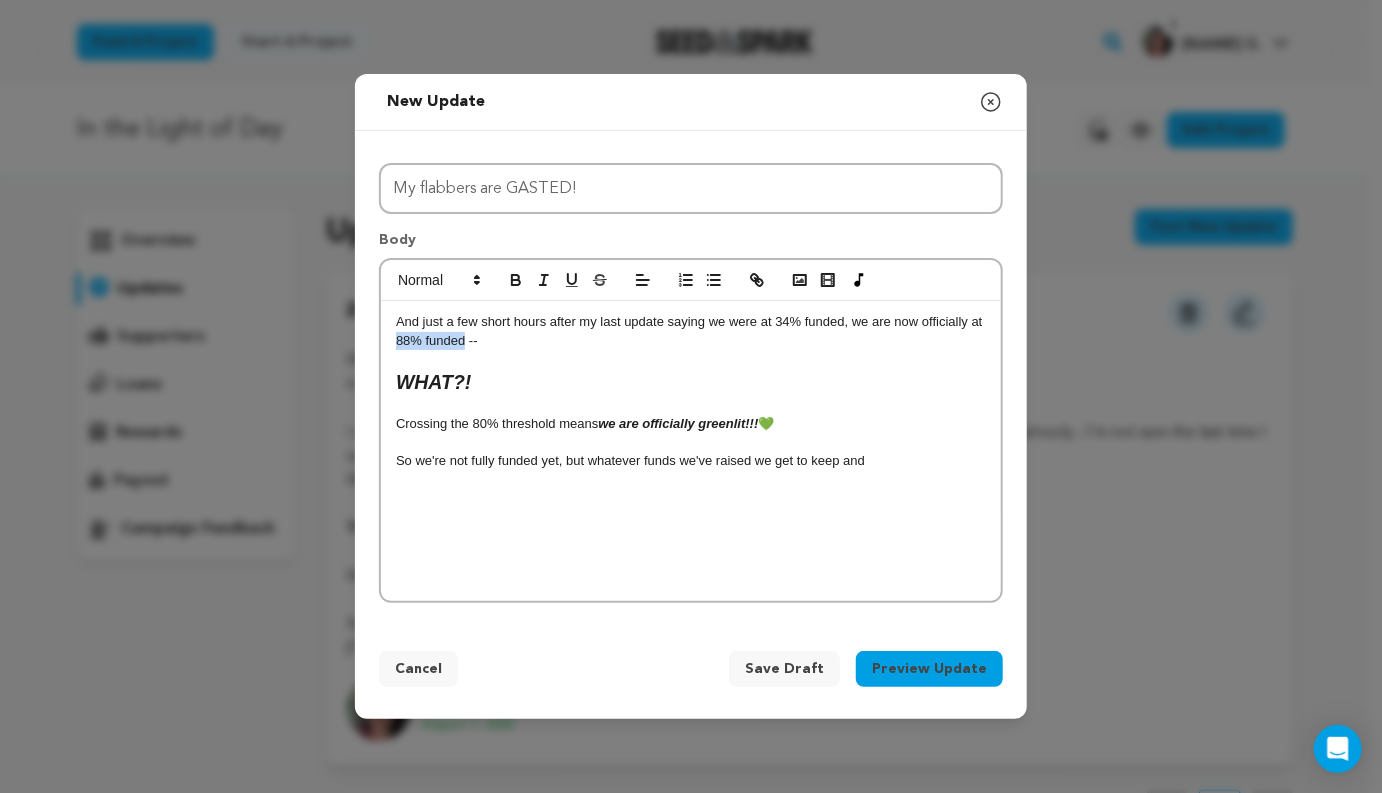 drag, startPoint x: 395, startPoint y: 345, endPoint x: 466, endPoint y: 342, distance: 71.063354 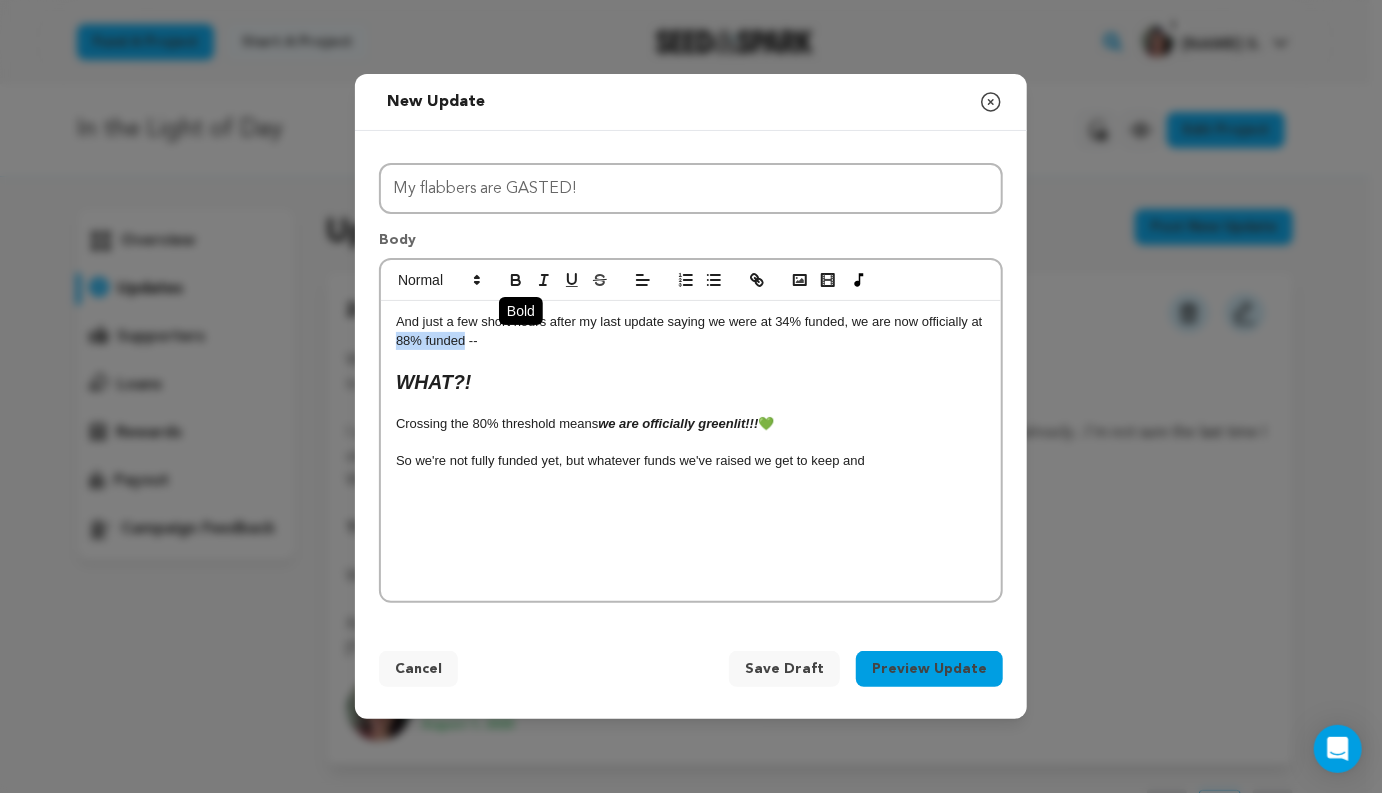 click 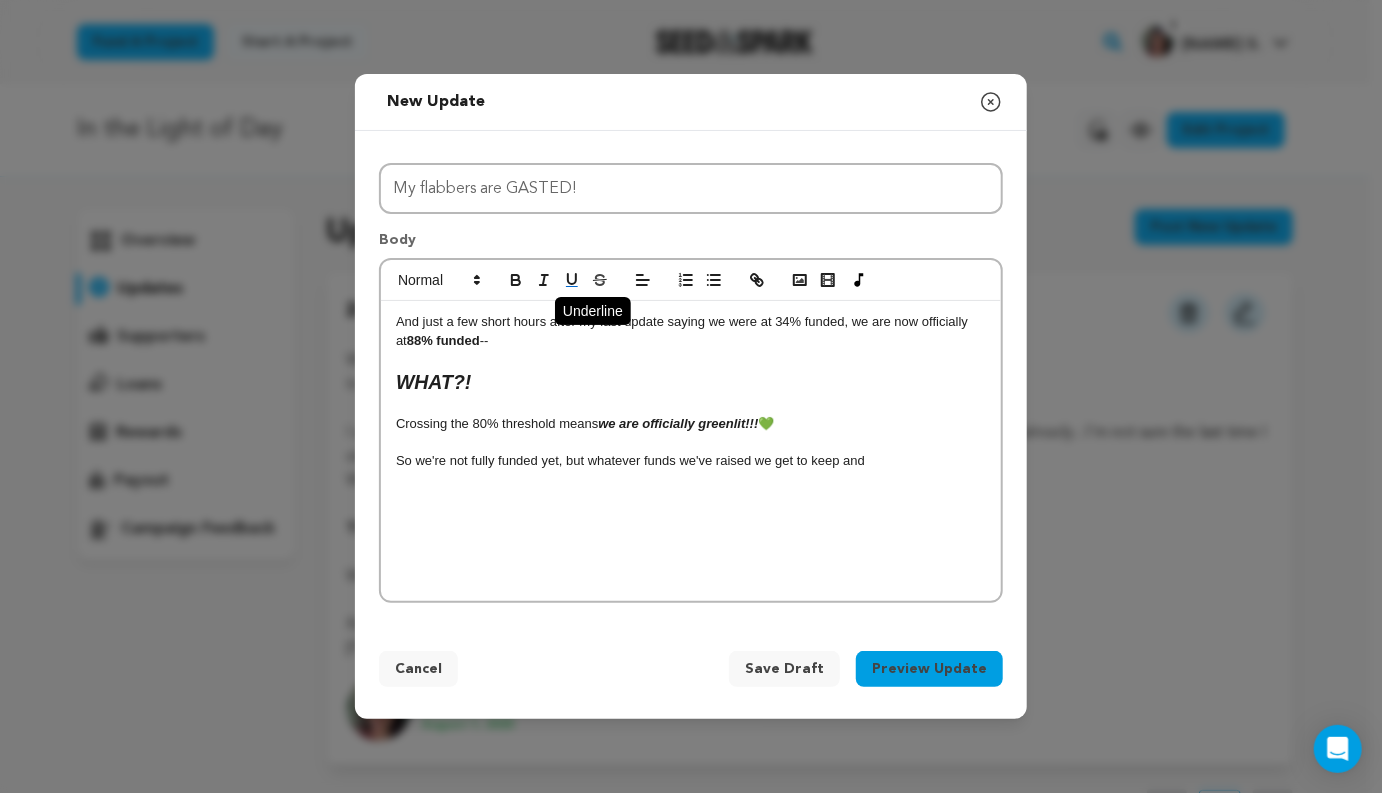 click 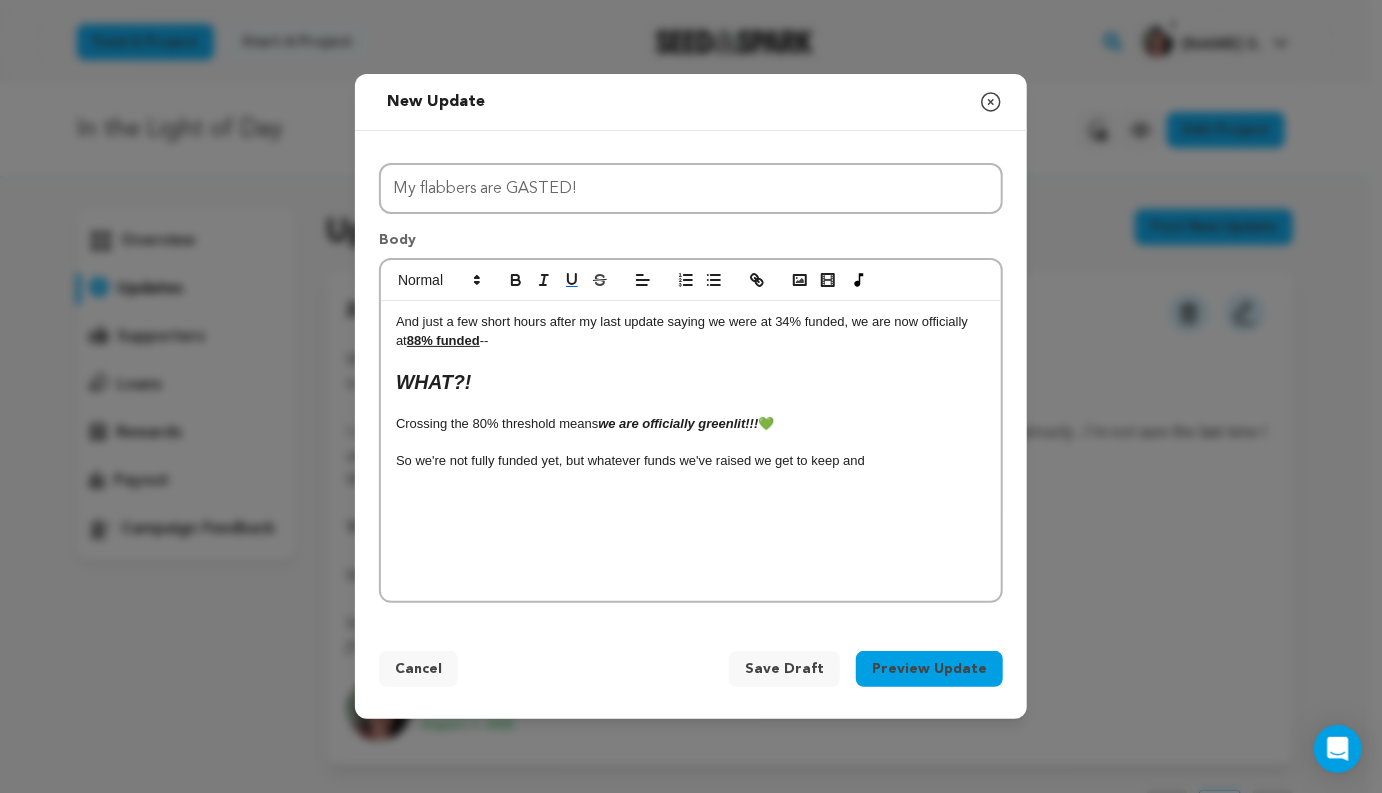 click on "WHAT?!" at bounding box center (691, 383) 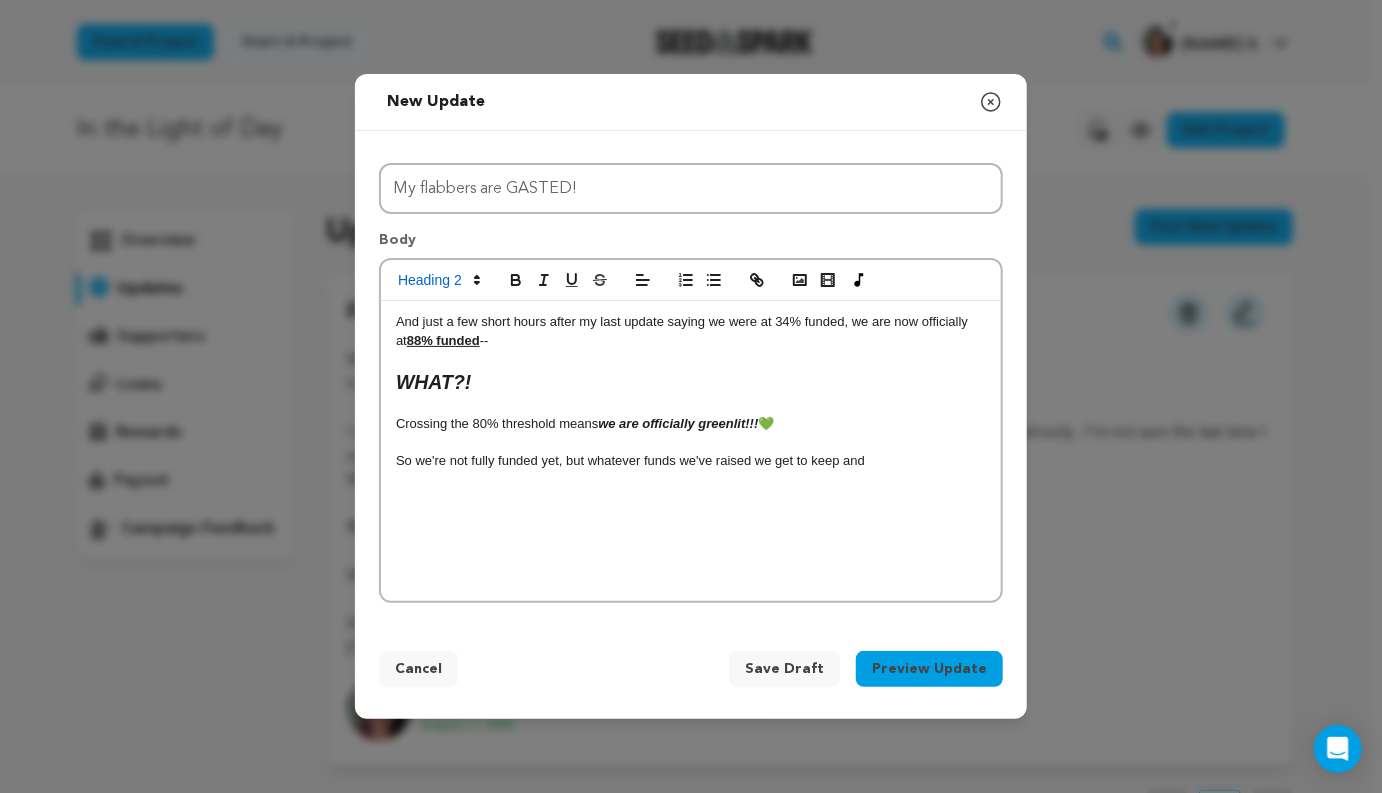 click on "So we're not fully funded yet, but whatever funds we've raised we get to keep and" at bounding box center [691, 461] 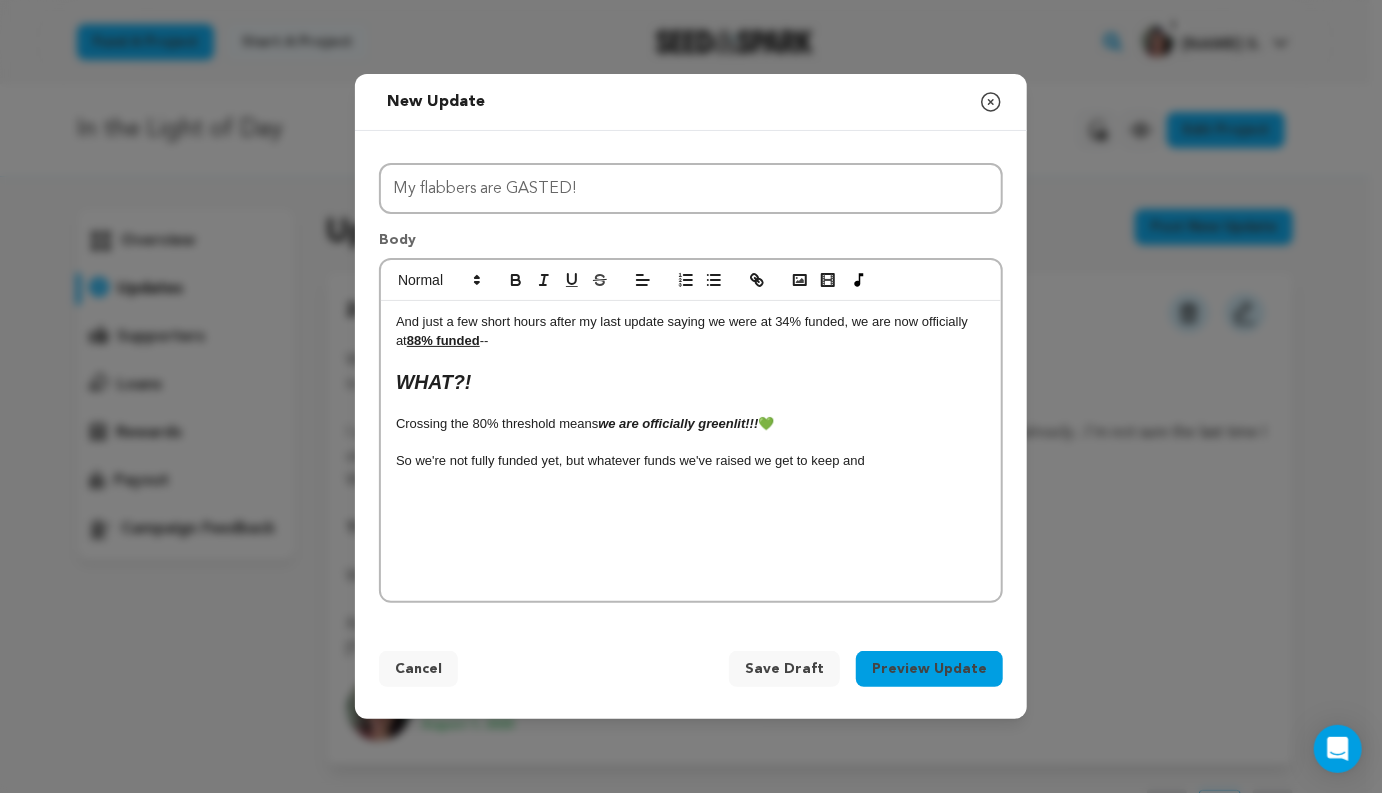 click on "So we're not fully funded yet, but whatever funds we've raised we get to keep and" at bounding box center (691, 461) 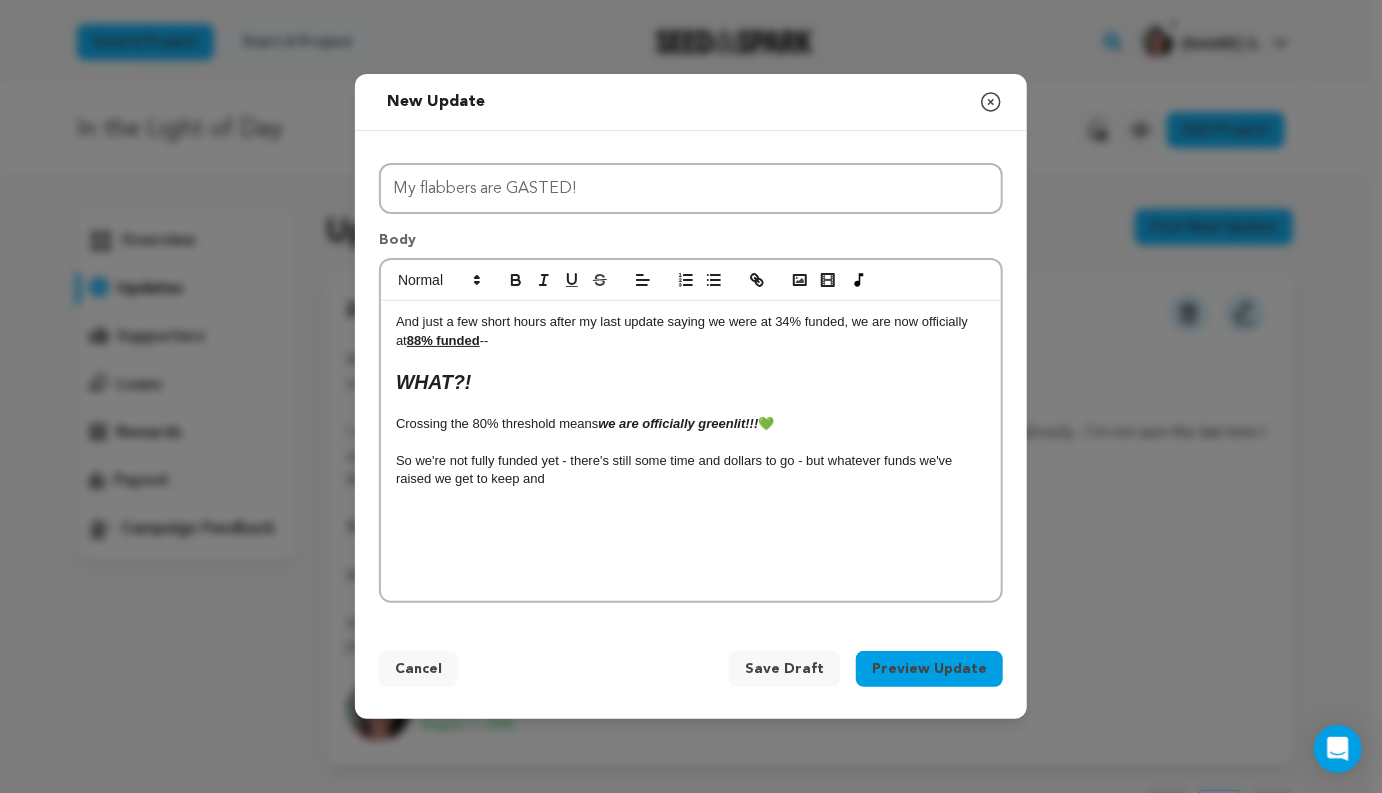 click on "So we're not fully funded yet - there's still some time and dollars to go - but whatever funds we've raised we get to keep and" at bounding box center [691, 470] 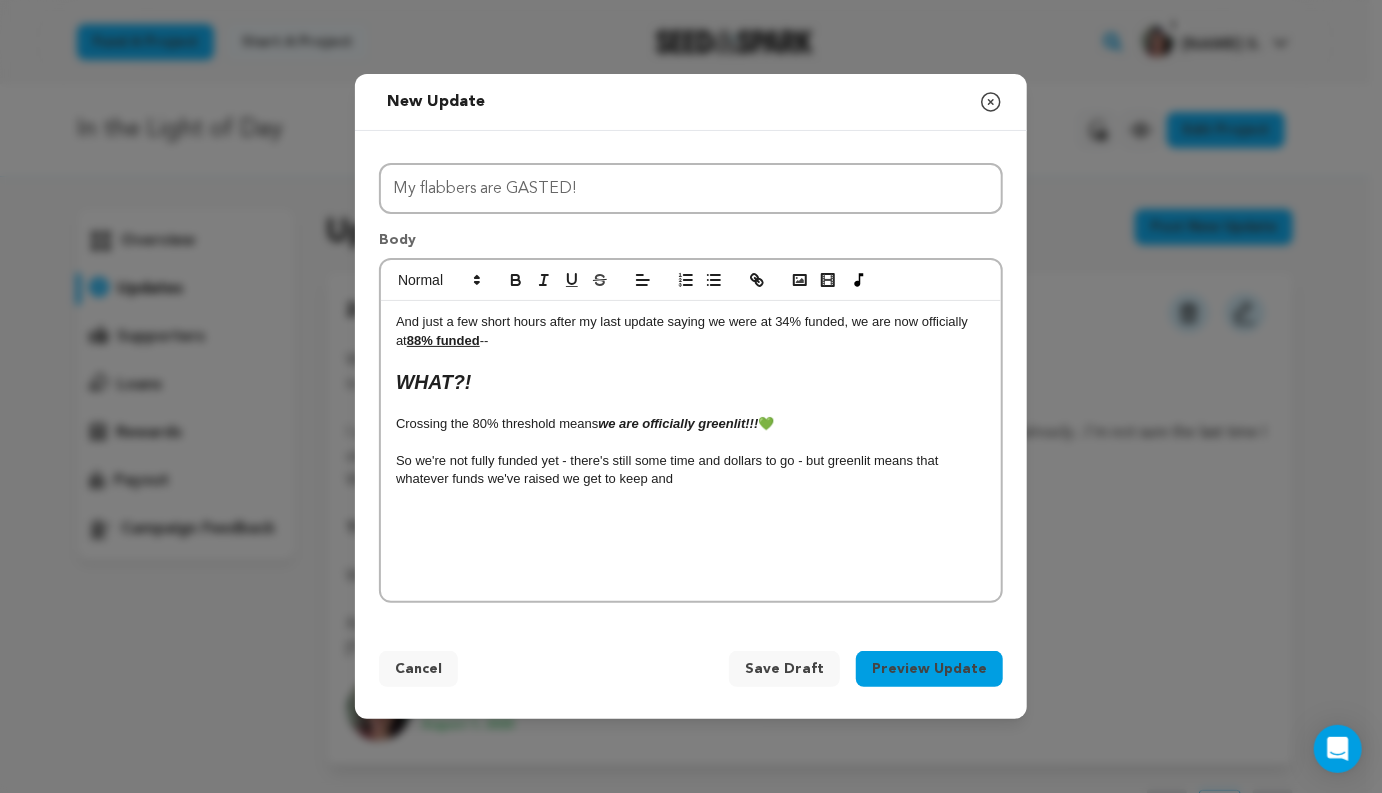 click on "So we're not fully funded yet - there's still some time and dollars to go - but greenlit means that whatever funds we've raised we get to keep and" at bounding box center [691, 470] 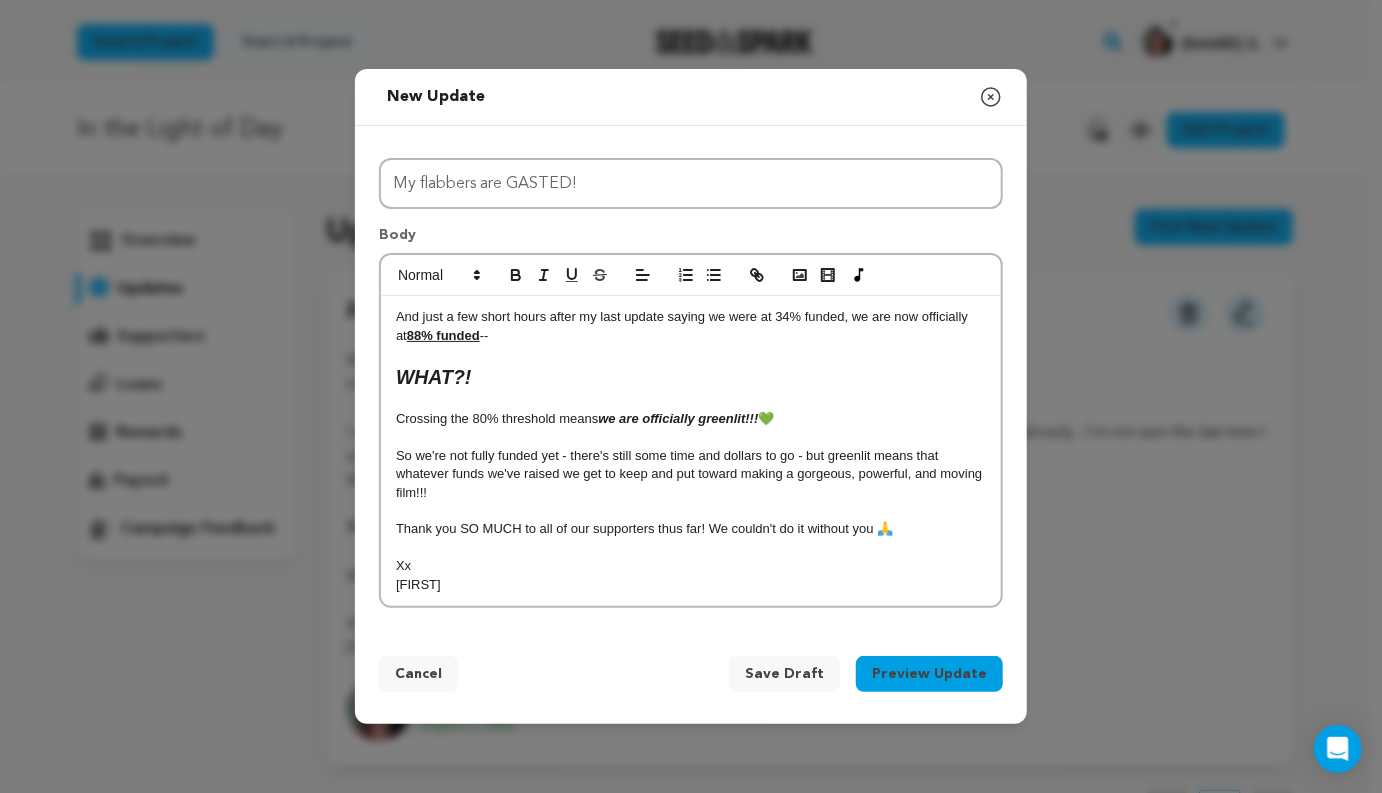click on "Preview Update" at bounding box center [929, 674] 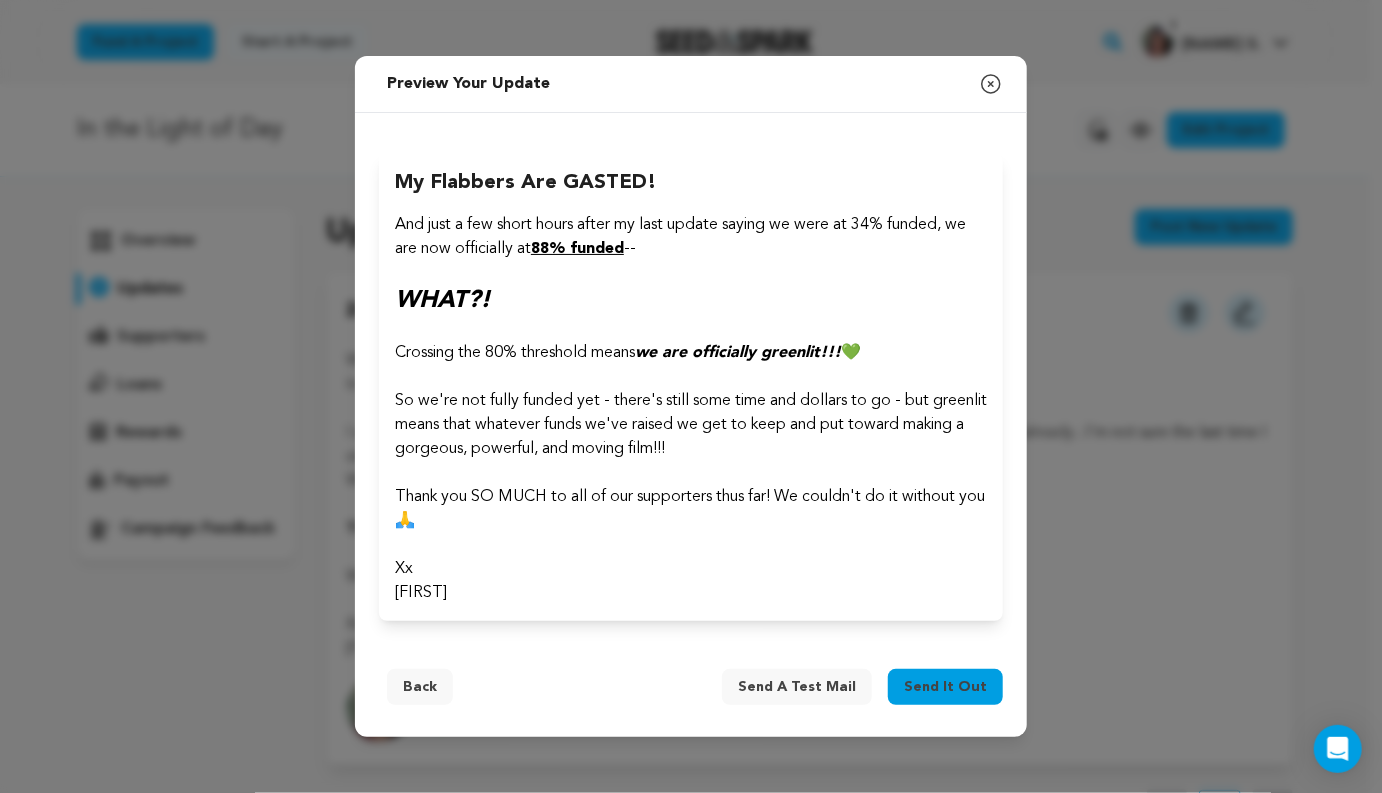 click on "Send a test mail" at bounding box center (797, 687) 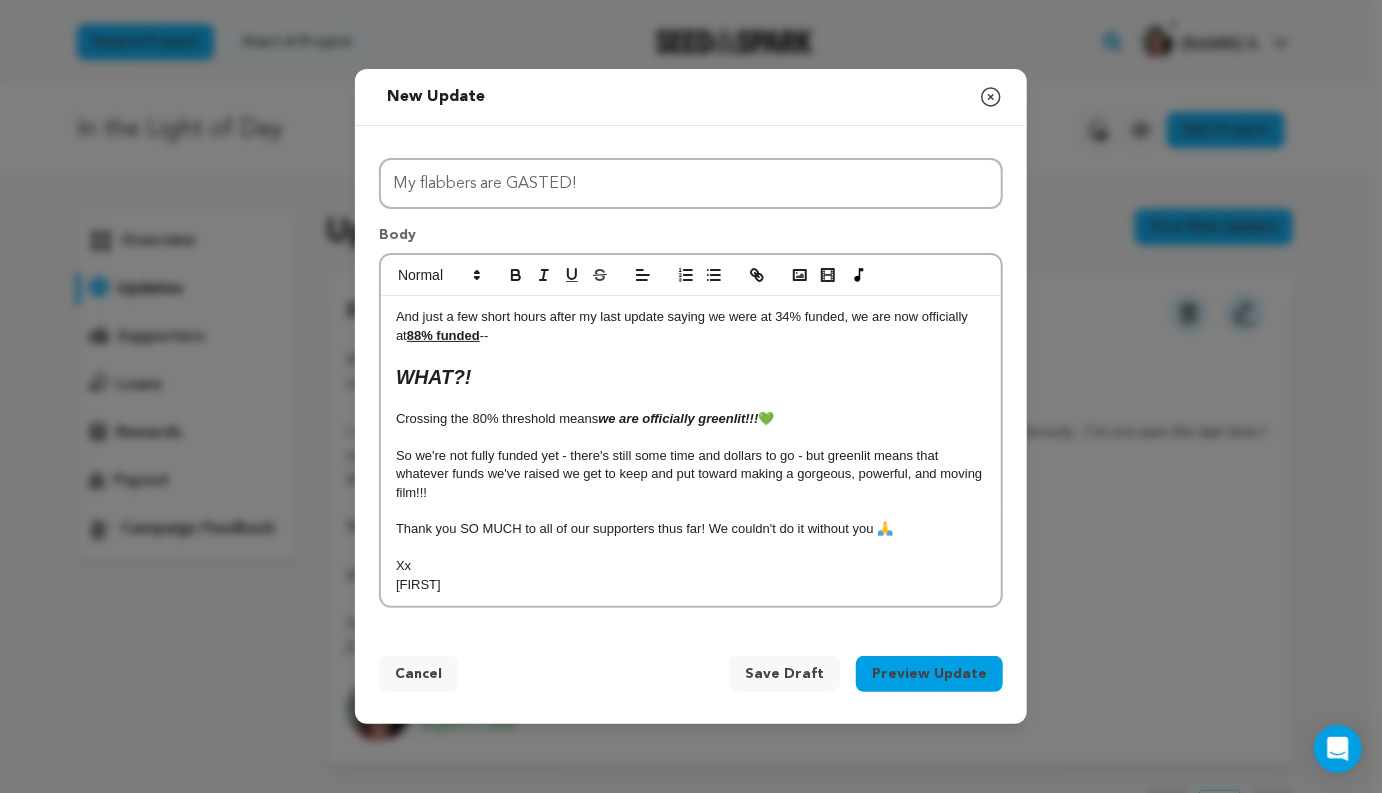 click at bounding box center [691, 354] 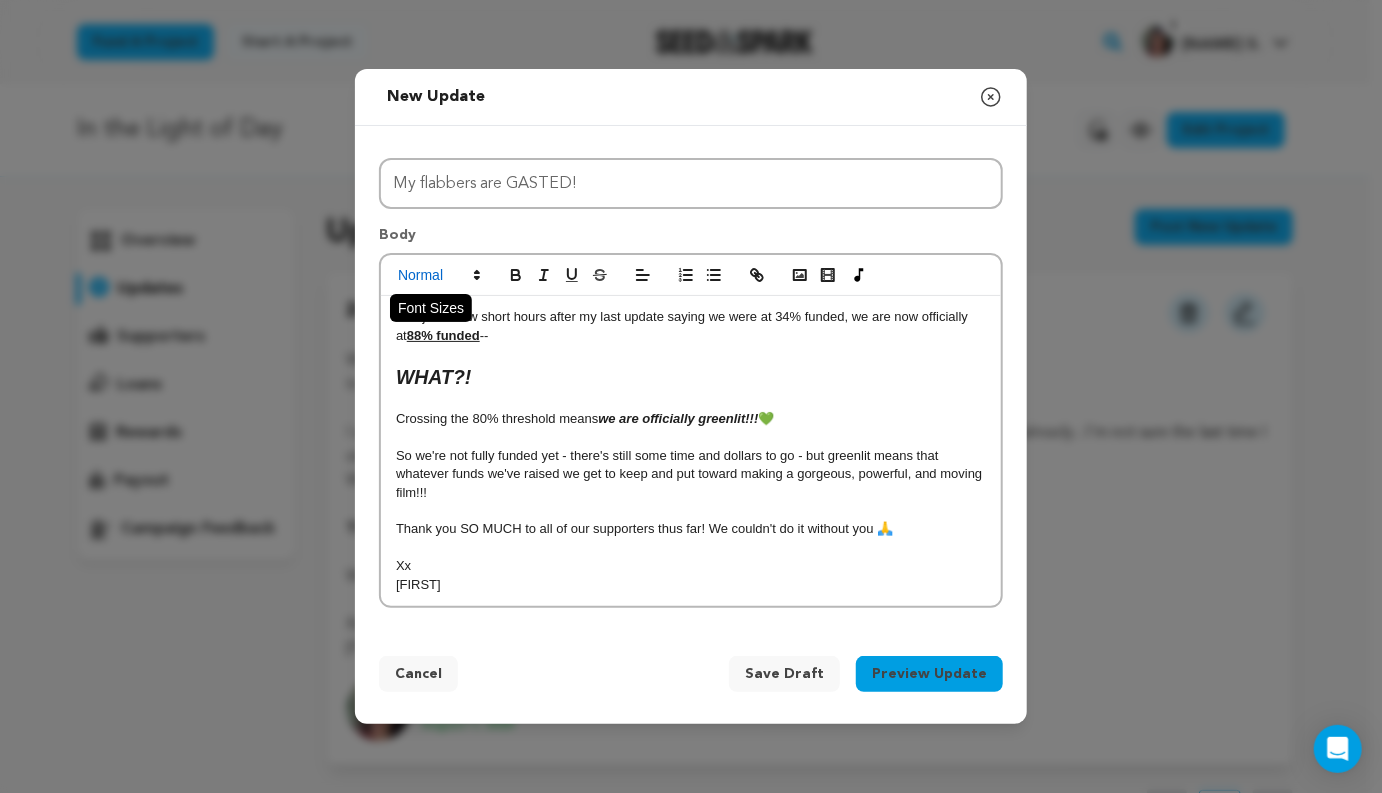 click at bounding box center (438, 275) 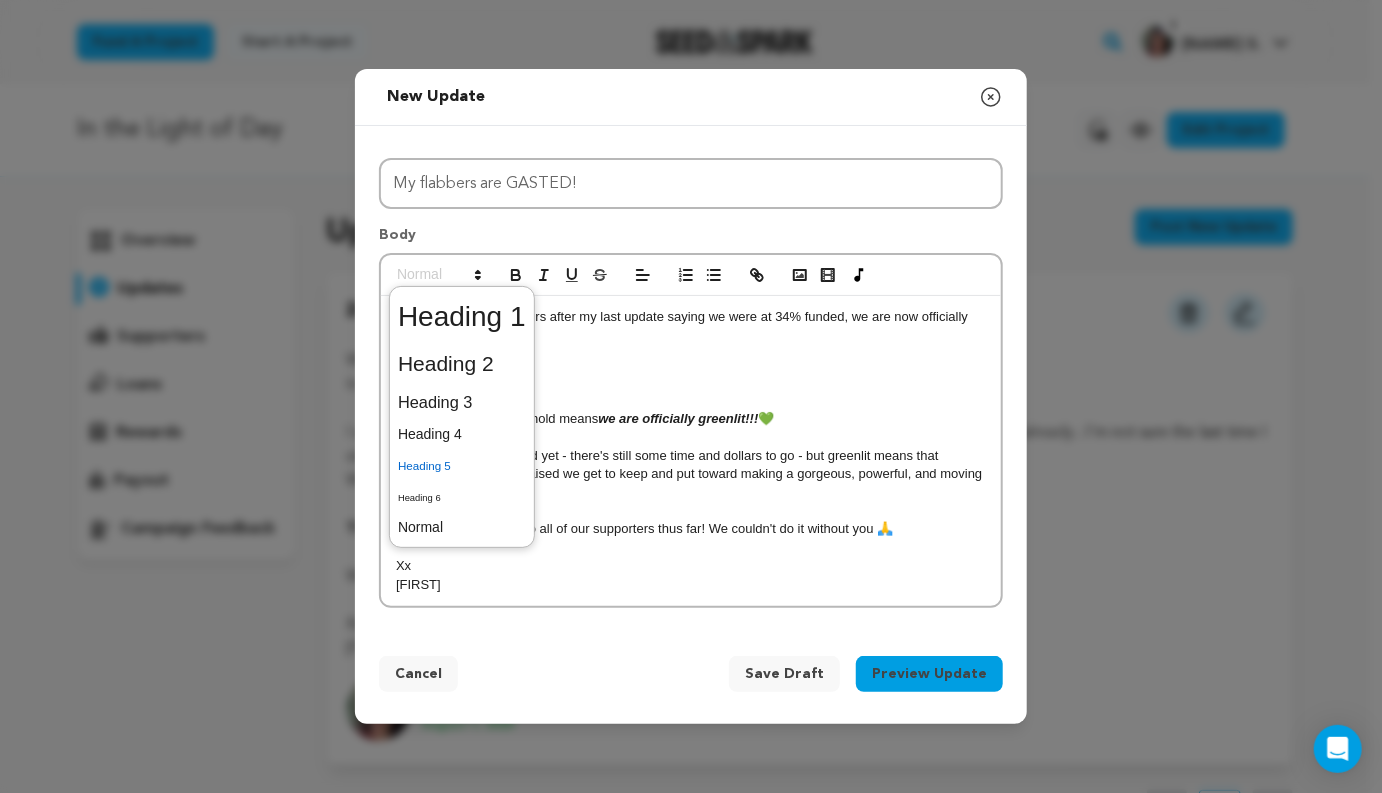 click at bounding box center (462, 465) 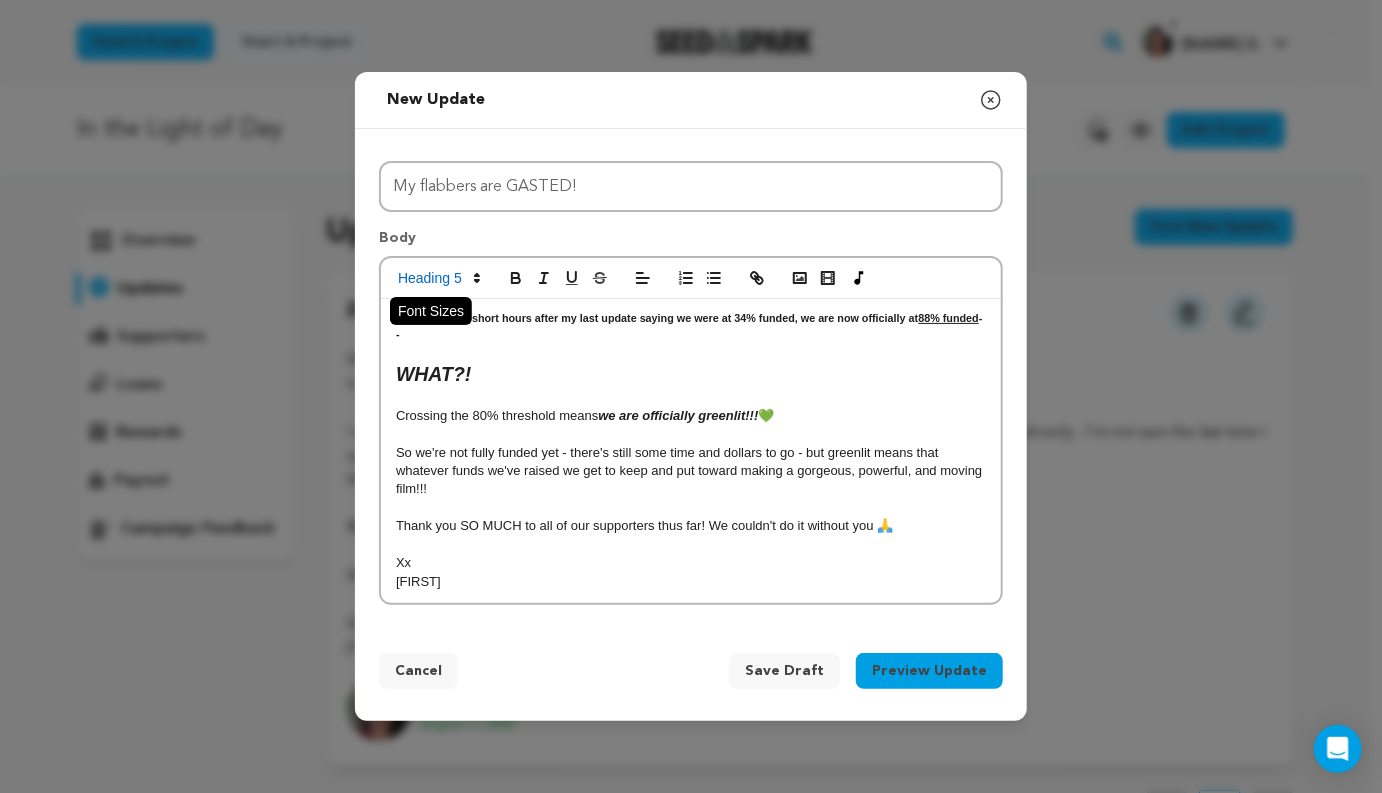 click at bounding box center (438, 278) 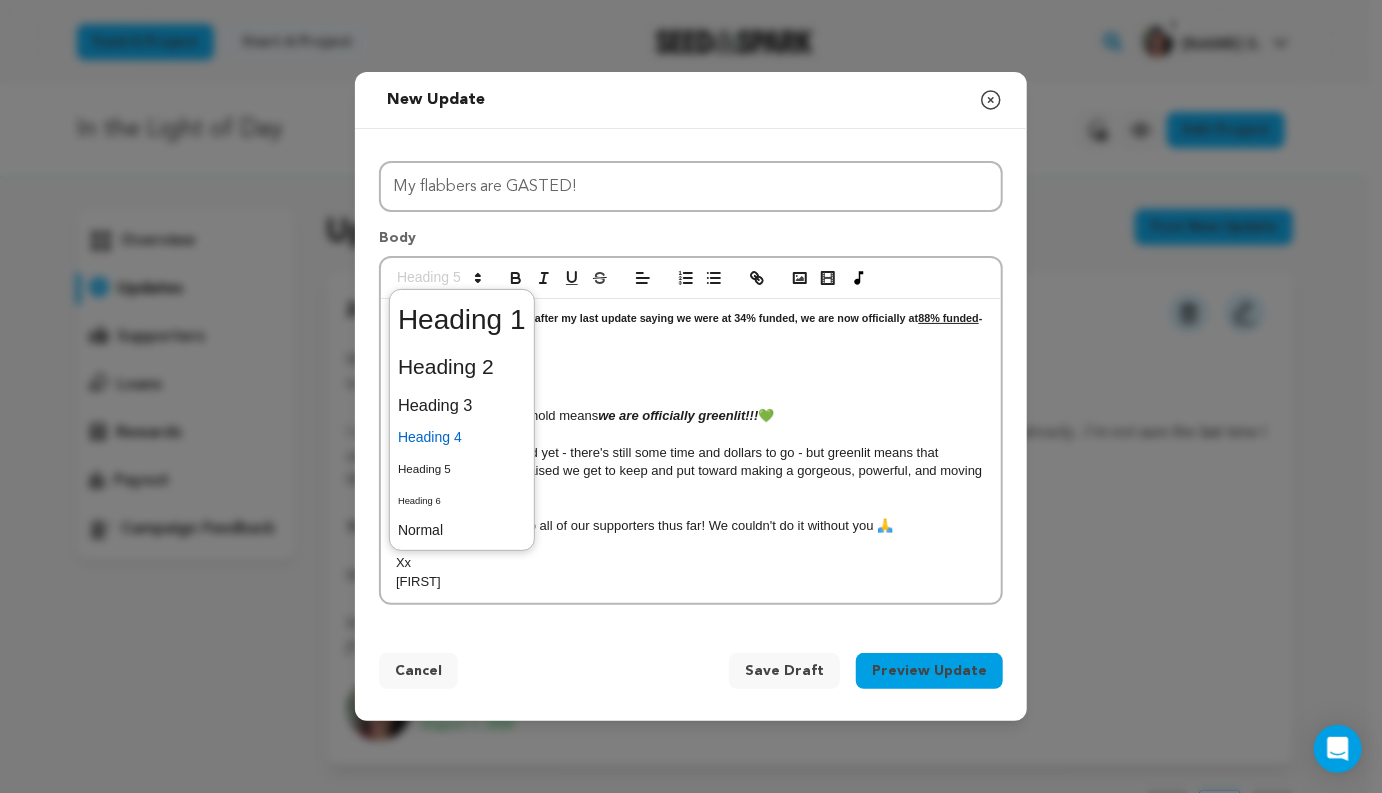 click at bounding box center (462, 437) 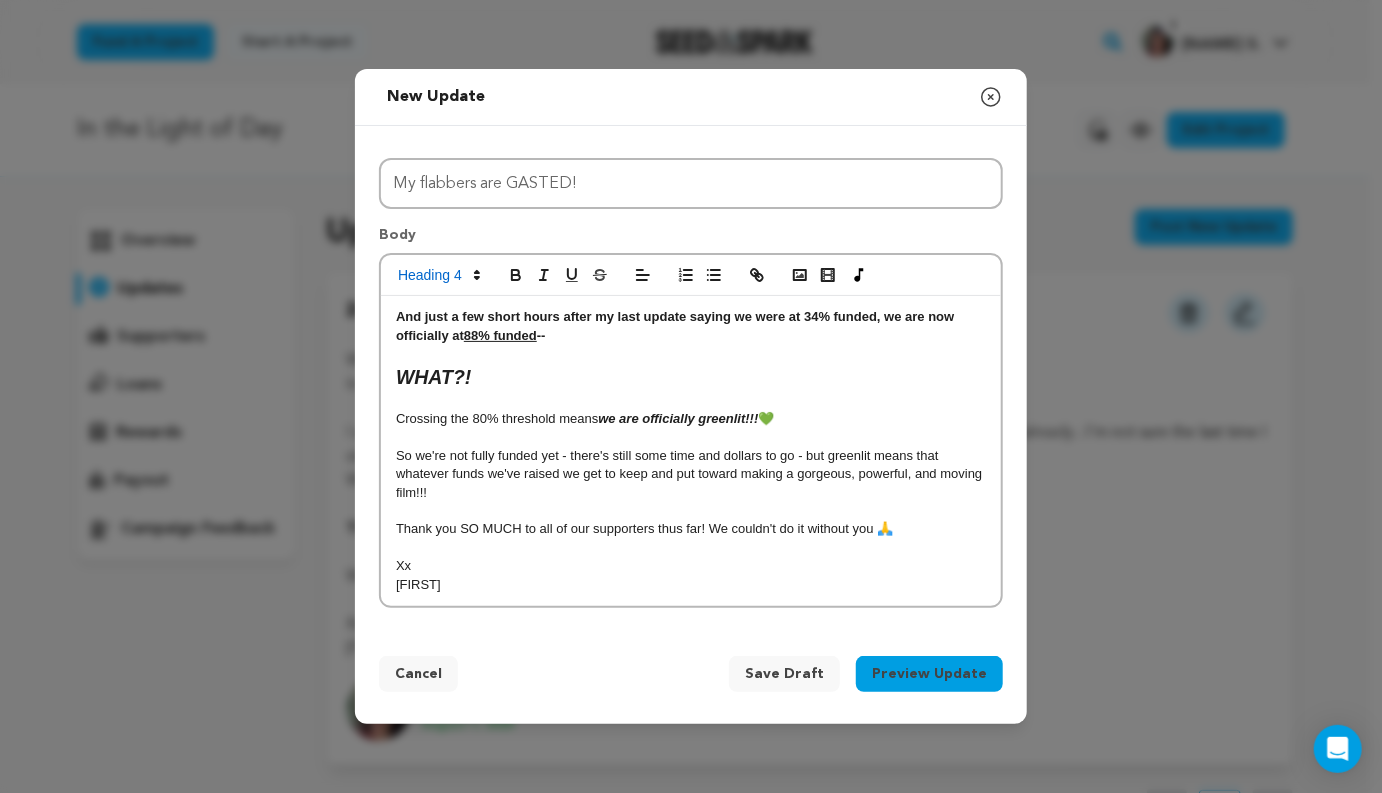 click at bounding box center [691, 400] 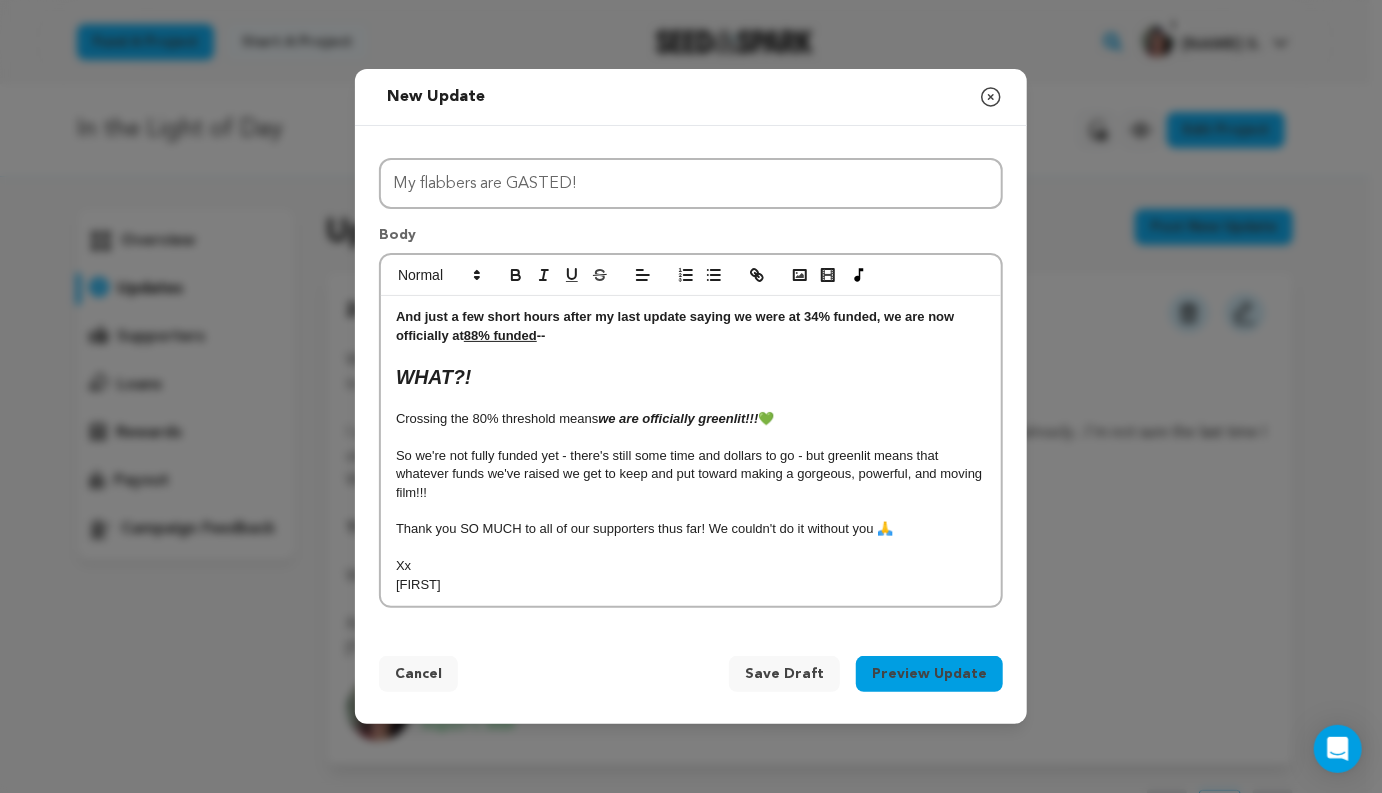 click on "So we're not fully funded yet - there's still some time and dollars to go - but greenlit means that whatever funds we've raised we get to keep and put toward making a gorgeous, powerful, and moving film!!!" at bounding box center (691, 474) 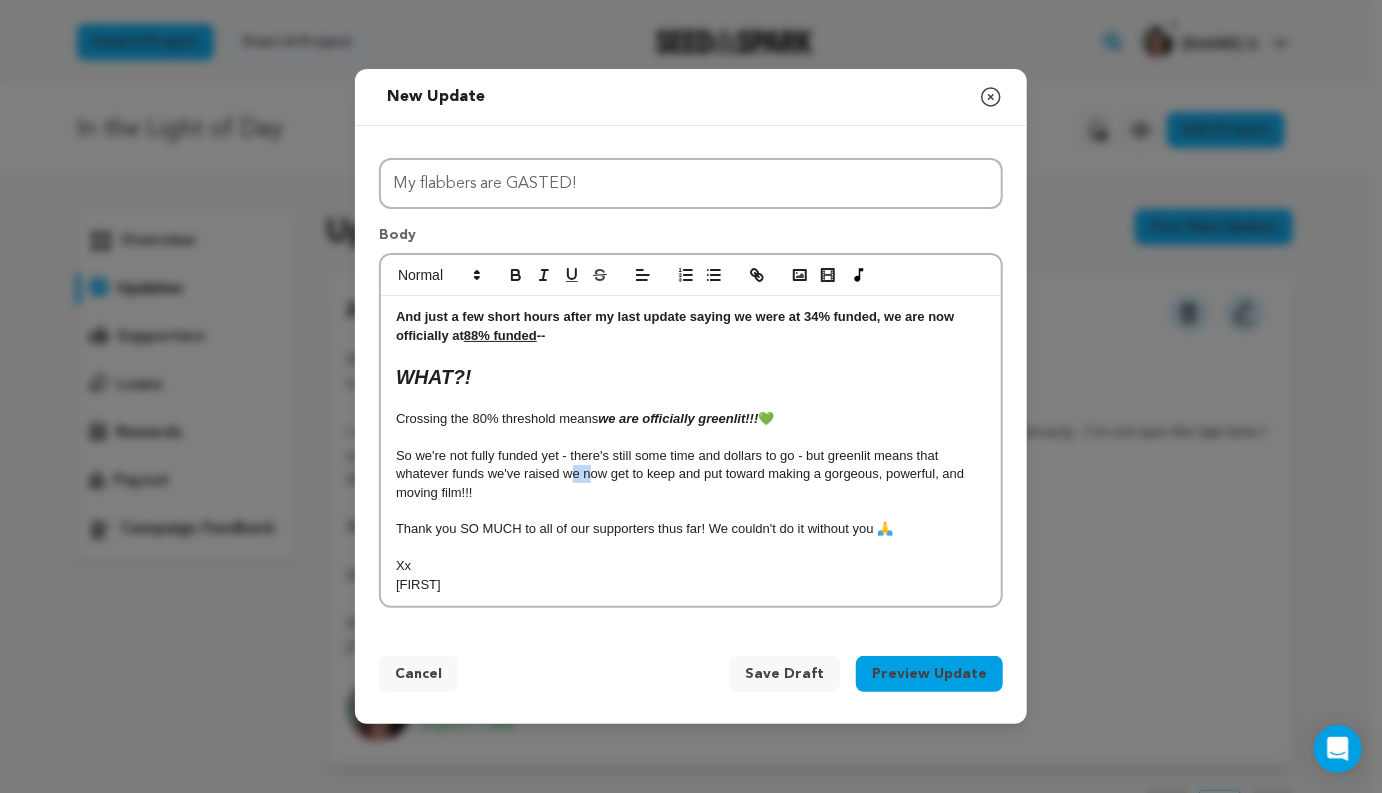 drag, startPoint x: 568, startPoint y: 472, endPoint x: 592, endPoint y: 472, distance: 24 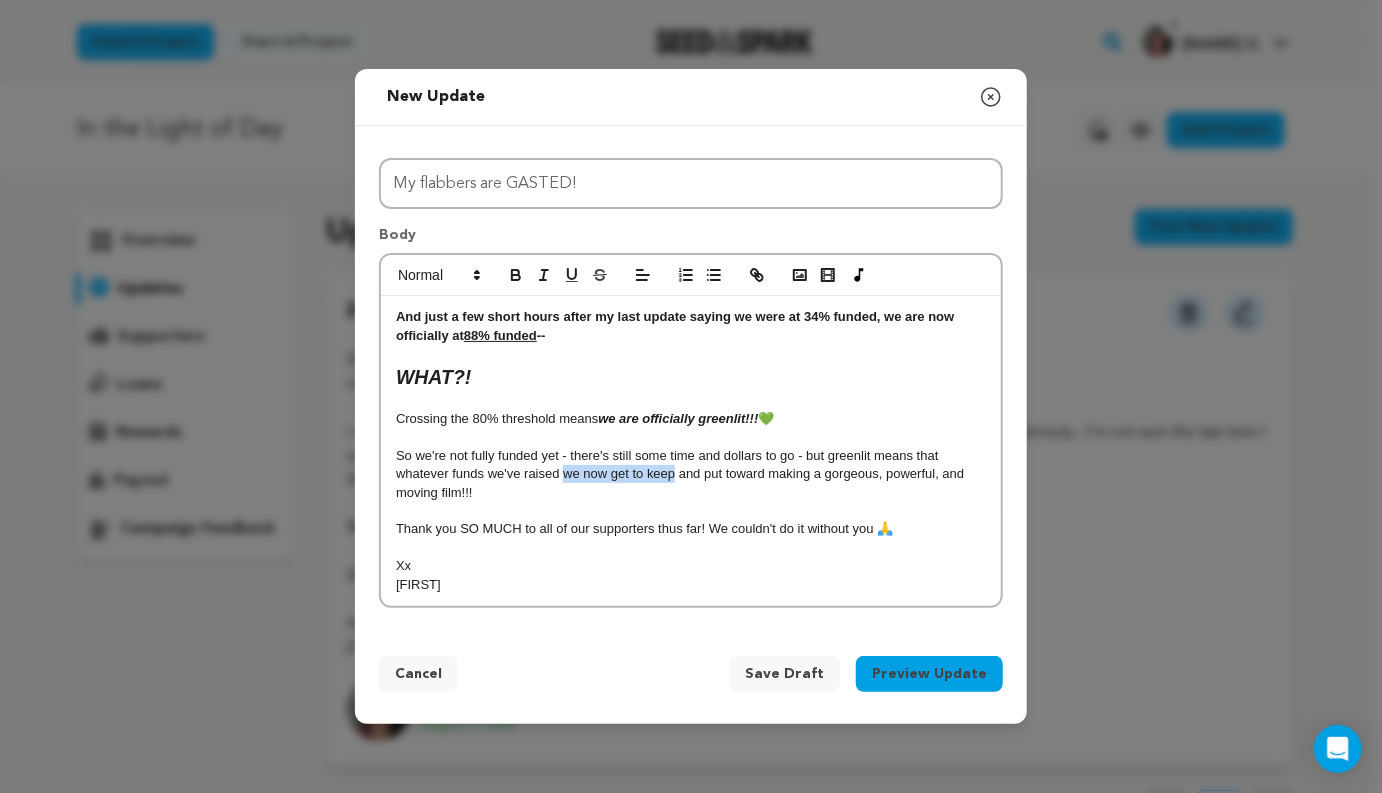 drag, startPoint x: 562, startPoint y: 475, endPoint x: 675, endPoint y: 477, distance: 113.0177 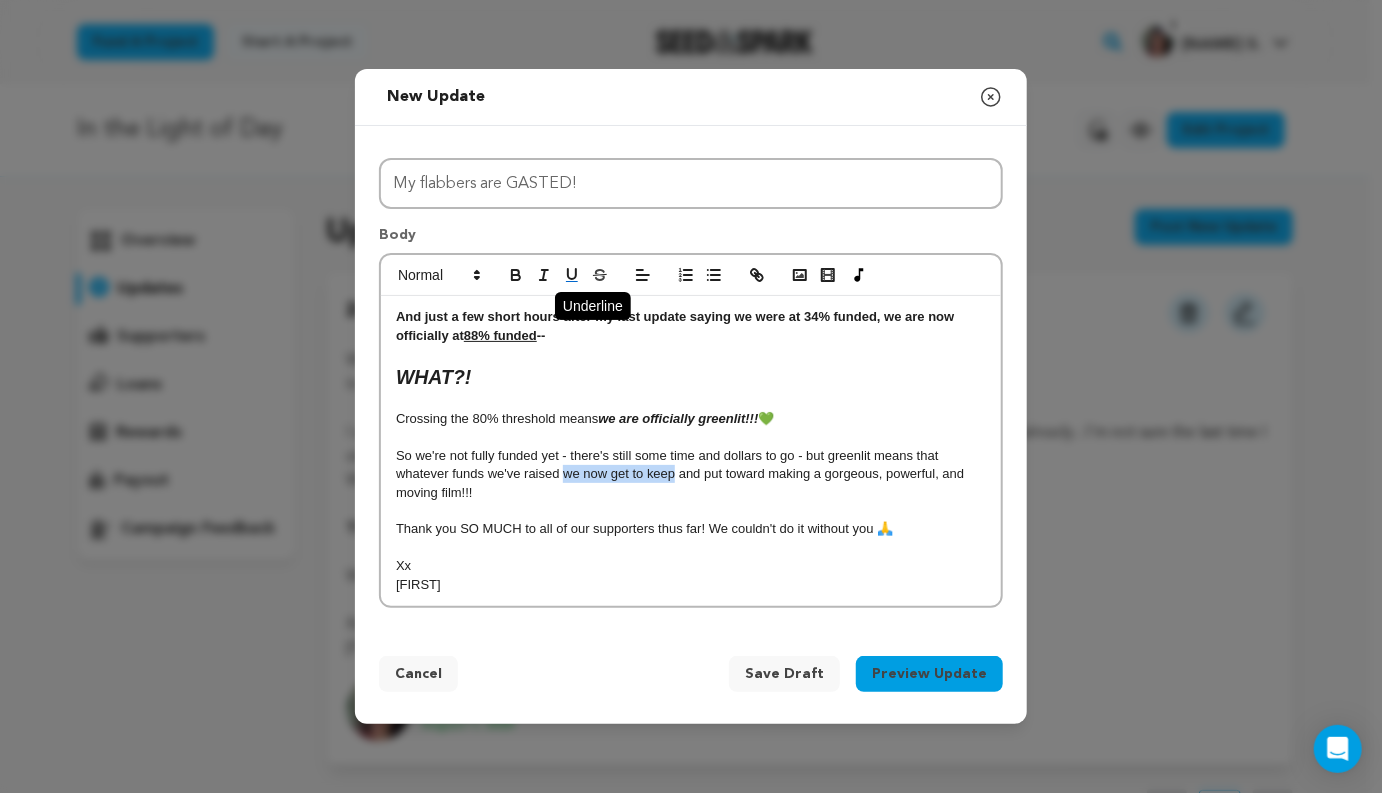 click 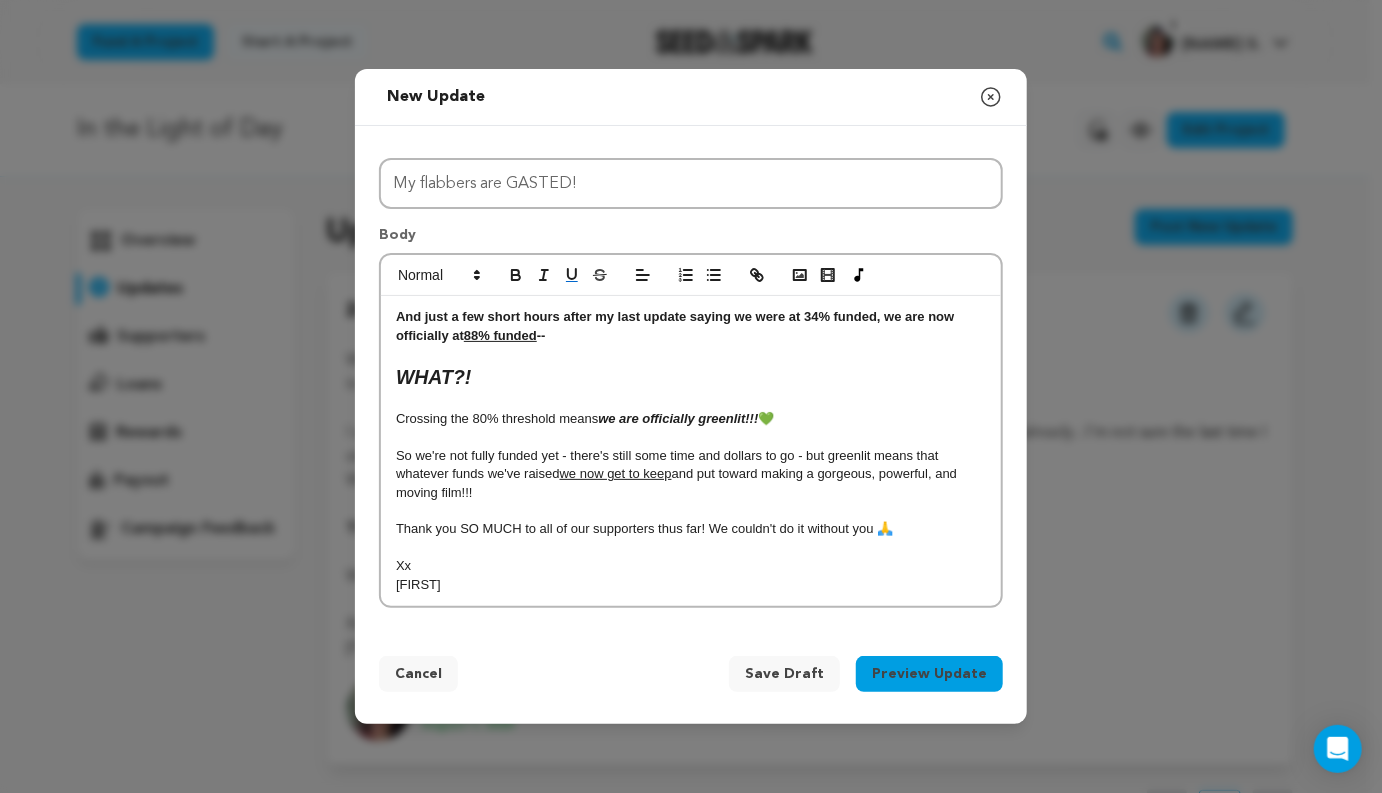 click on "So we're not fully funded yet - there's still some time and dollars to go - but greenlit means that whatever funds we've raised  we now get to keep  and put toward making a gorgeous, powerful, and moving film!!!" at bounding box center (691, 474) 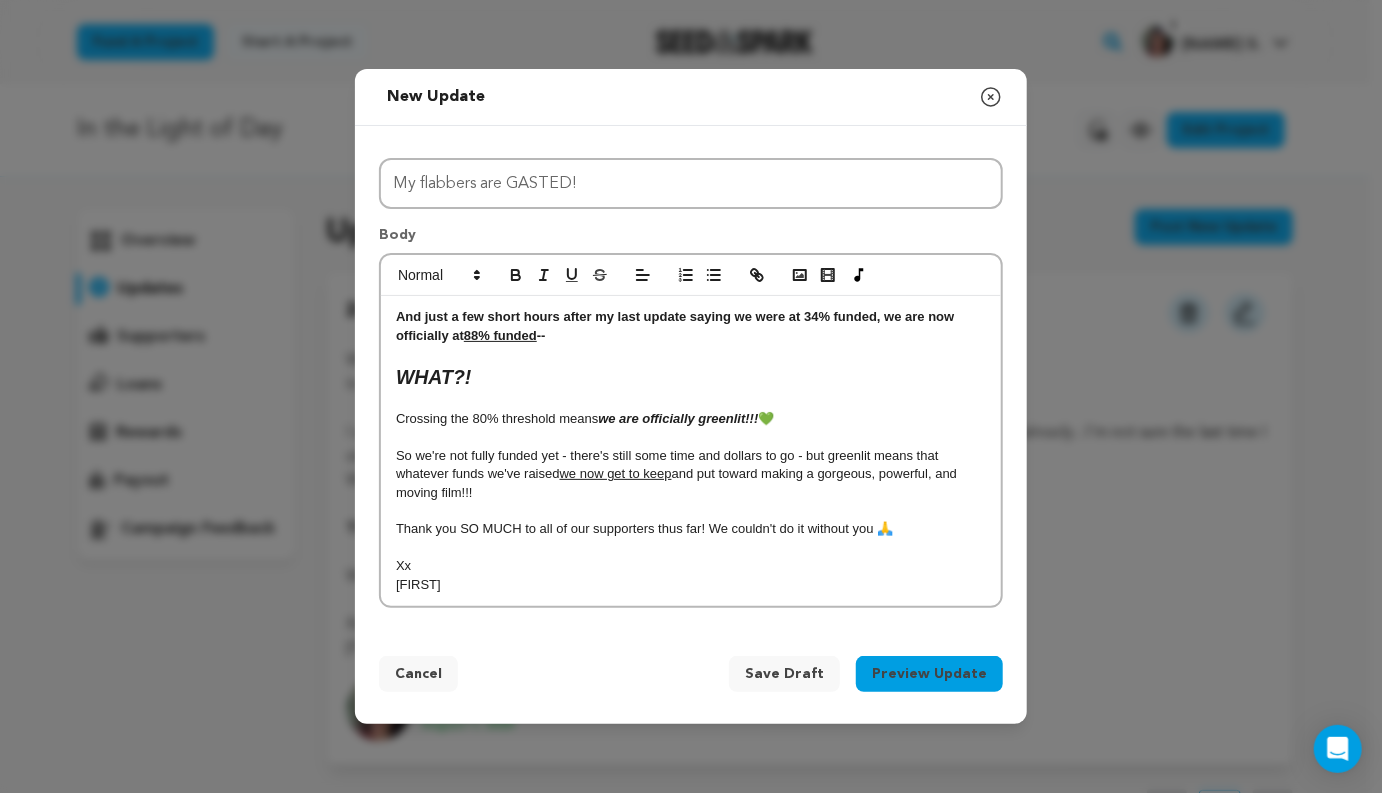 click on "Preview Update" at bounding box center [929, 674] 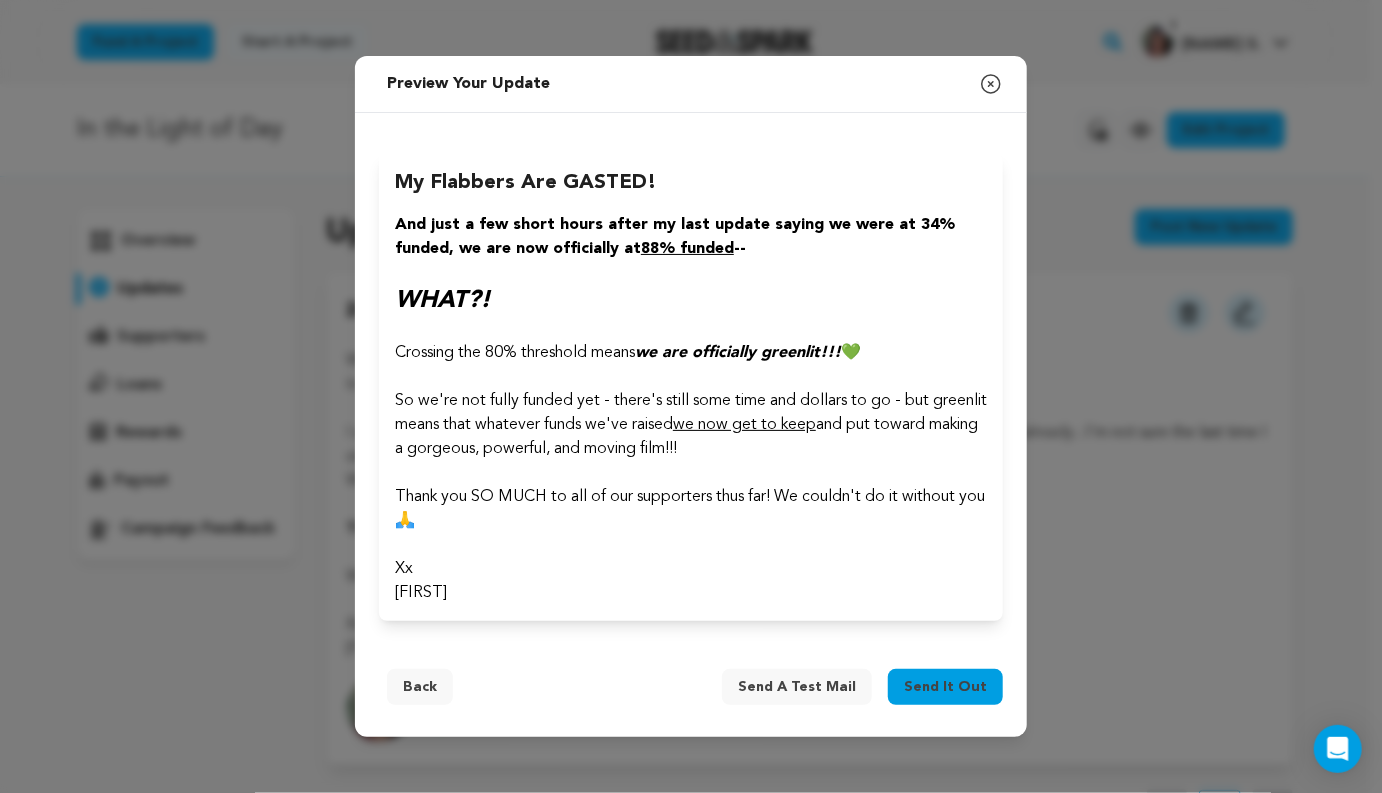 click on "Send it out" at bounding box center (945, 687) 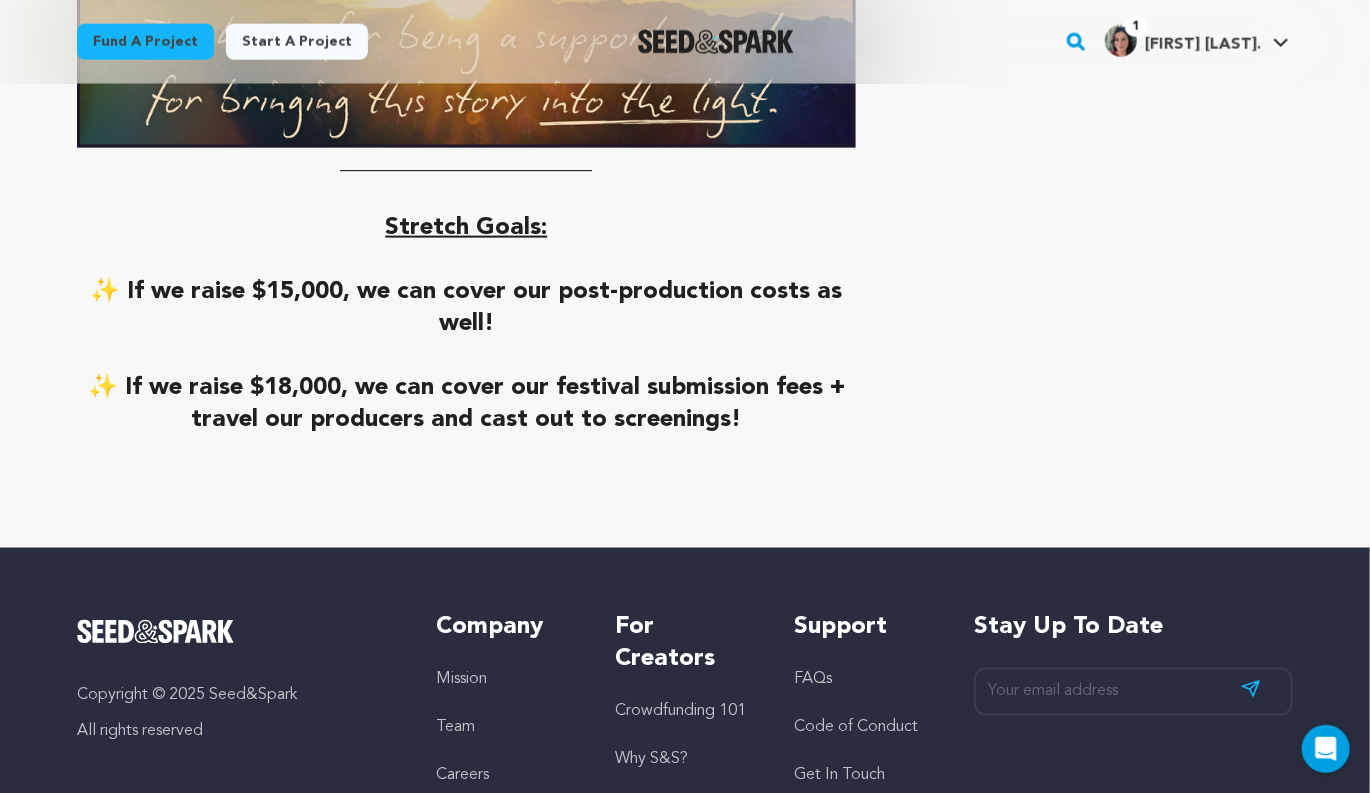 scroll, scrollTop: 7631, scrollLeft: 0, axis: vertical 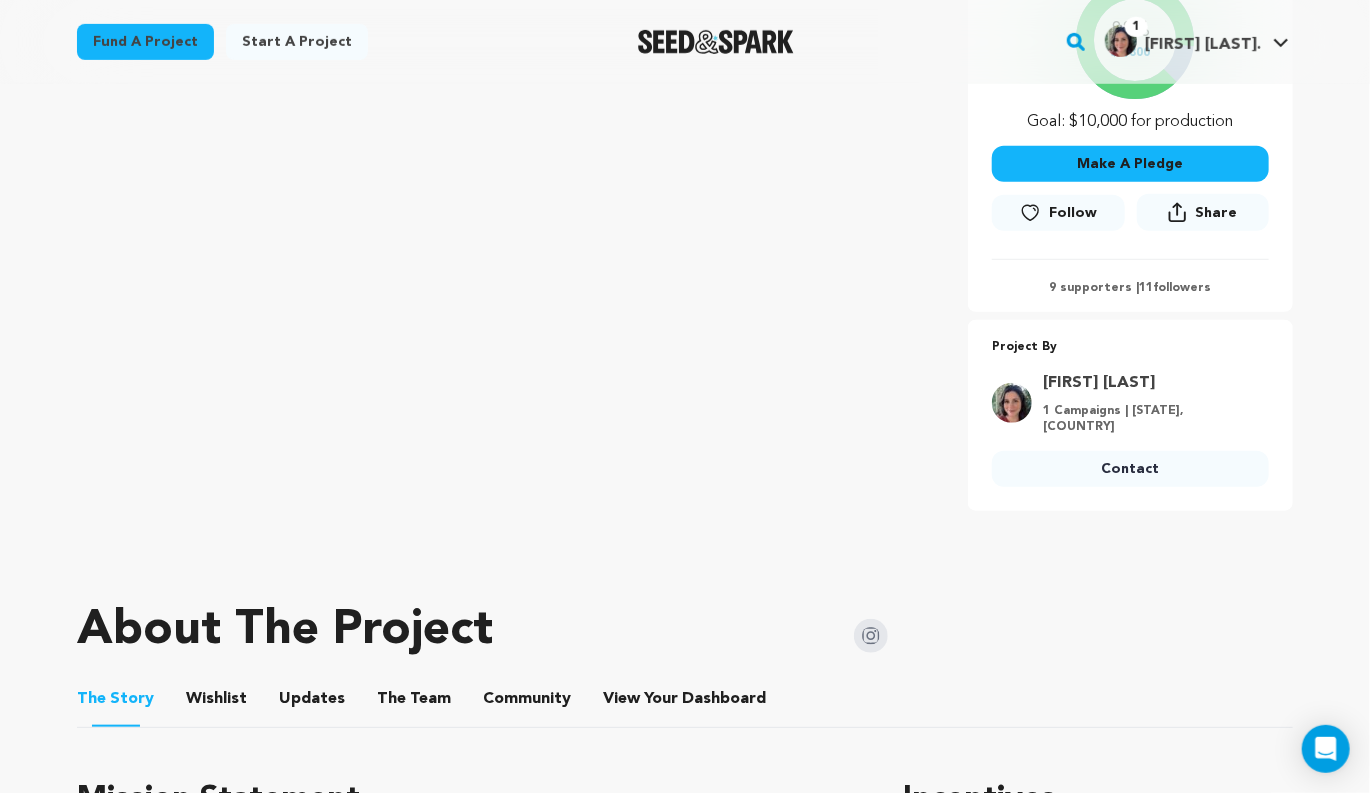 click on "Updates" at bounding box center [312, 703] 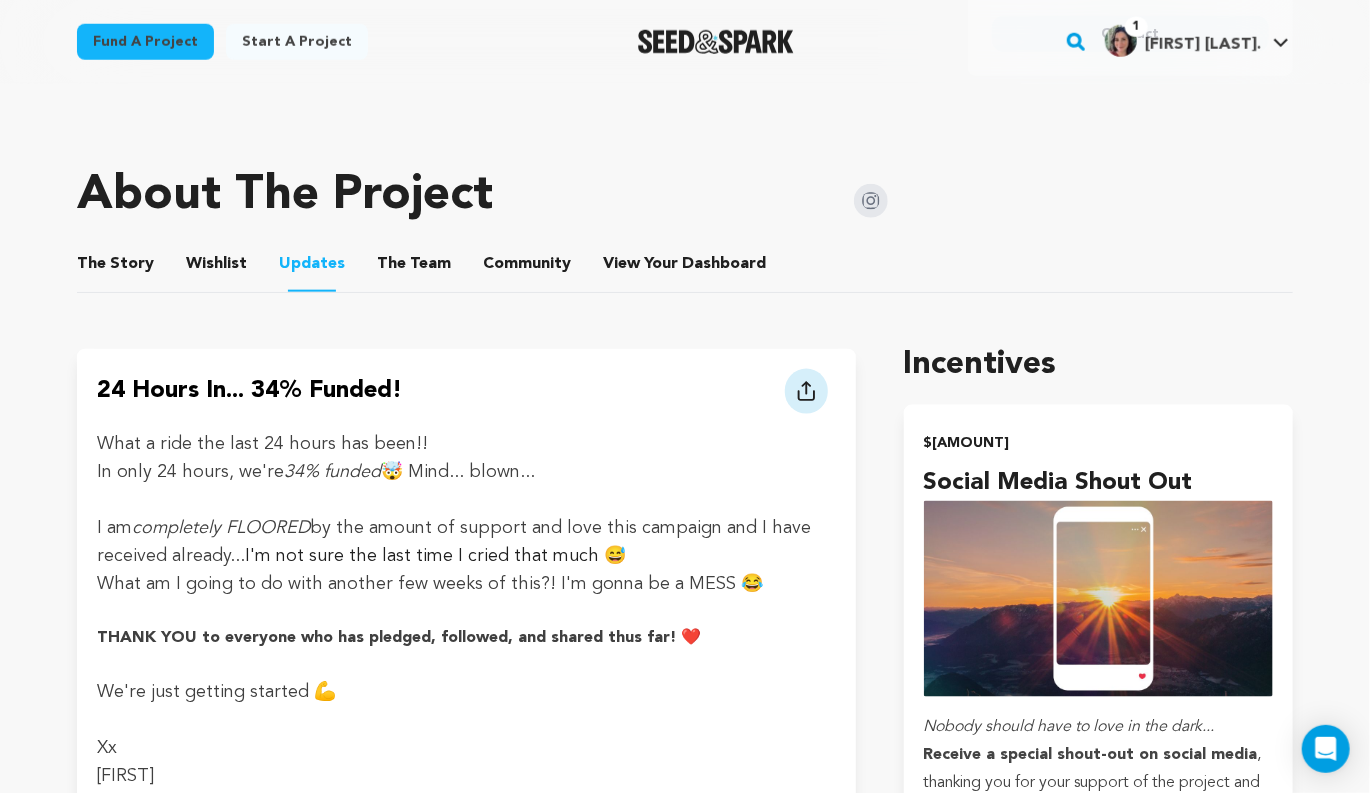 scroll, scrollTop: 922, scrollLeft: 0, axis: vertical 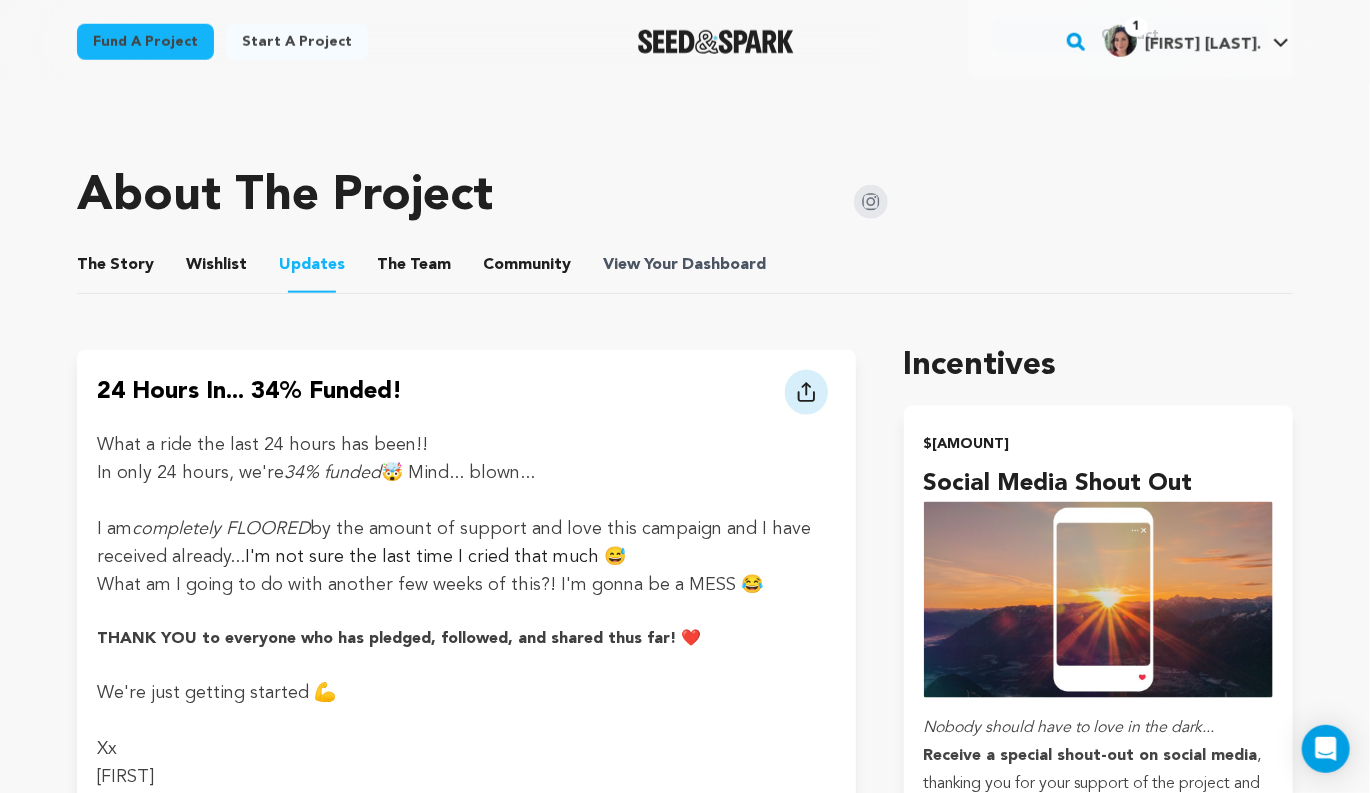 click on "View   Your   Dashboard" at bounding box center [686, 265] 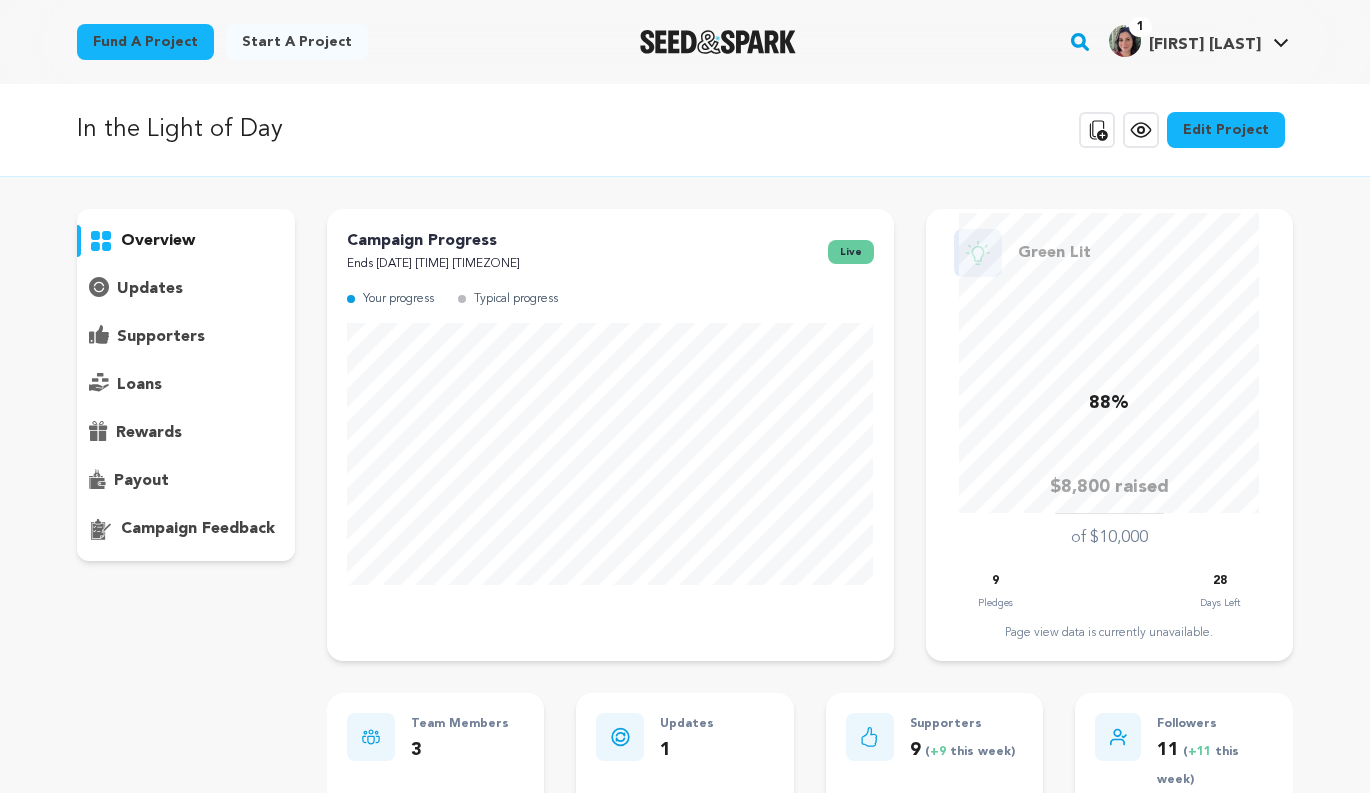 scroll, scrollTop: 0, scrollLeft: 0, axis: both 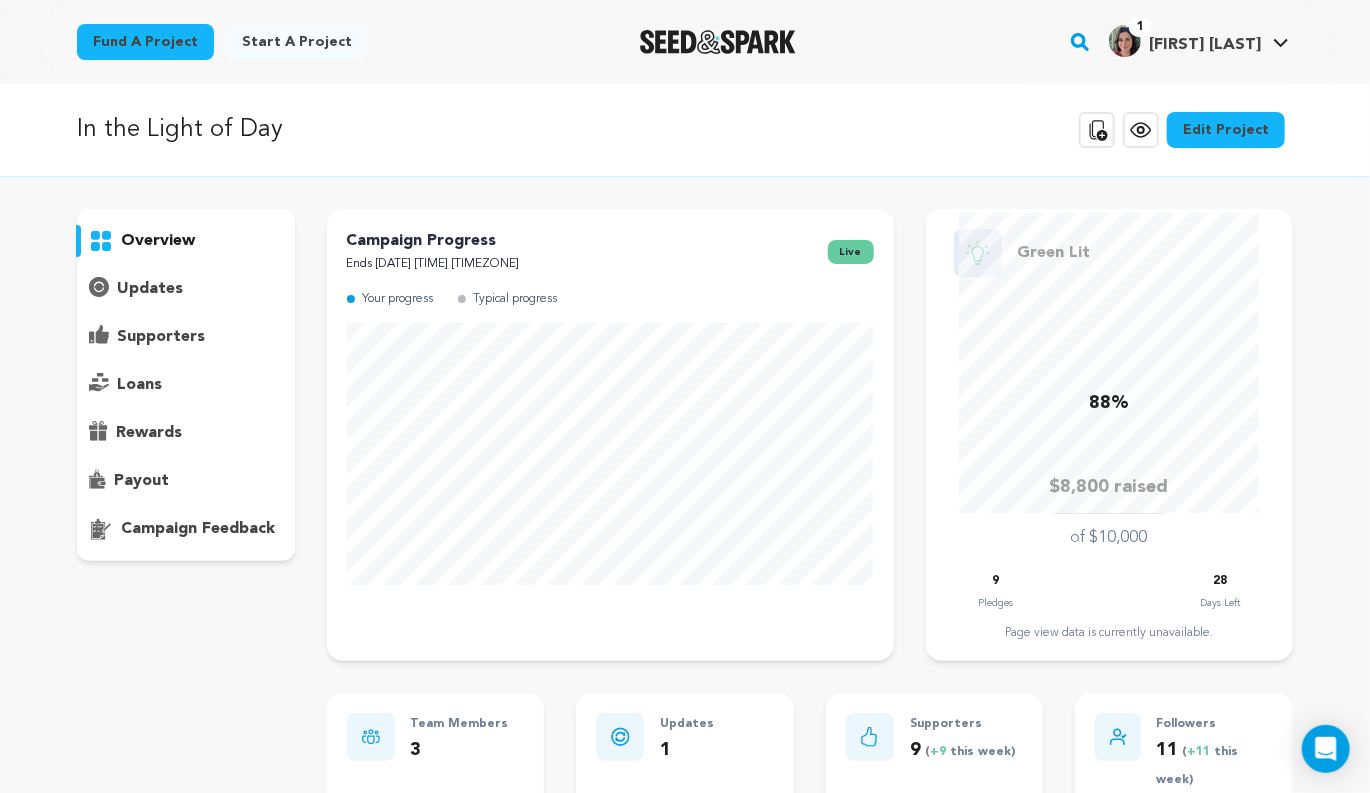 click on "supporters" at bounding box center [161, 337] 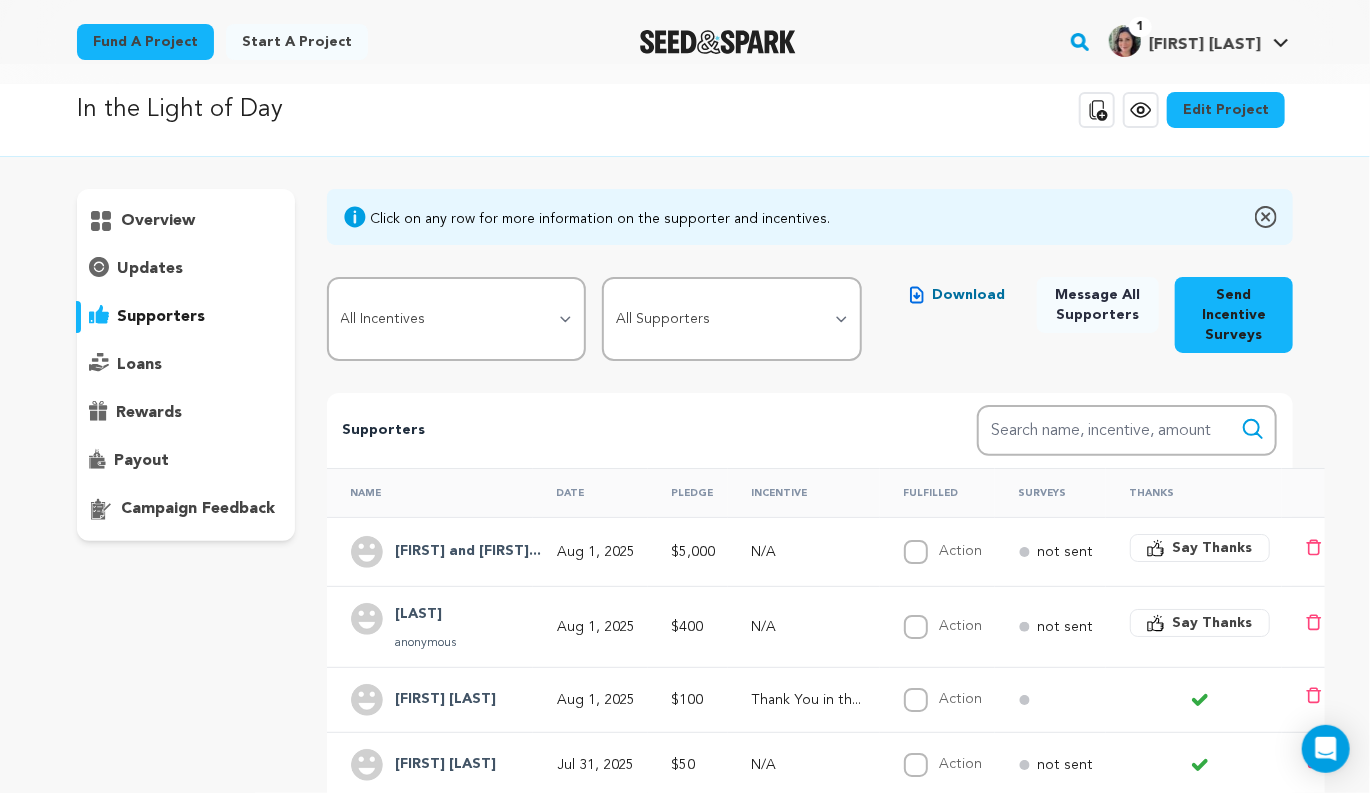scroll, scrollTop: 0, scrollLeft: 0, axis: both 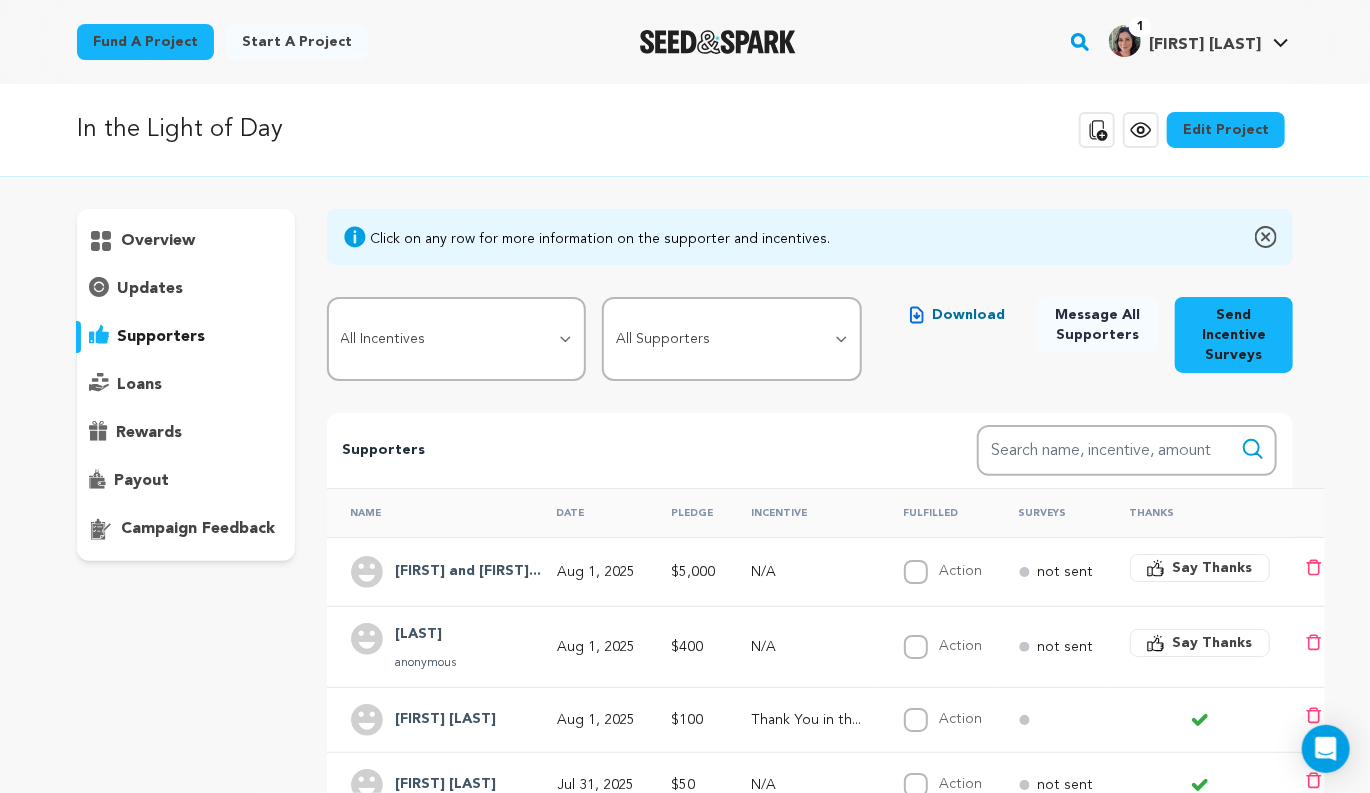 click on "overview" at bounding box center [158, 241] 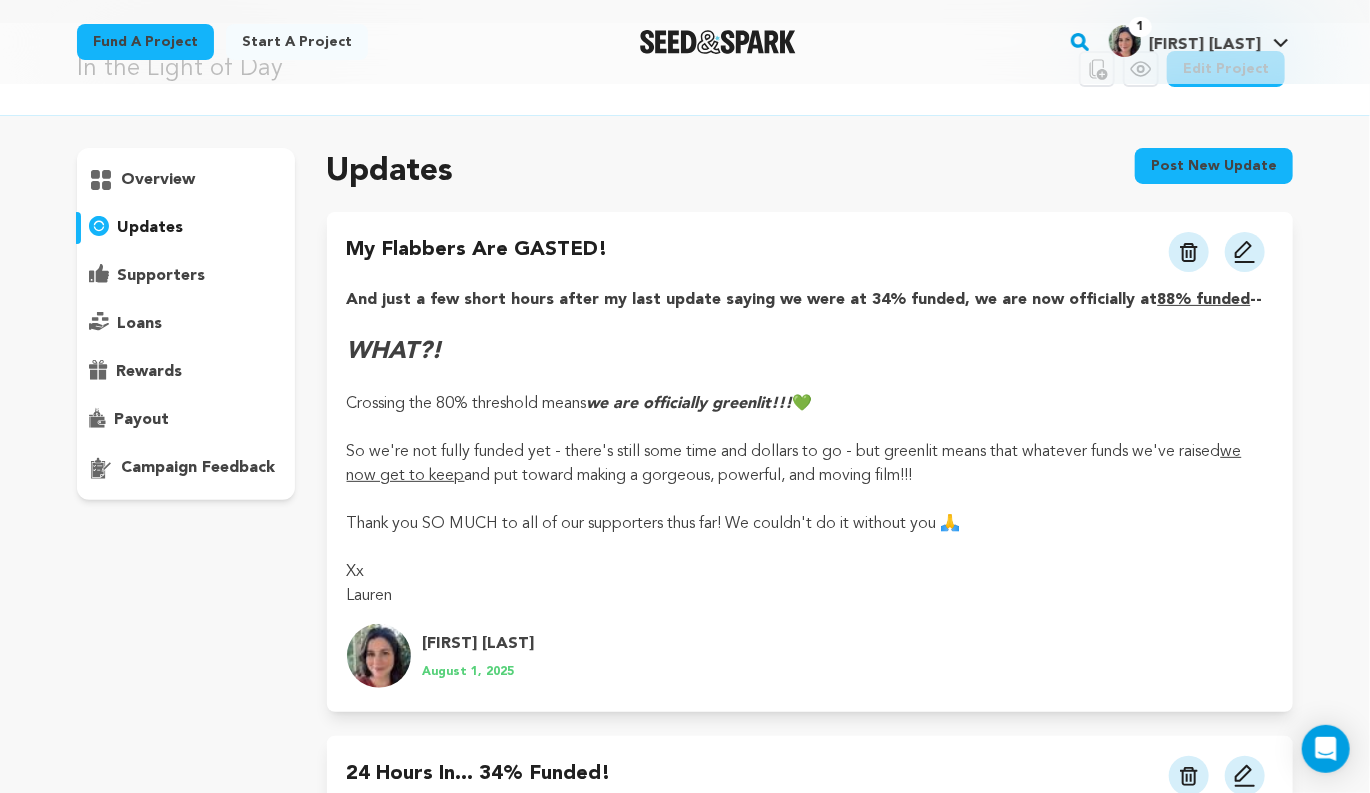 scroll, scrollTop: 0, scrollLeft: 0, axis: both 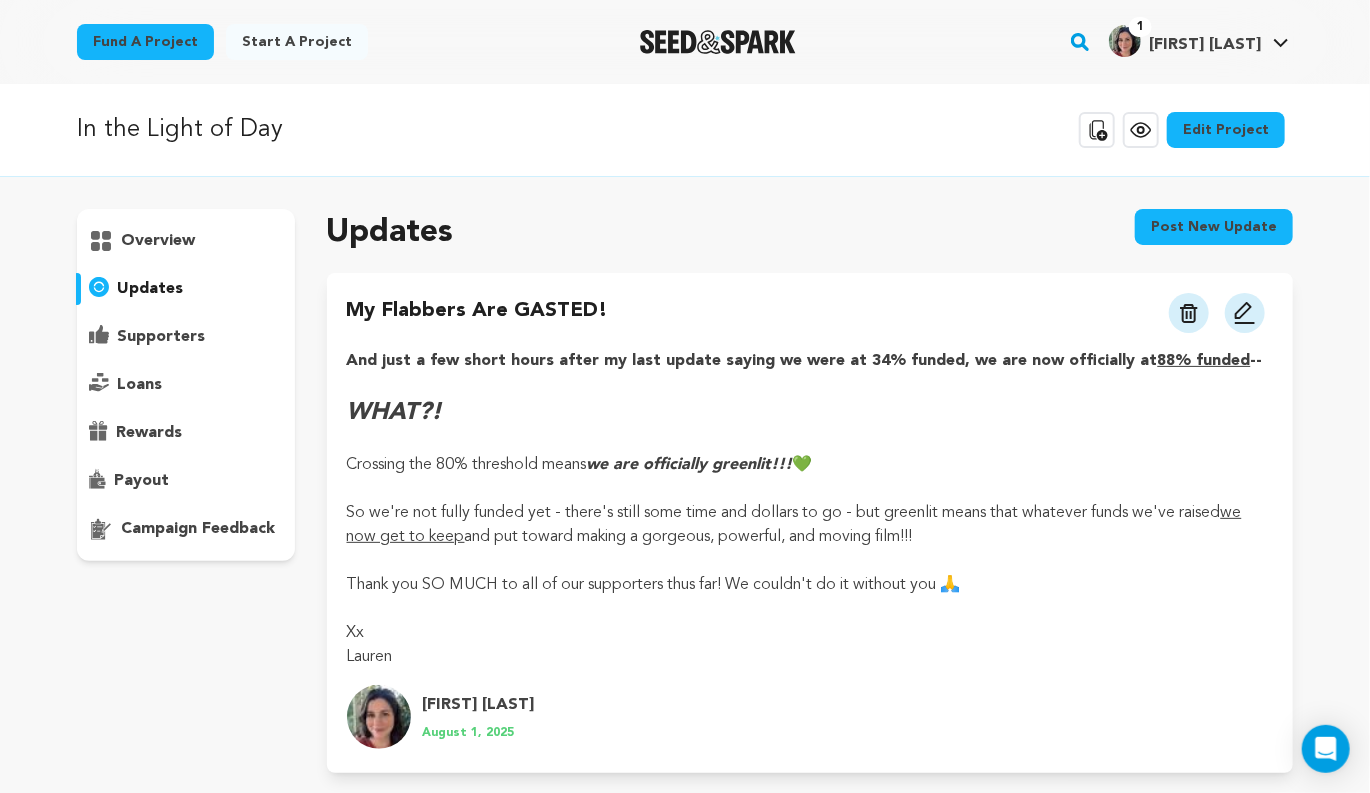 click on "overview" at bounding box center (158, 241) 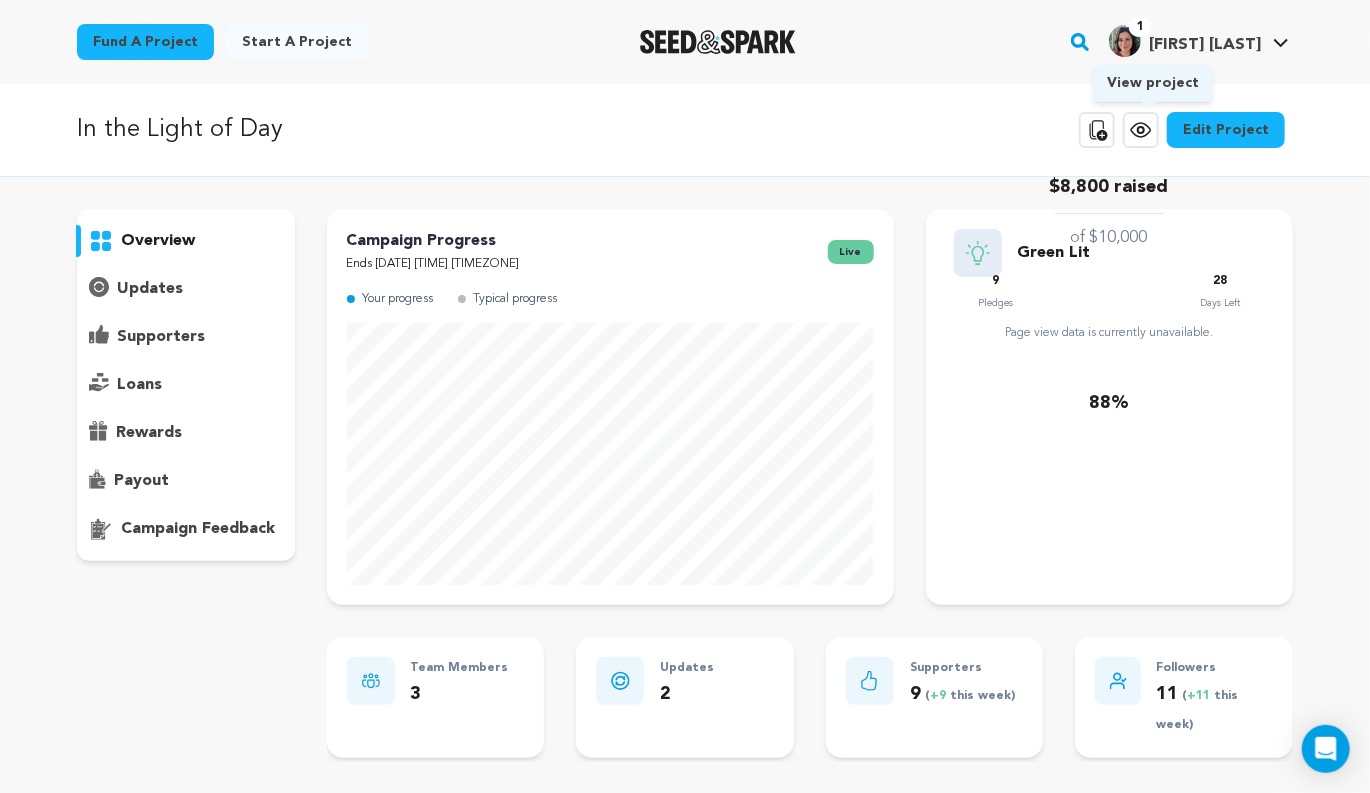 click 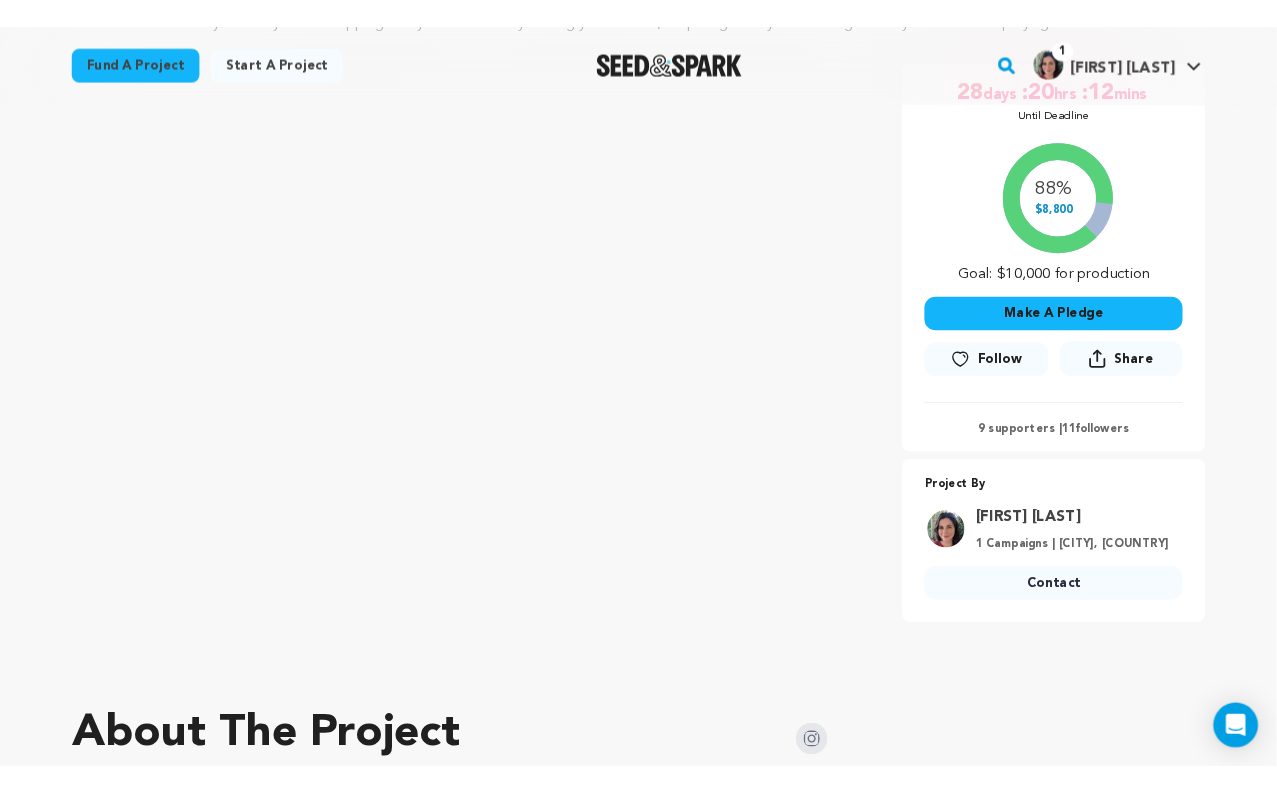 scroll, scrollTop: 0, scrollLeft: 0, axis: both 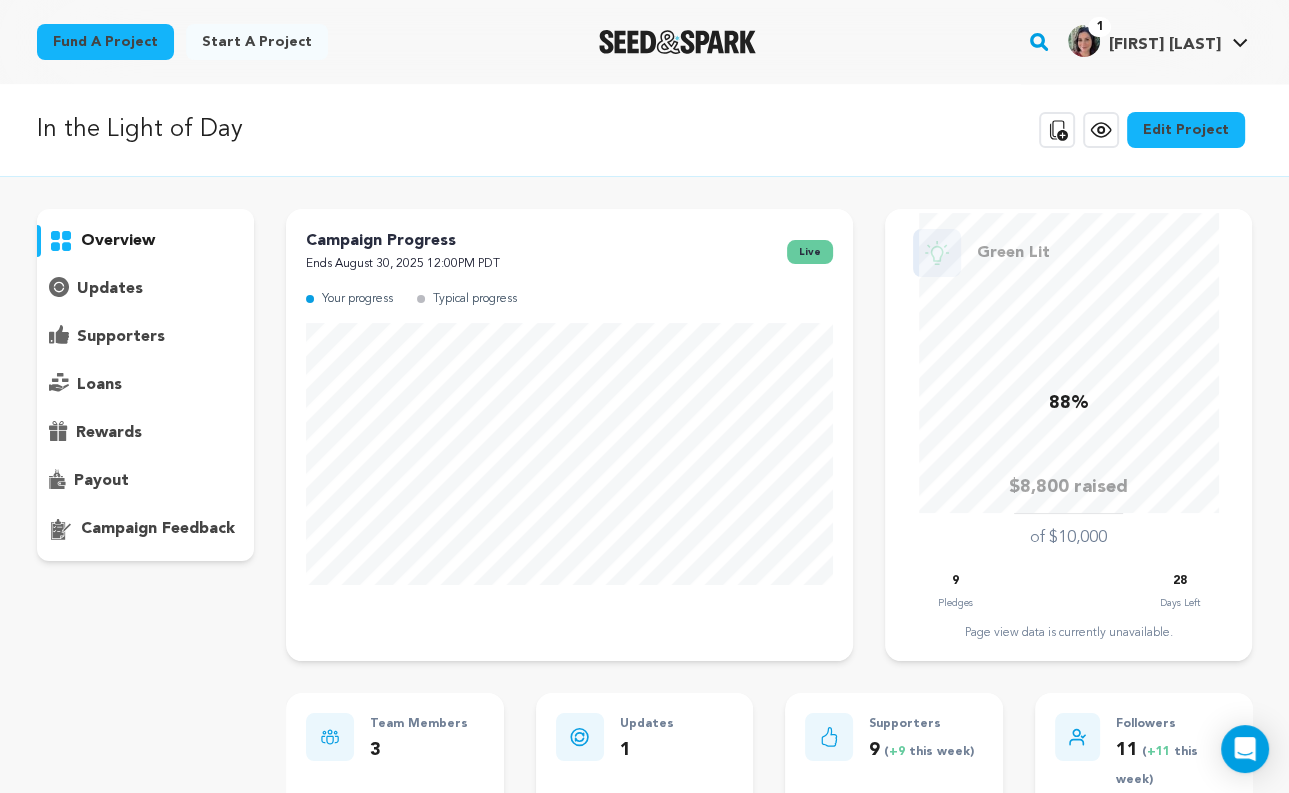 click on "supporters" at bounding box center (121, 337) 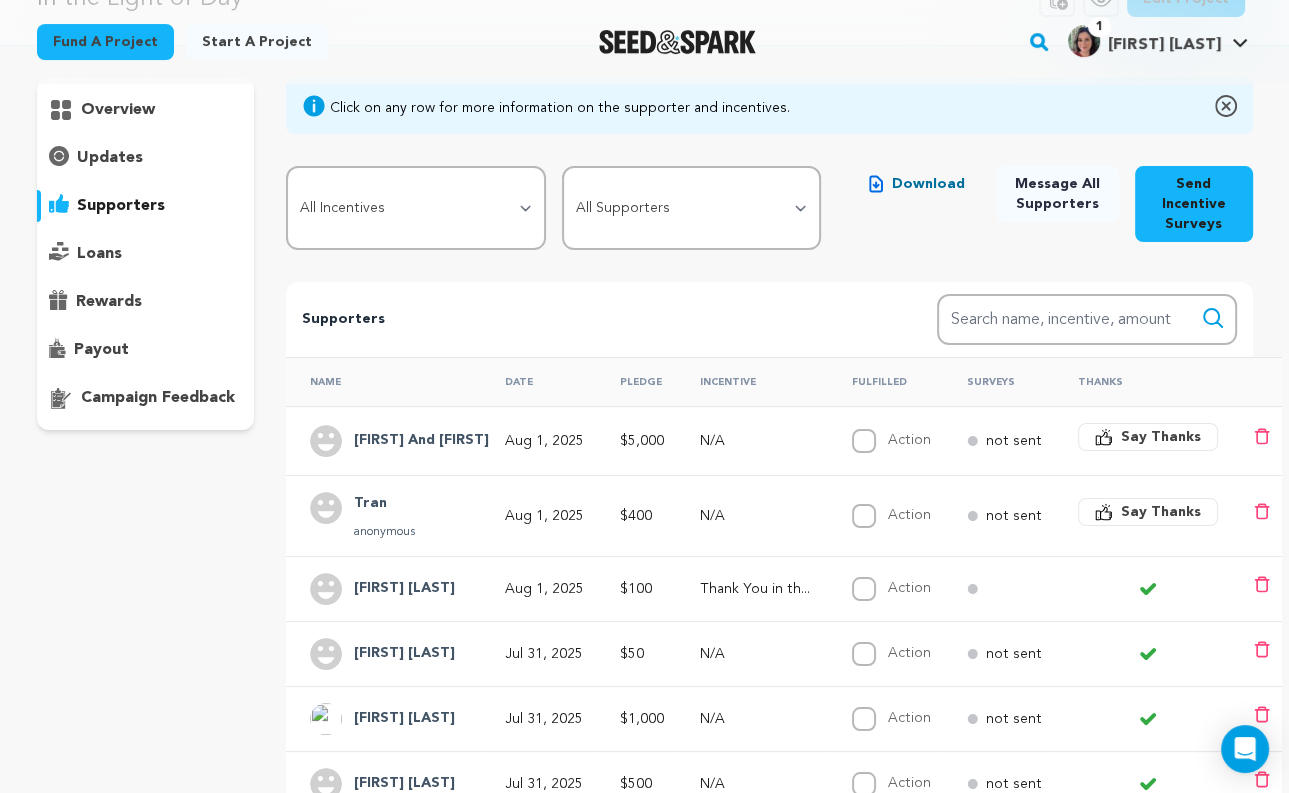 scroll, scrollTop: 146, scrollLeft: 0, axis: vertical 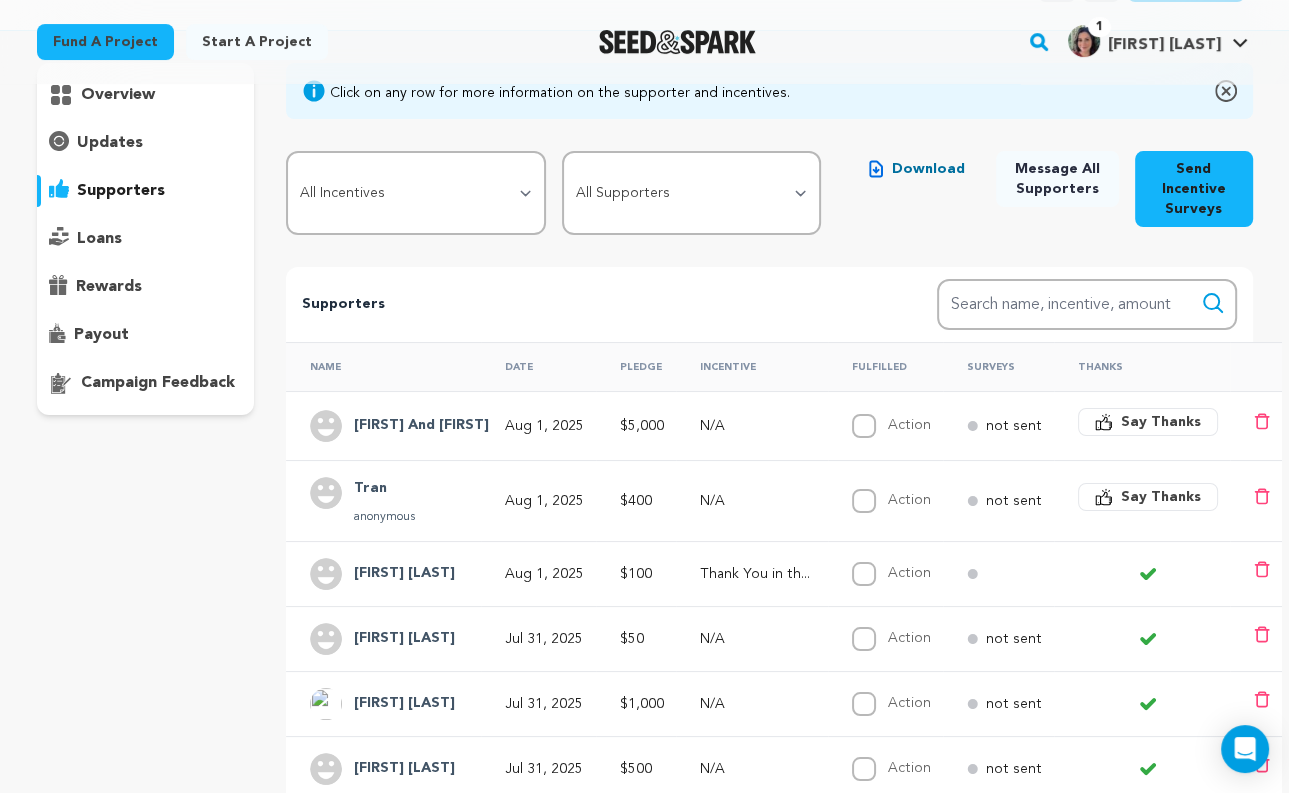 click on "Tran" at bounding box center [384, 489] 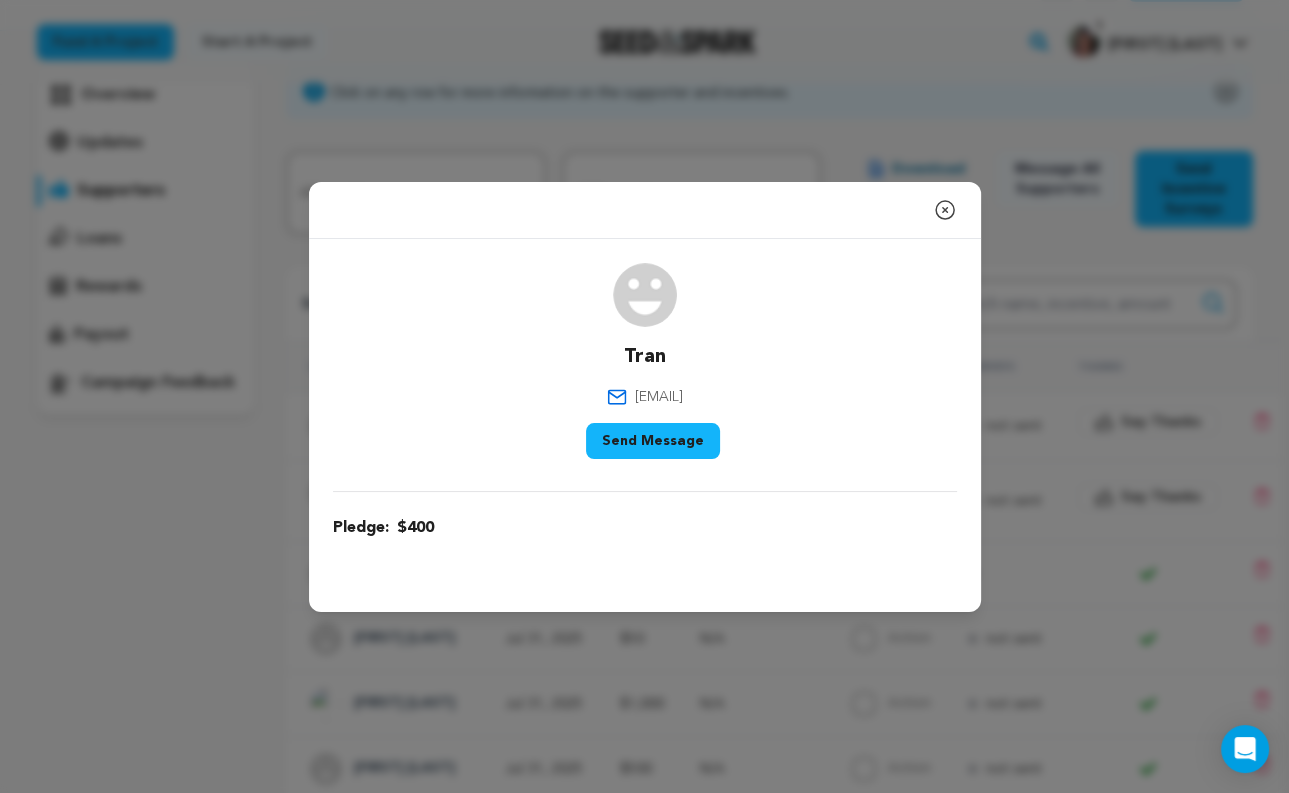 click on "[EMAIL]" at bounding box center [659, 397] 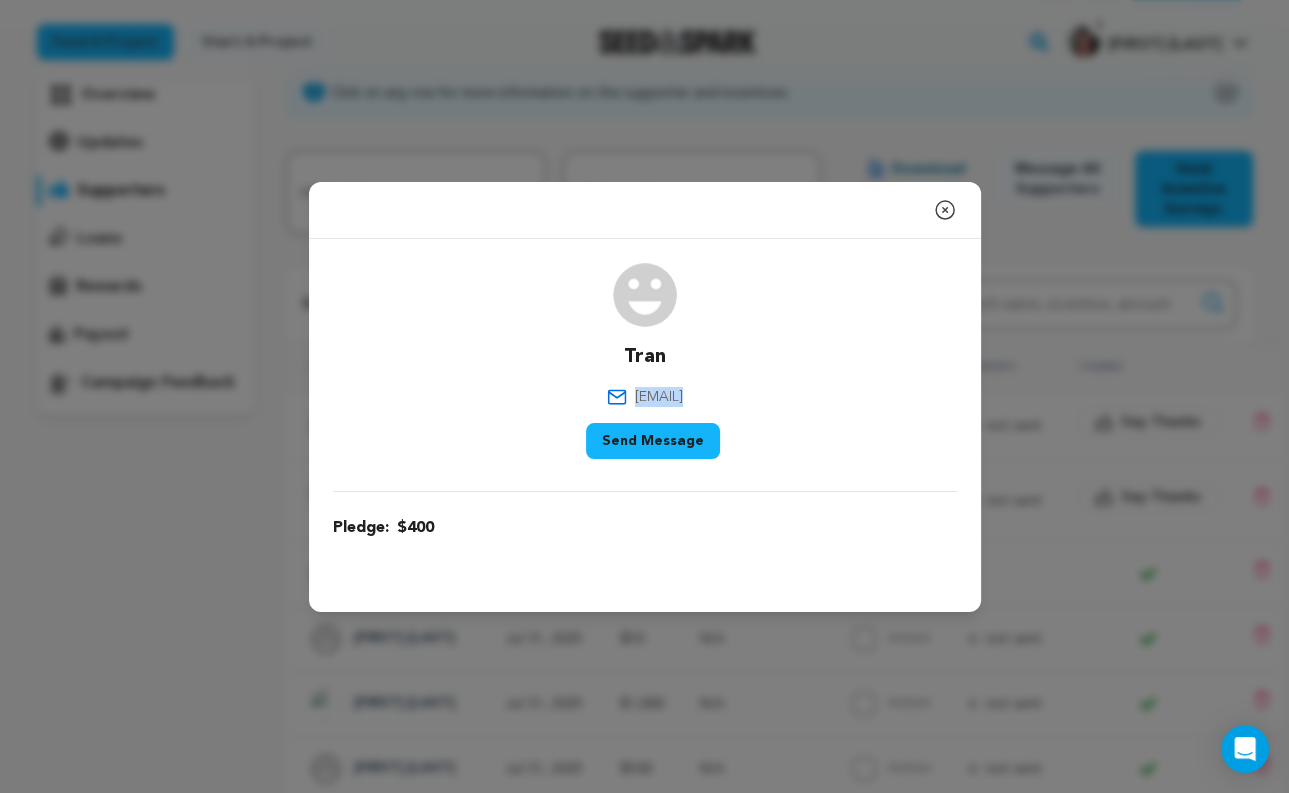 click on "[EMAIL]" at bounding box center [659, 397] 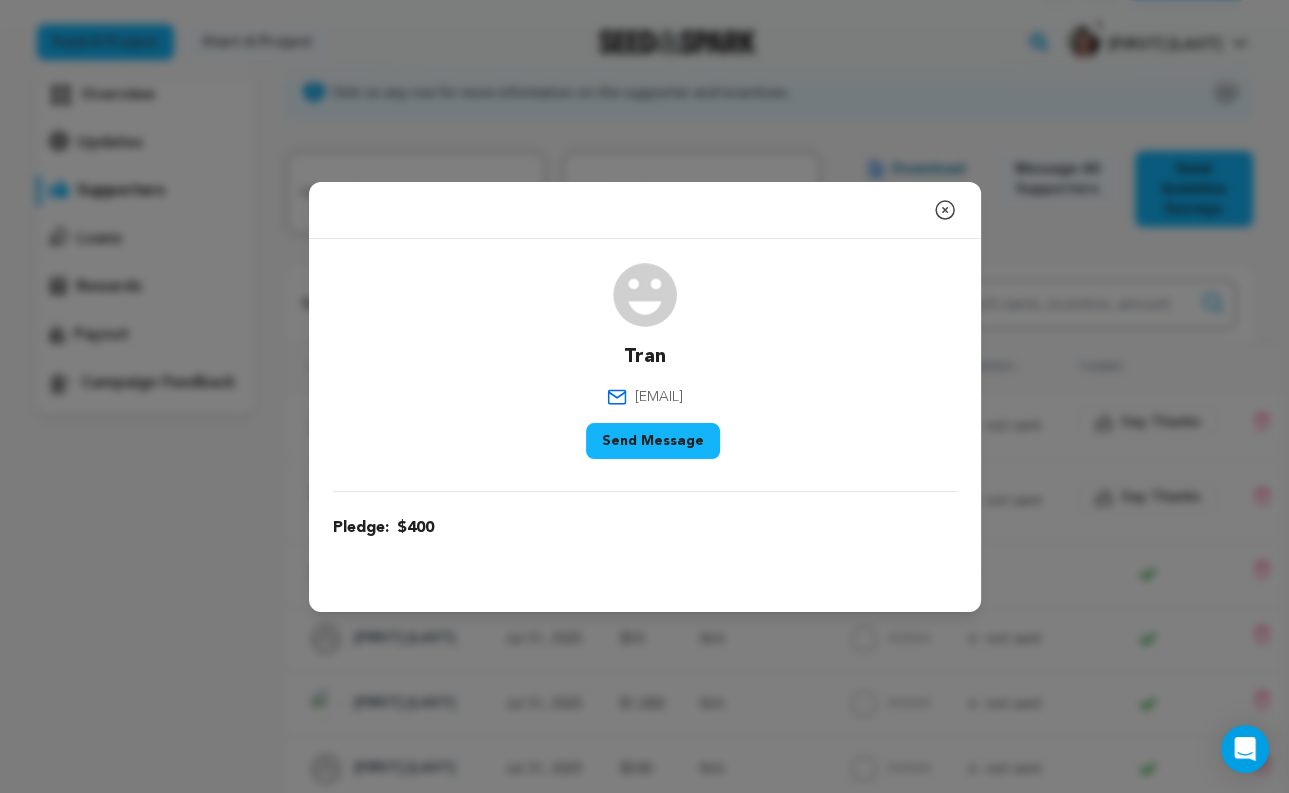 click 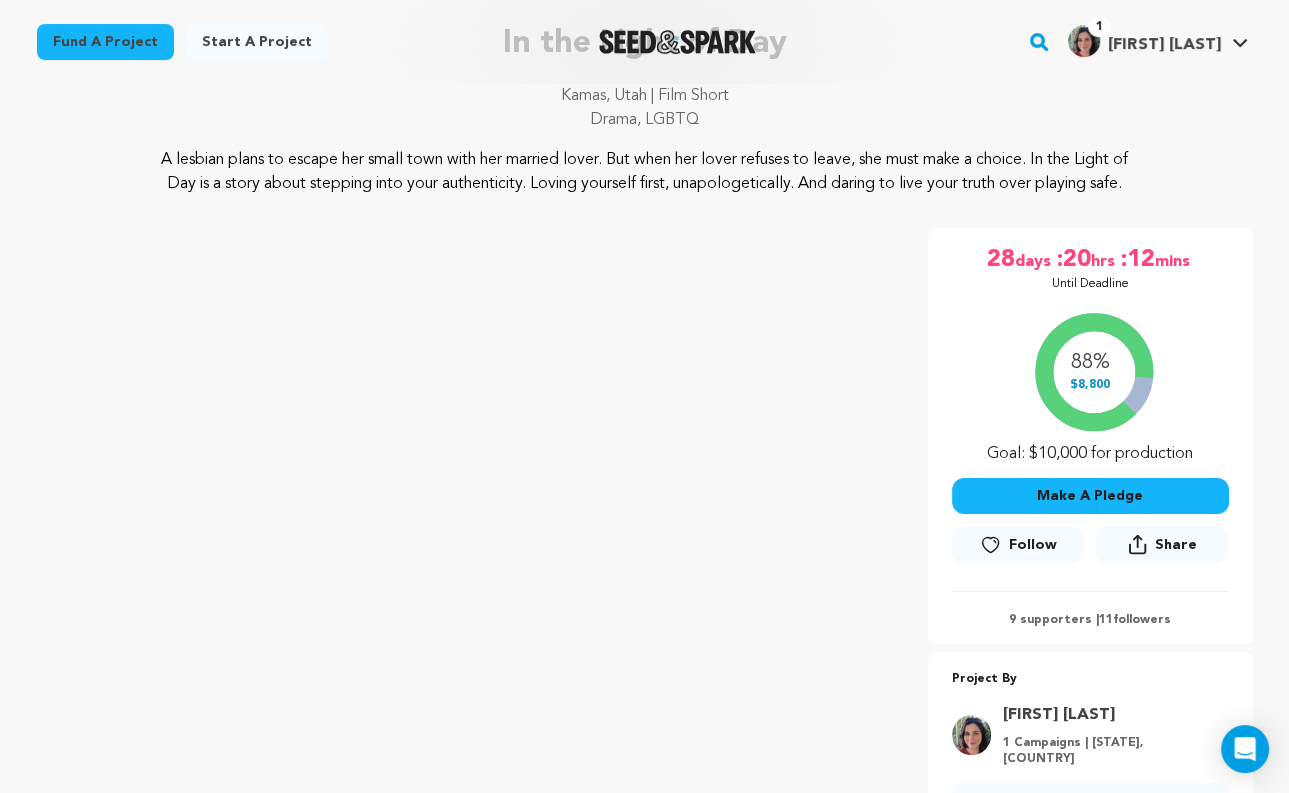 scroll, scrollTop: 169, scrollLeft: 0, axis: vertical 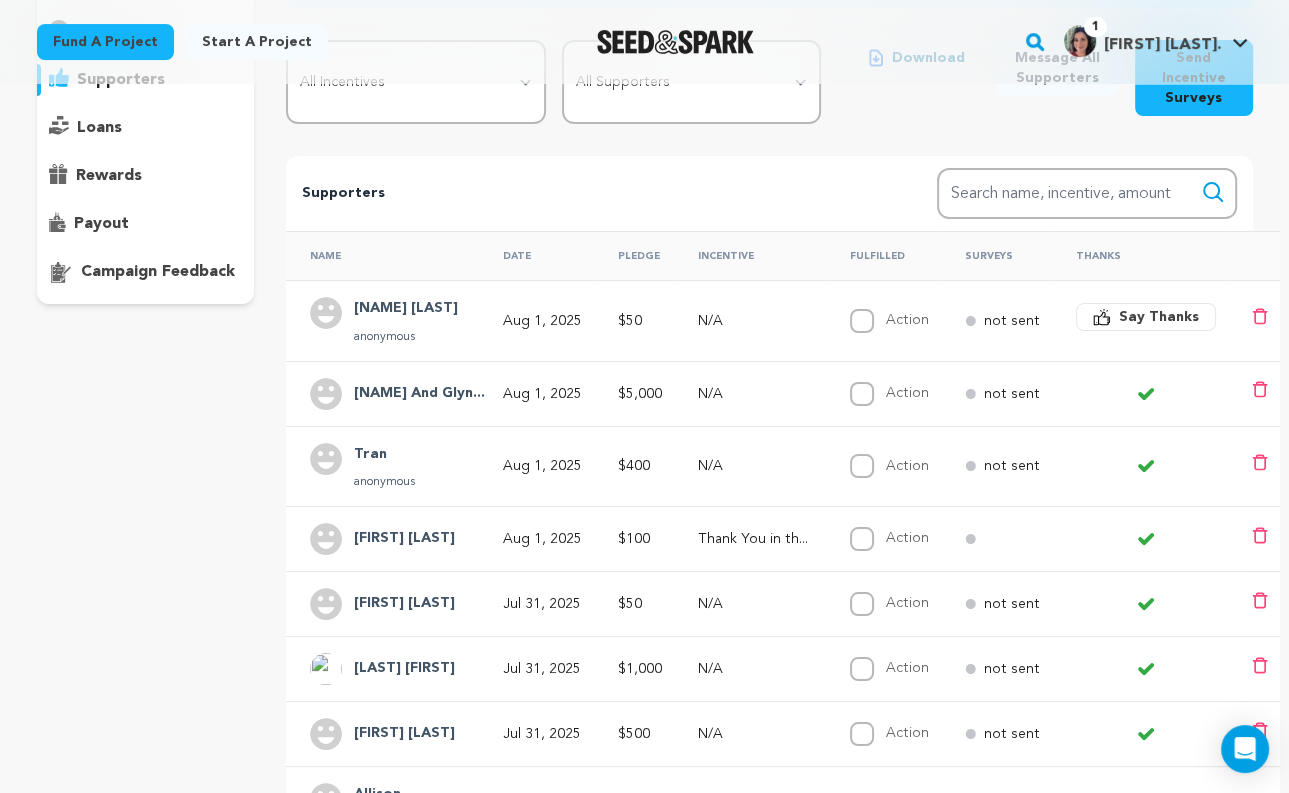 click on "[NAME] [LAST]
anonymous" at bounding box center (406, 321) 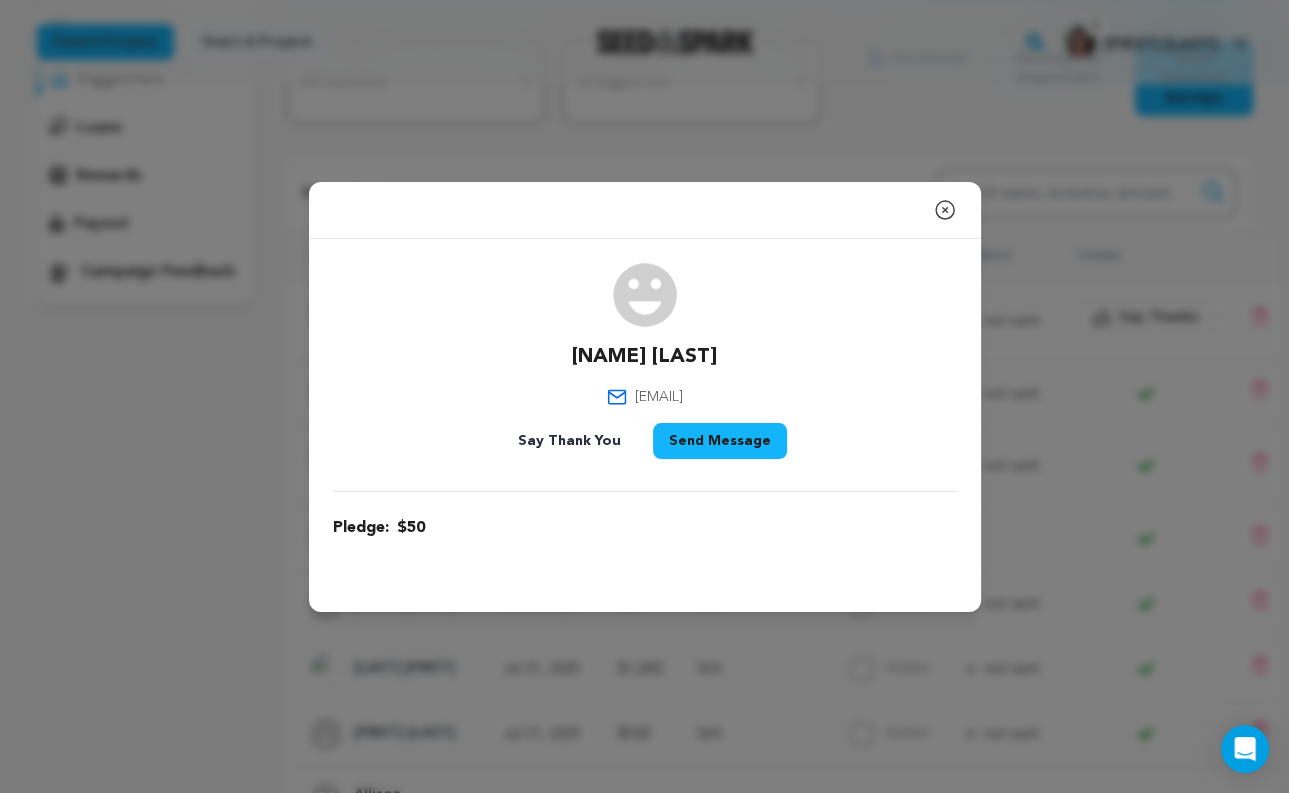 click on "[EMAIL]" at bounding box center [659, 397] 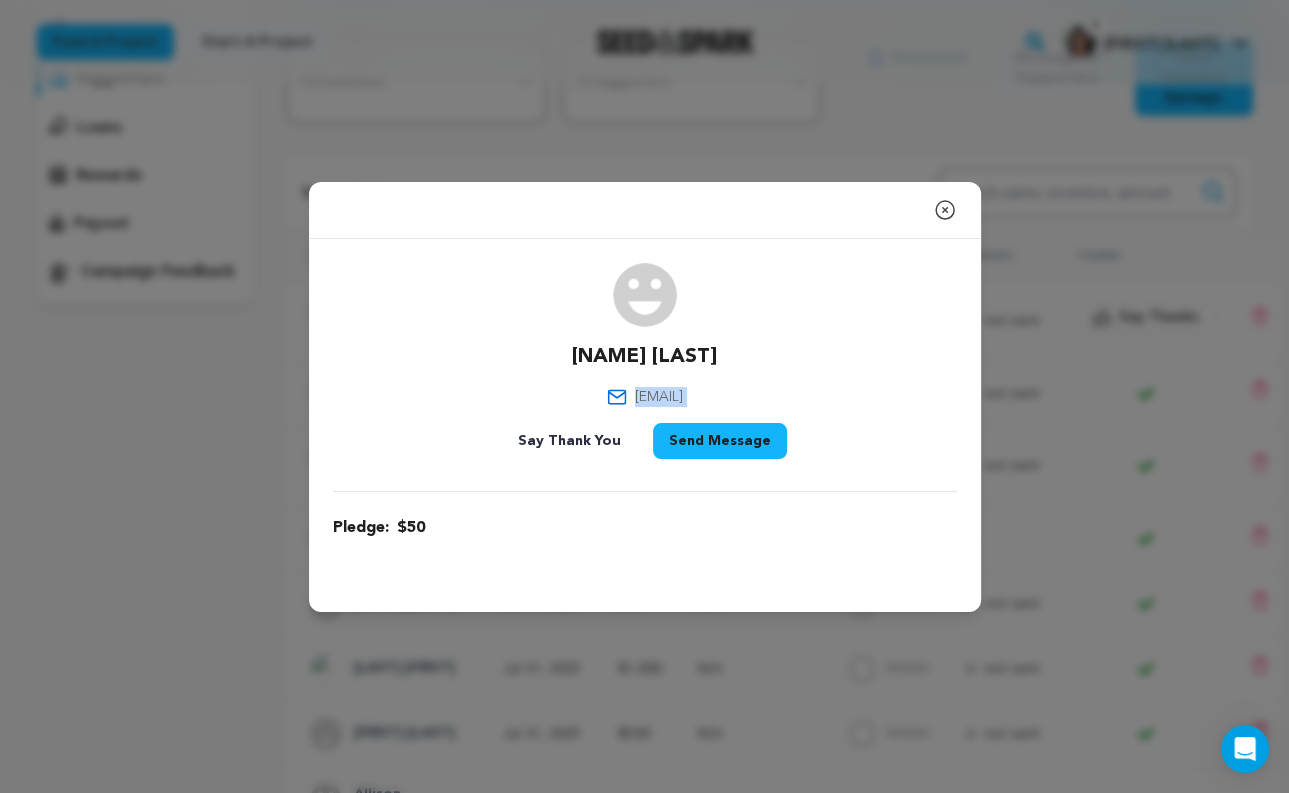 click on "[EMAIL]" at bounding box center [659, 397] 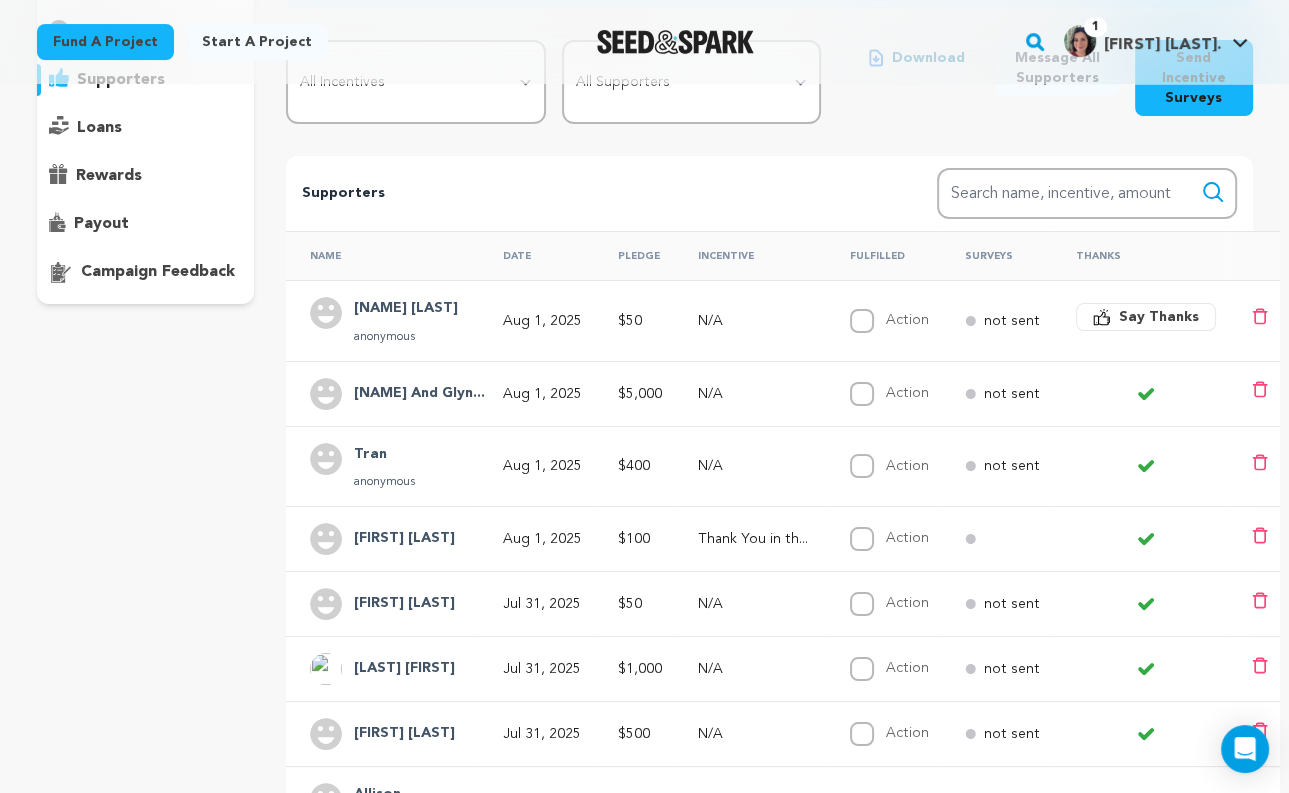 click 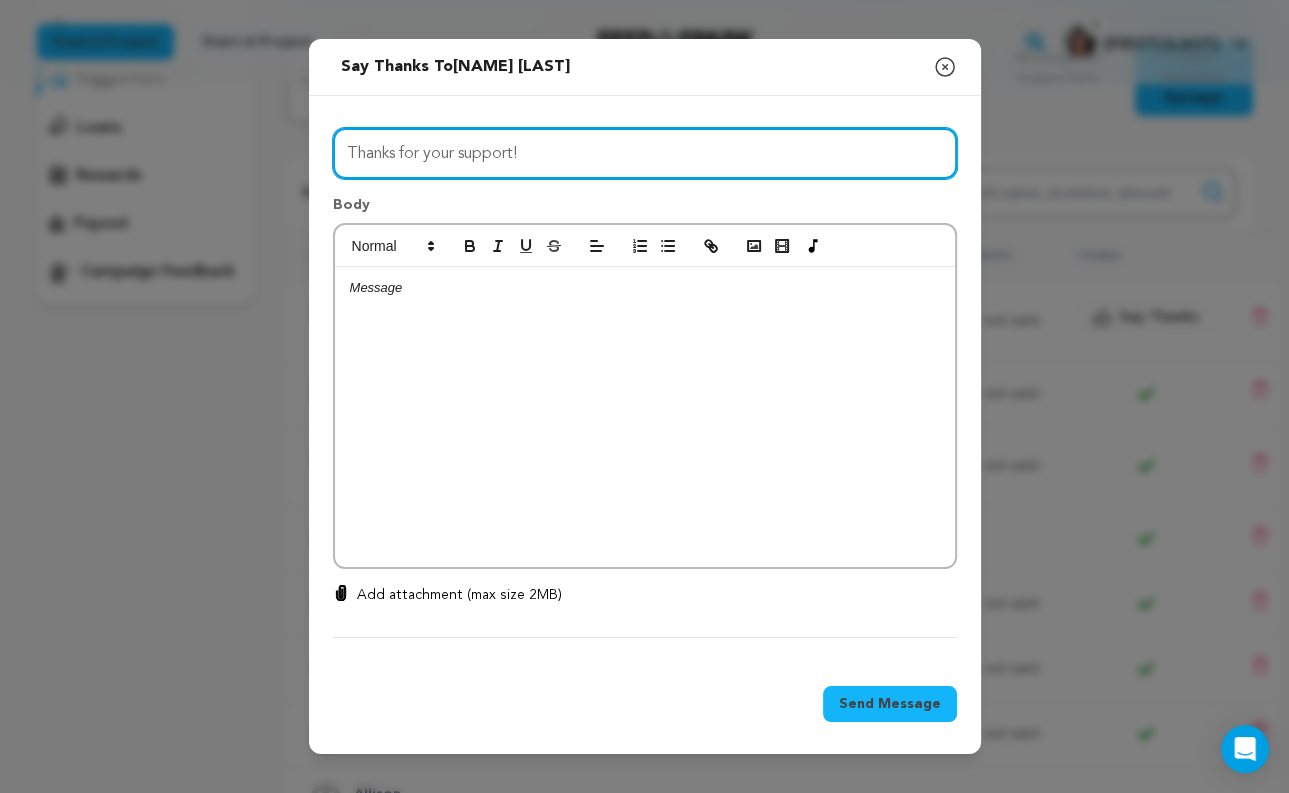 drag, startPoint x: 547, startPoint y: 157, endPoint x: 391, endPoint y: 157, distance: 156 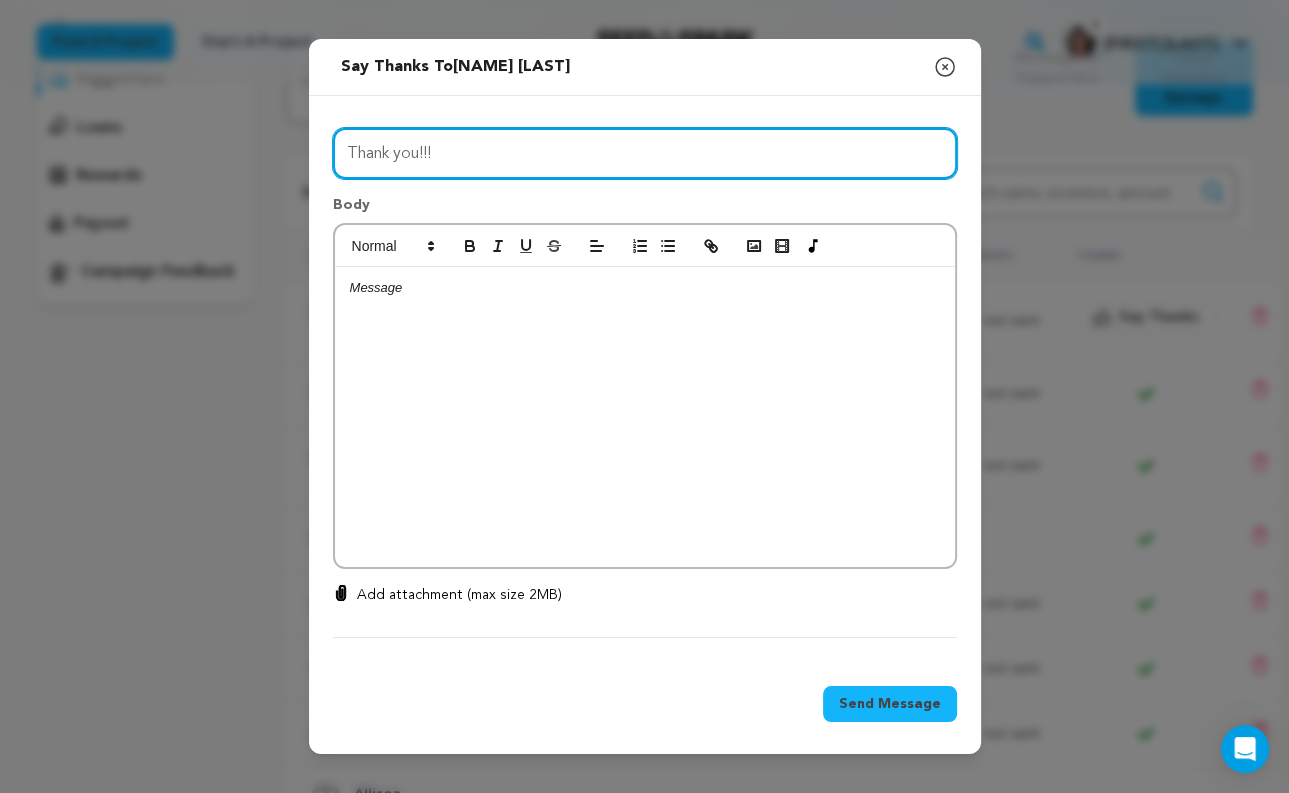 type on "Thank you!!!" 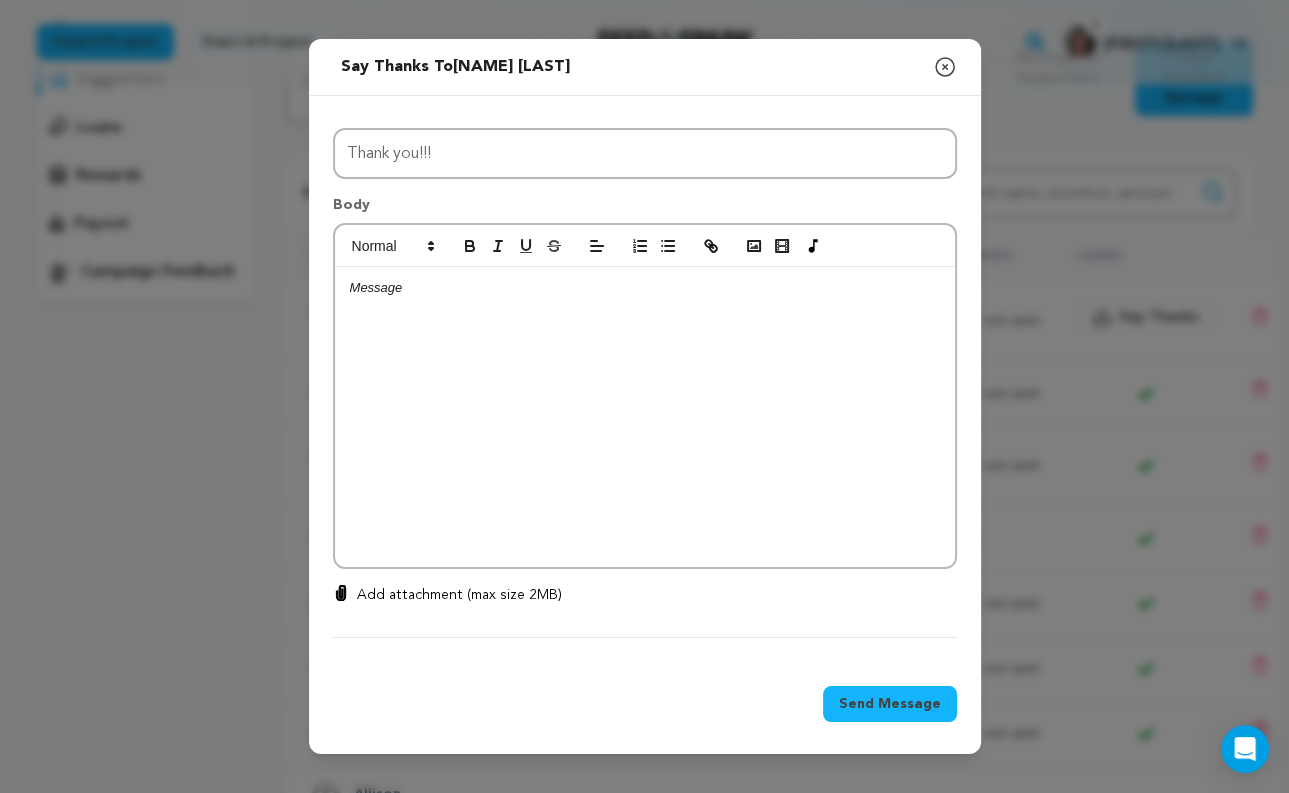 click at bounding box center [645, 417] 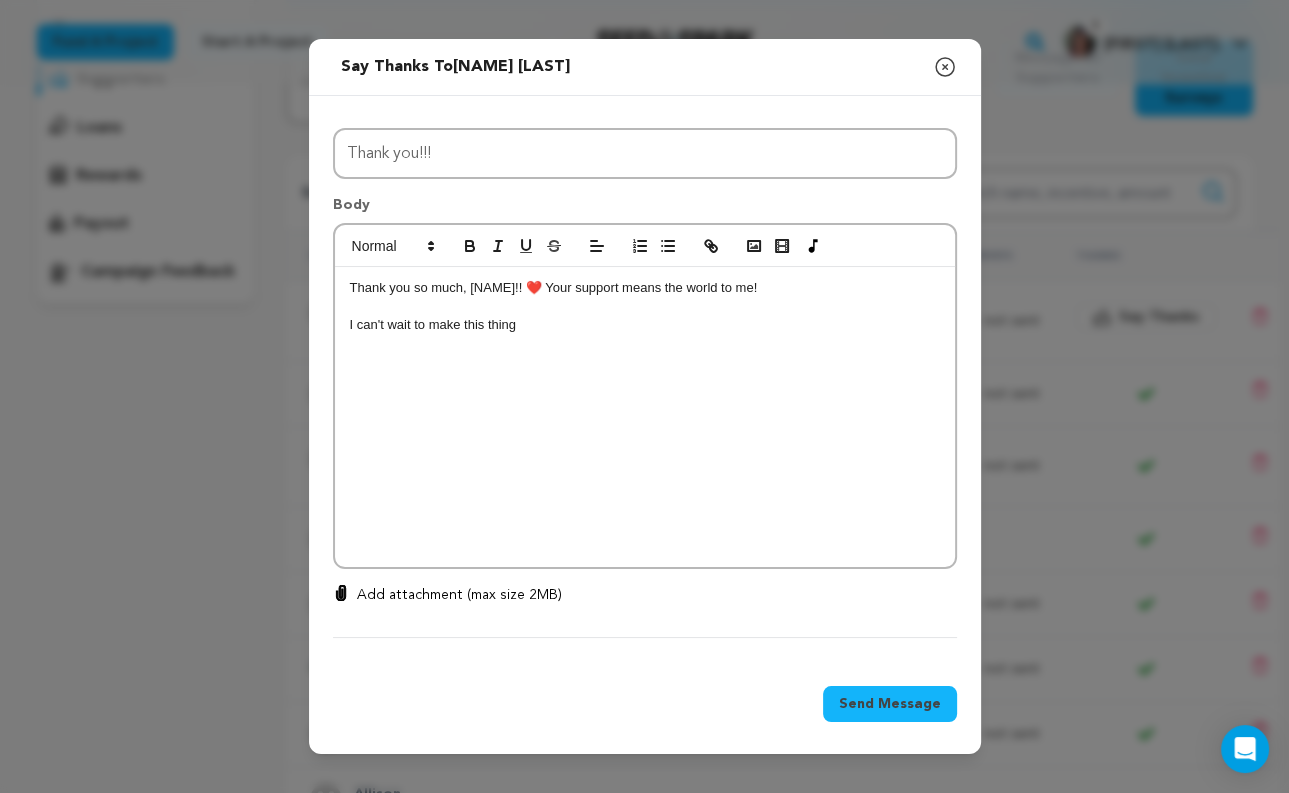 click on "Thank you so much, [NAME]!! ❤️ Your support means the world to me!" at bounding box center [645, 288] 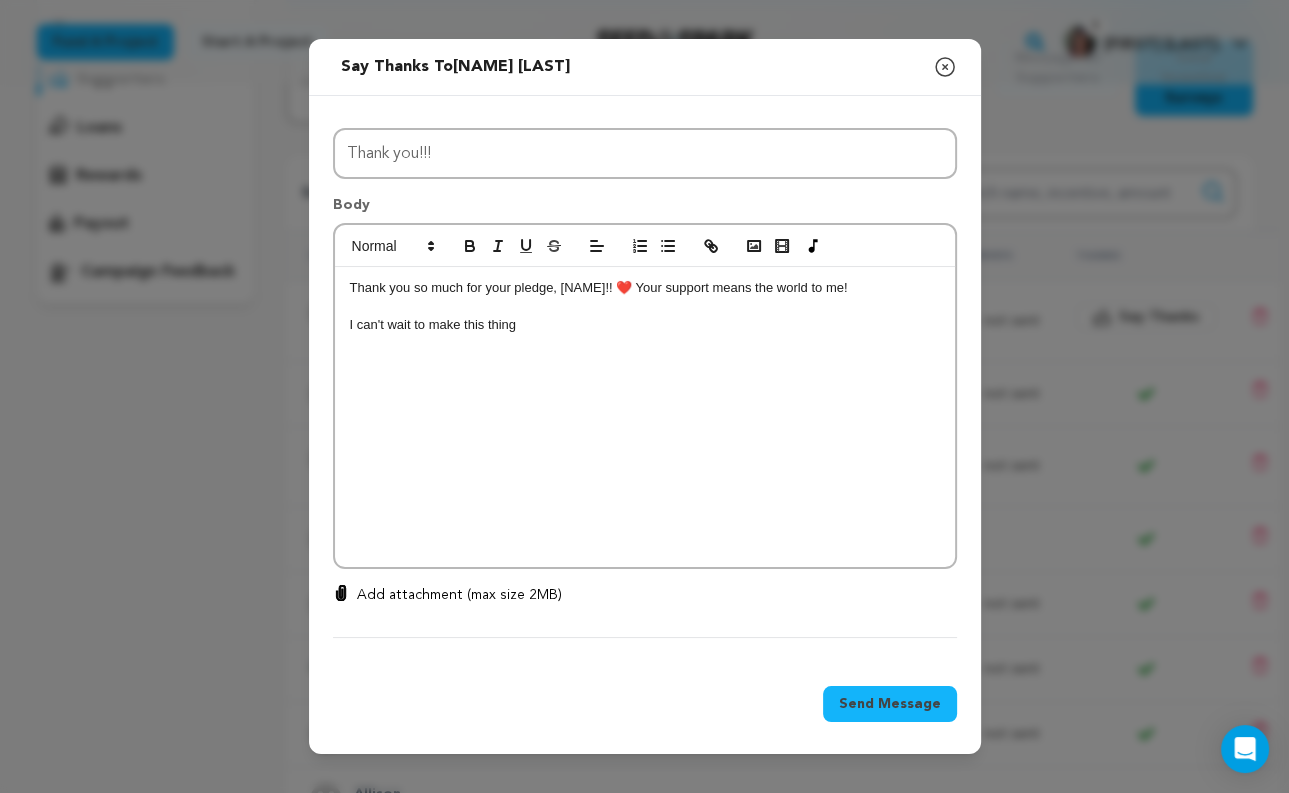 click on "I can't wait to make this thing" at bounding box center [645, 325] 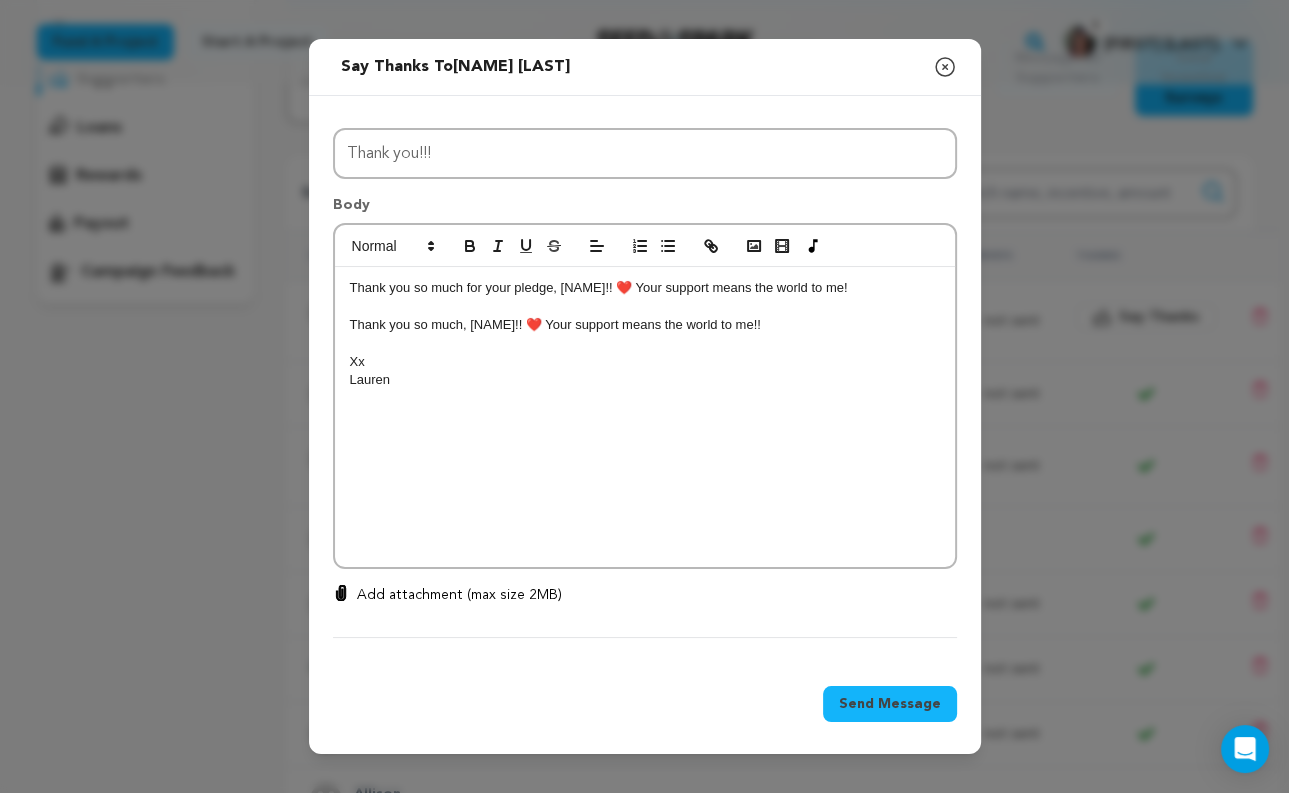 click on "Send Message" at bounding box center (890, 704) 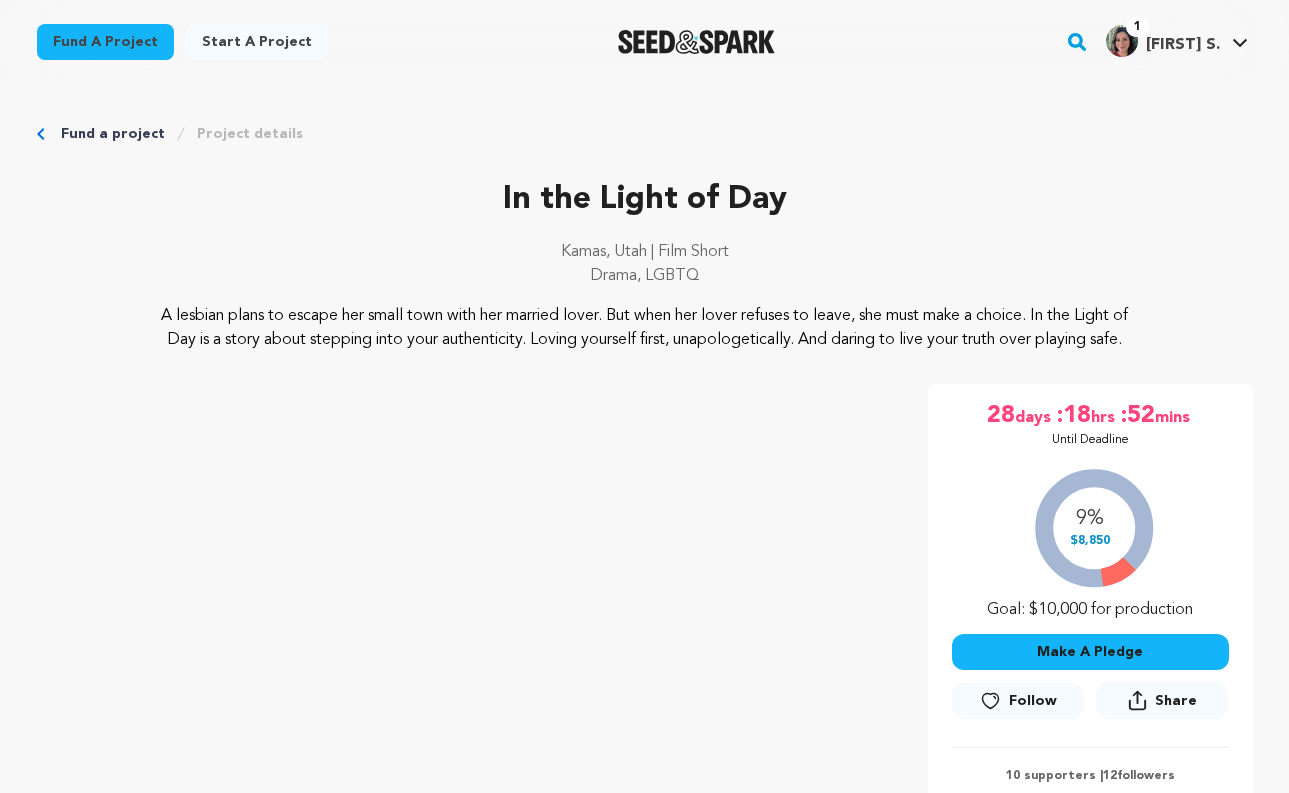scroll, scrollTop: 169, scrollLeft: 0, axis: vertical 